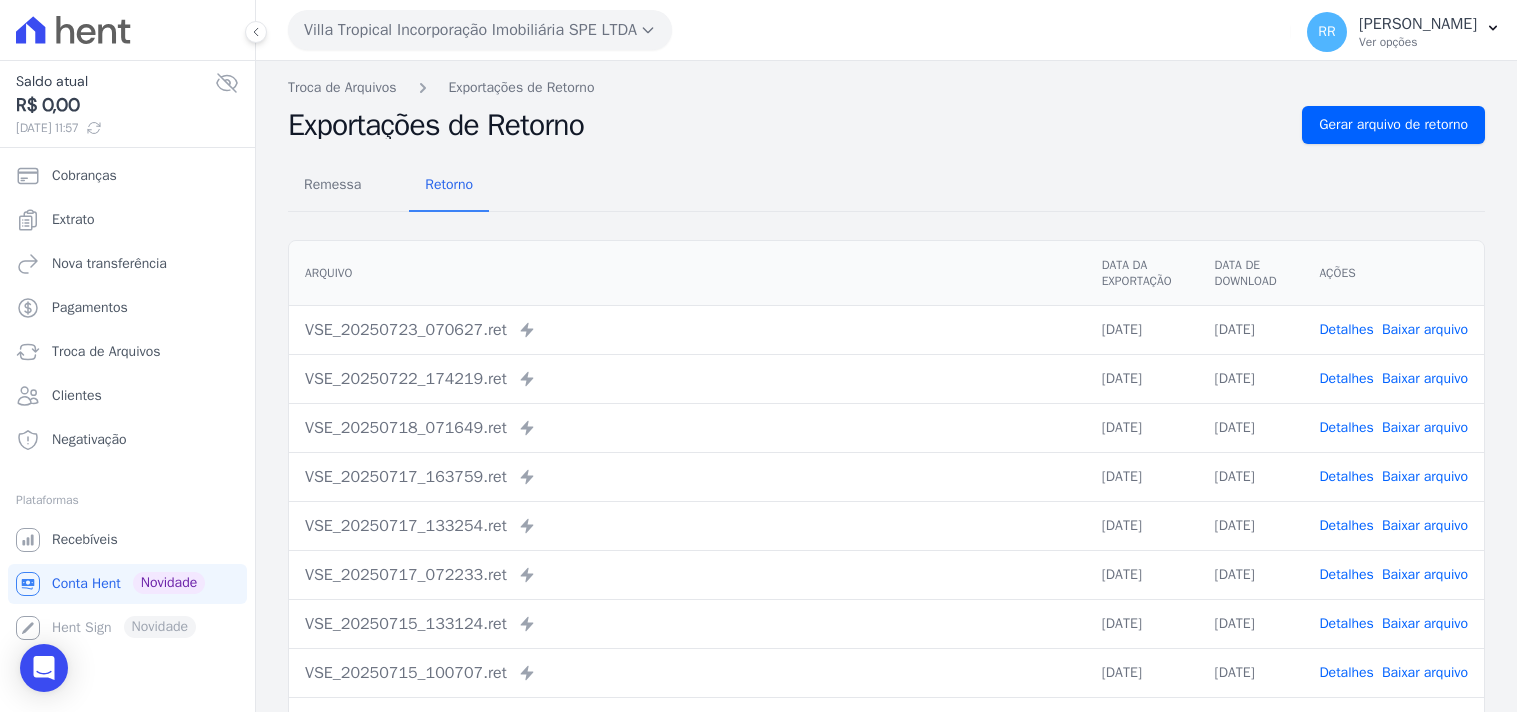 scroll, scrollTop: 0, scrollLeft: 0, axis: both 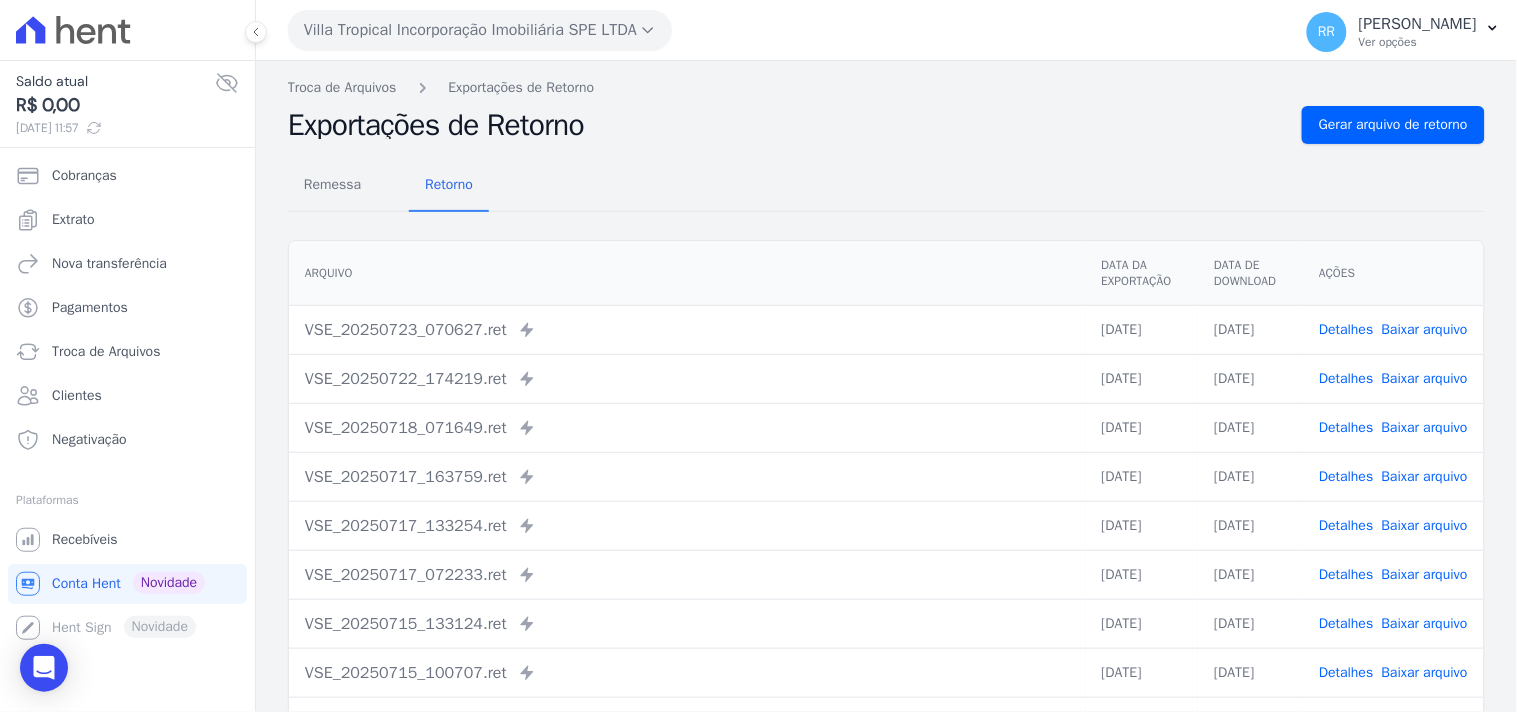 click on "Villa Tropical Incorporação Imobiliária SPE LTDA" at bounding box center (480, 30) 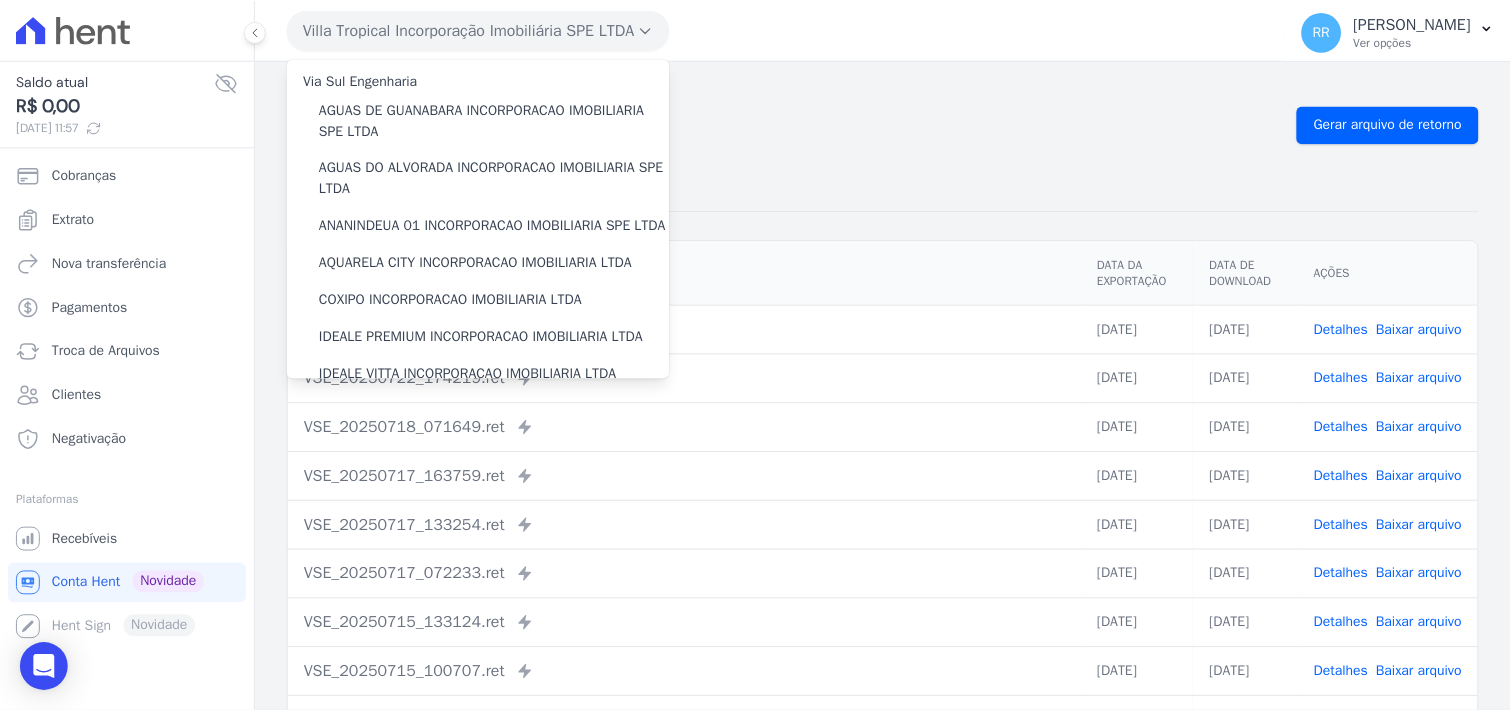 scroll, scrollTop: 4, scrollLeft: 0, axis: vertical 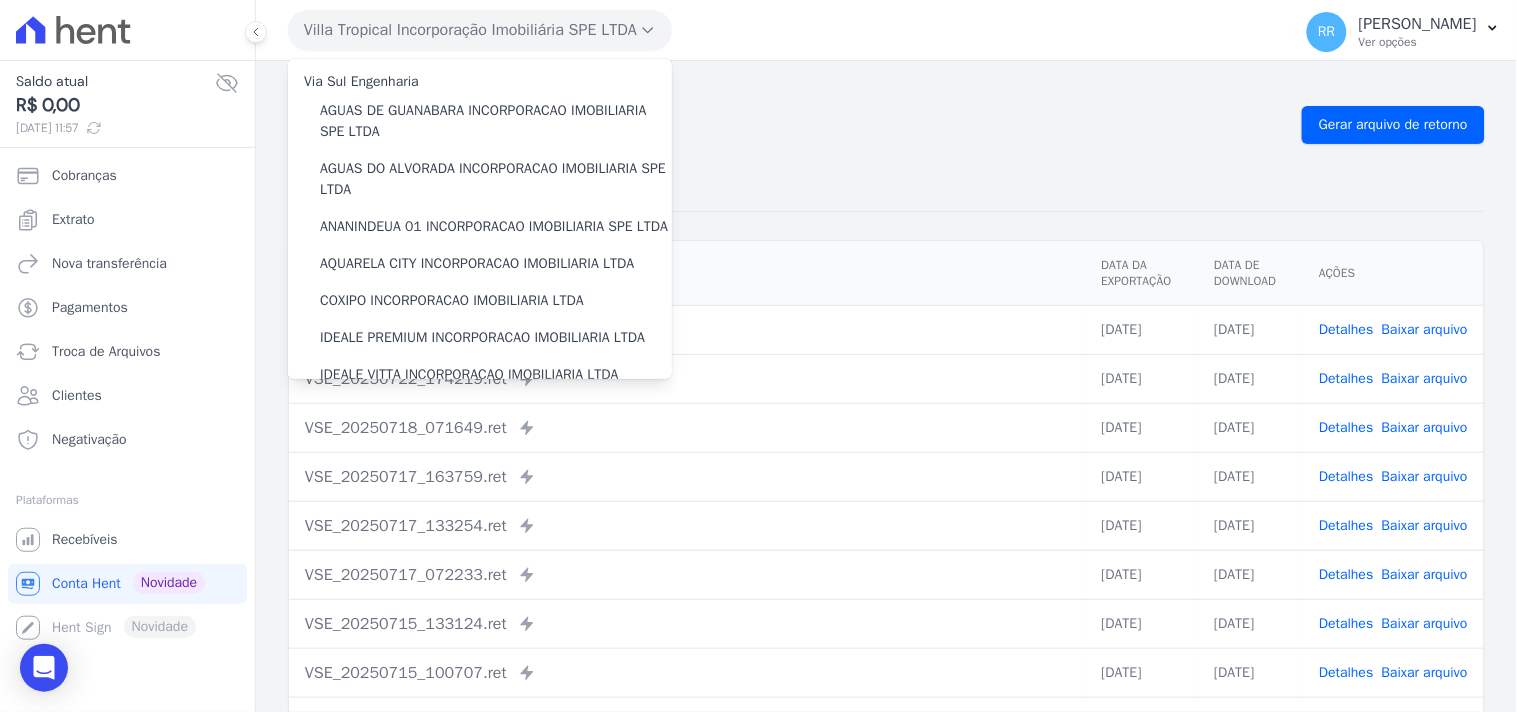 click on "ANANINDEUA 01 INCORPORACAO IMOBILIARIA SPE LTDA" at bounding box center [494, 226] 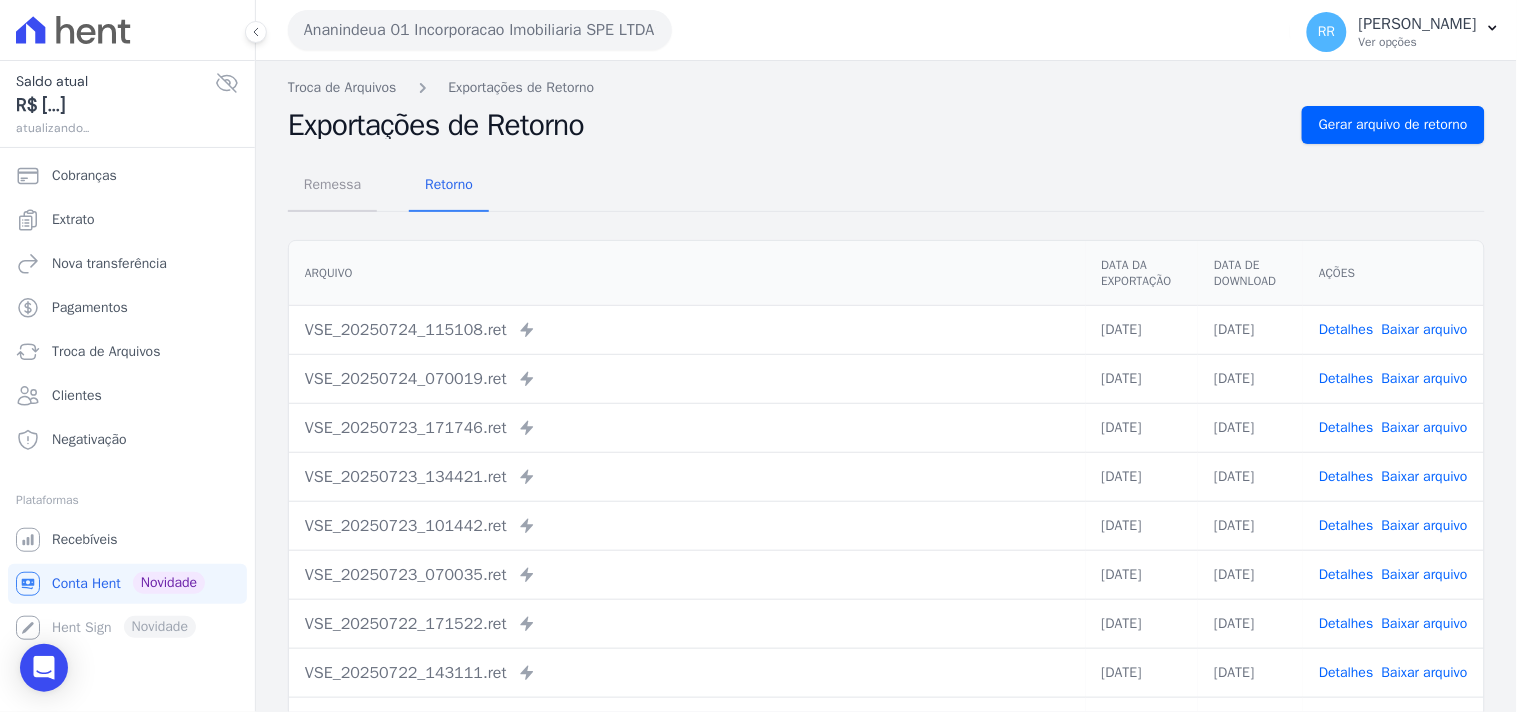 click on "Remessa" at bounding box center [332, 184] 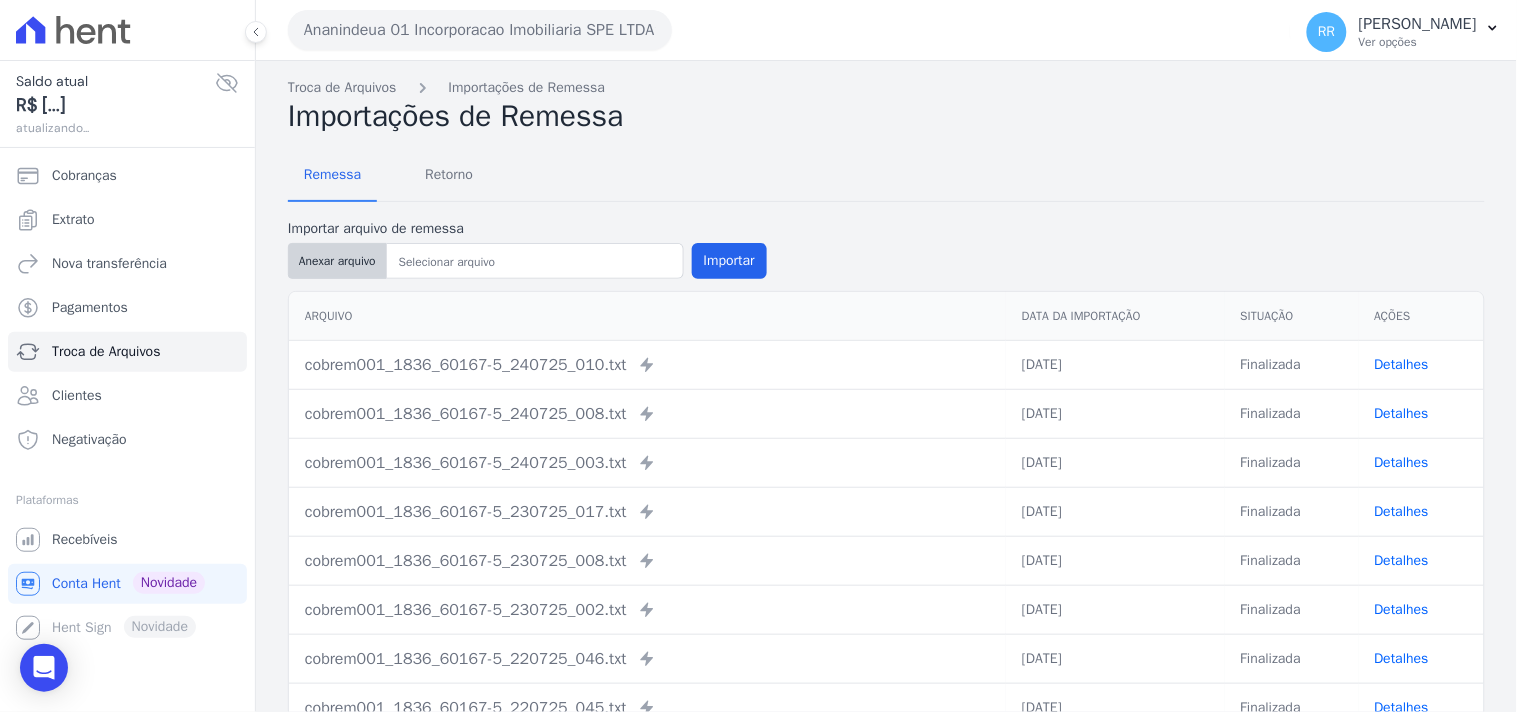 click on "Anexar arquivo" at bounding box center [337, 261] 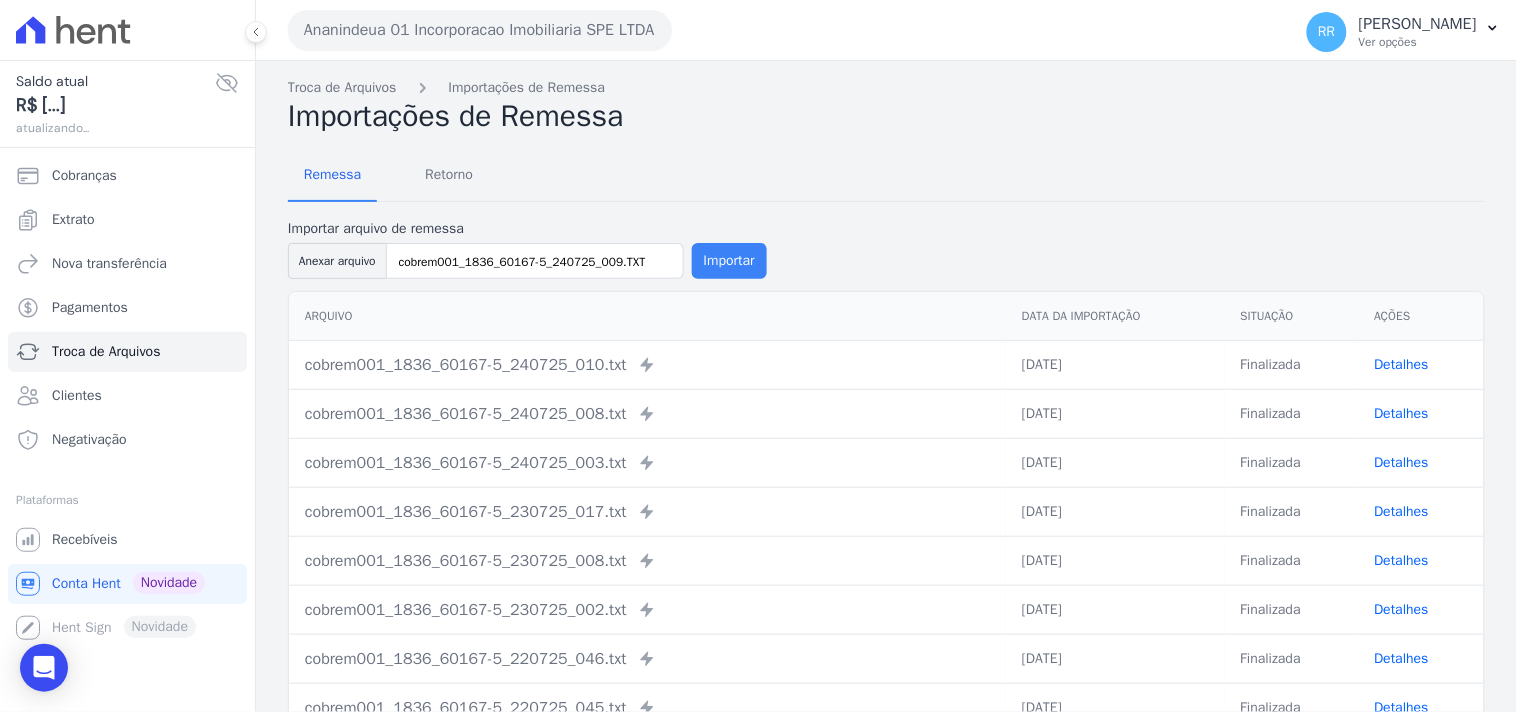 click on "Importar" at bounding box center (729, 261) 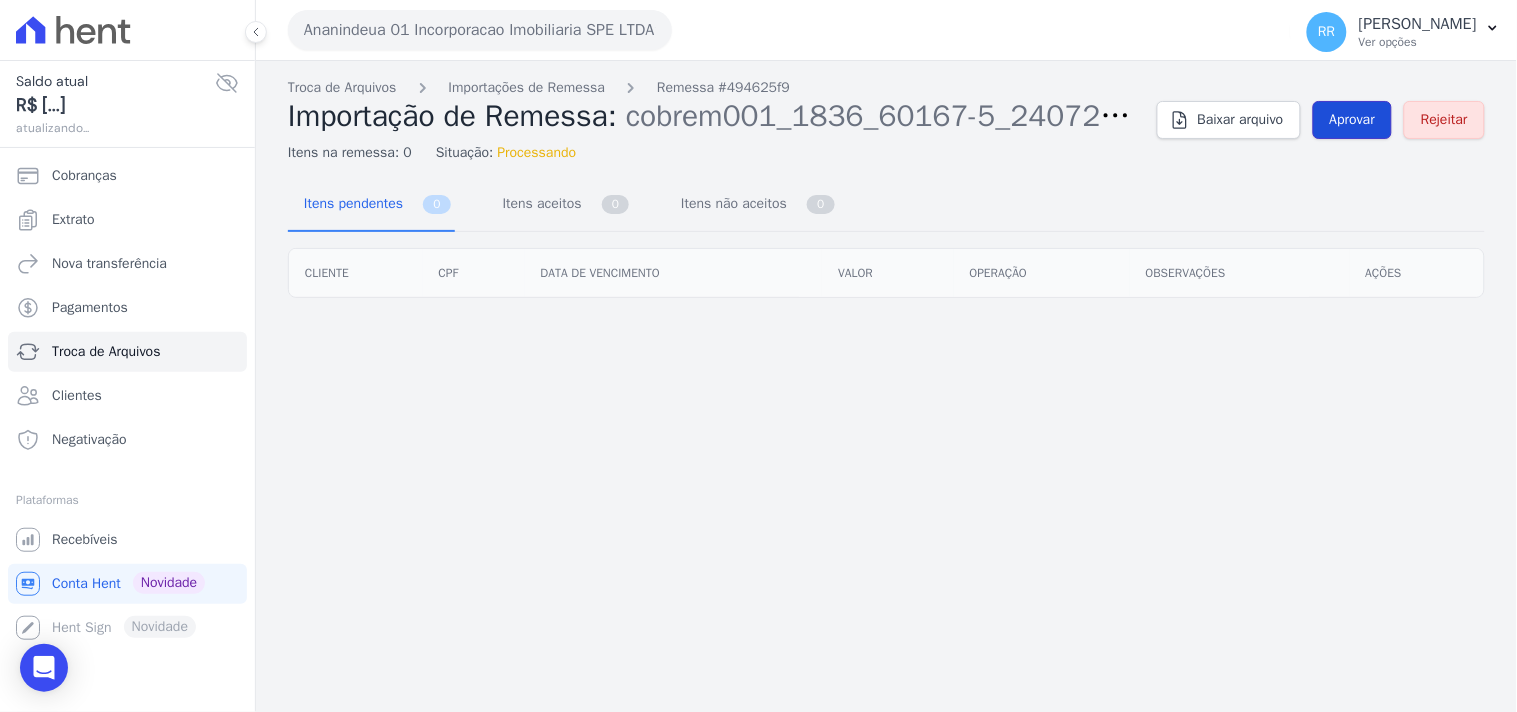 click on "Aprovar" at bounding box center [1353, 120] 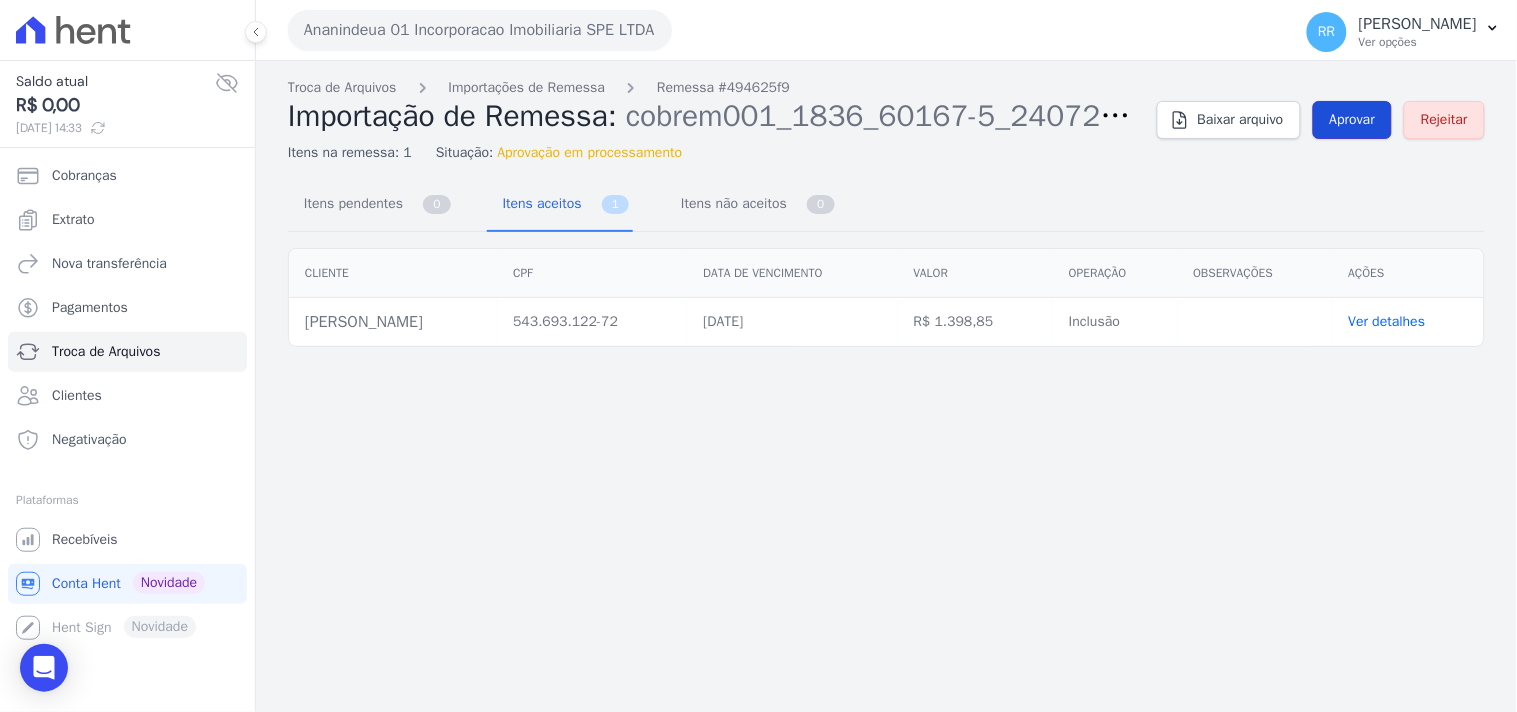 click on "Aprovar" at bounding box center (1353, 120) 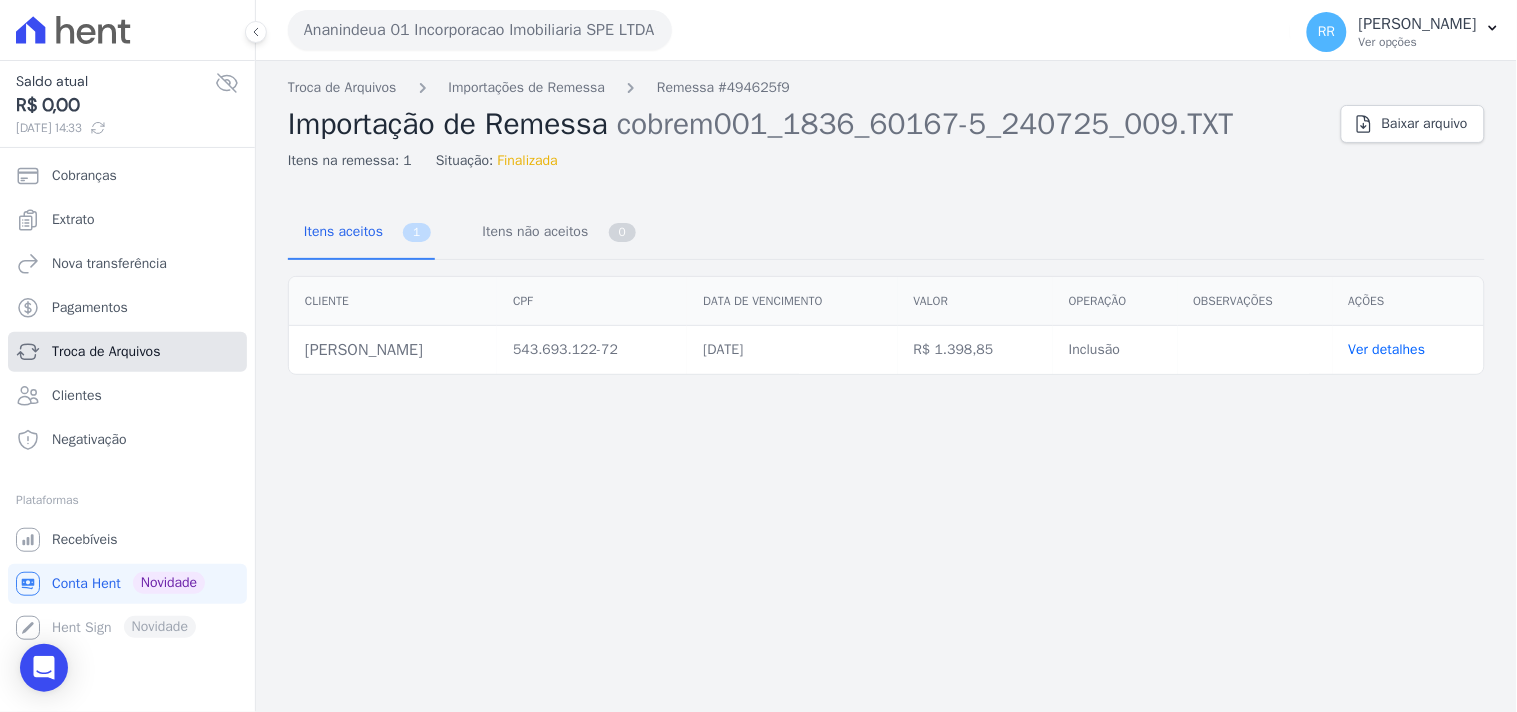 click on "Troca de Arquivos" at bounding box center [127, 352] 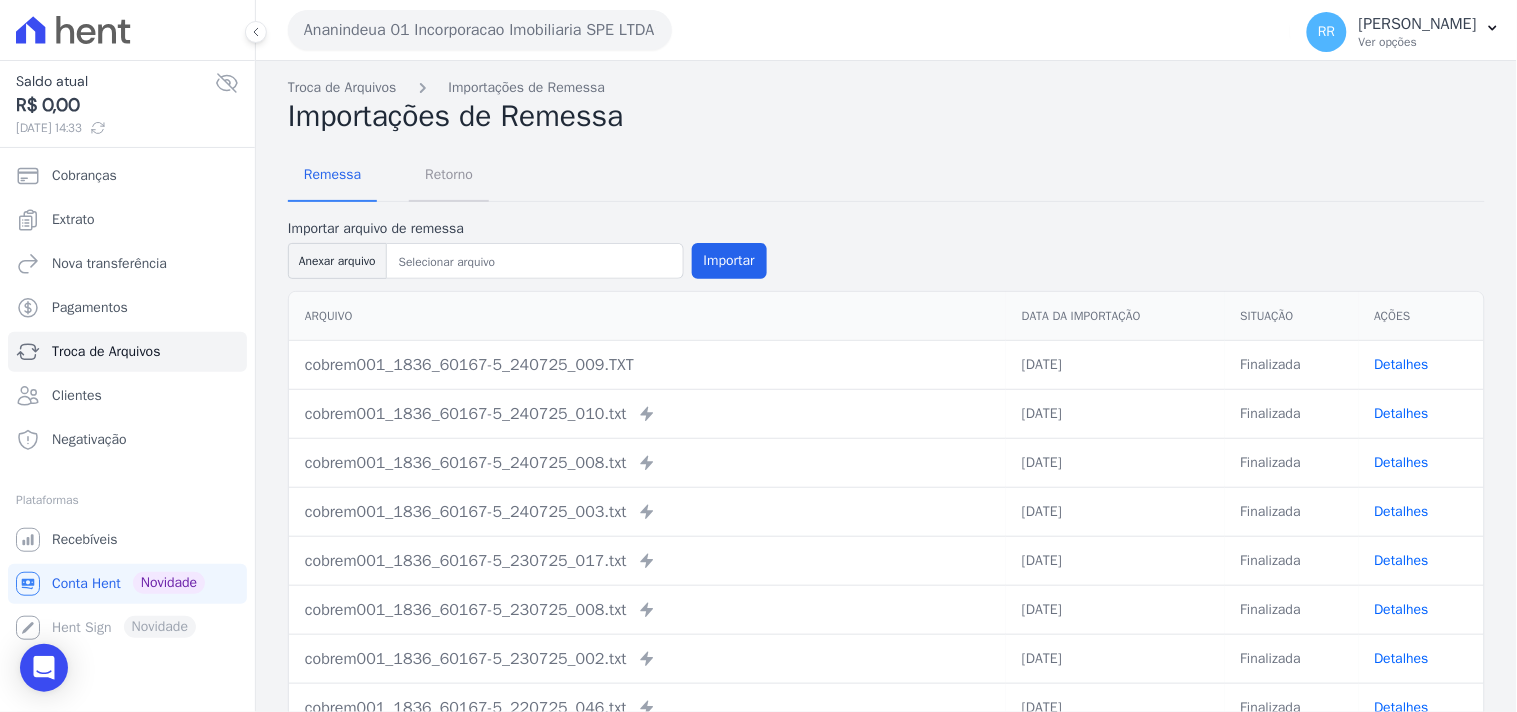 click on "Retorno" at bounding box center (449, 176) 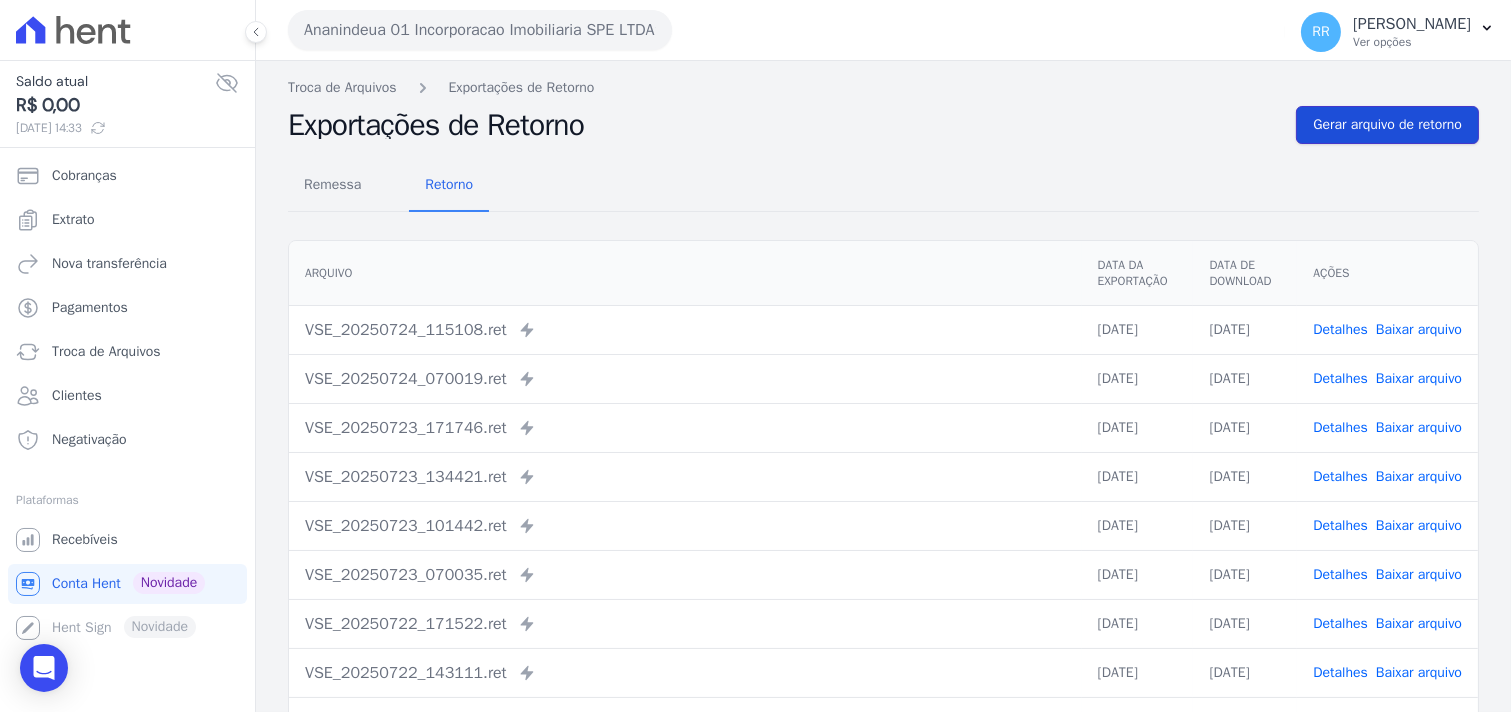 click on "Gerar arquivo de retorno" at bounding box center (1387, 125) 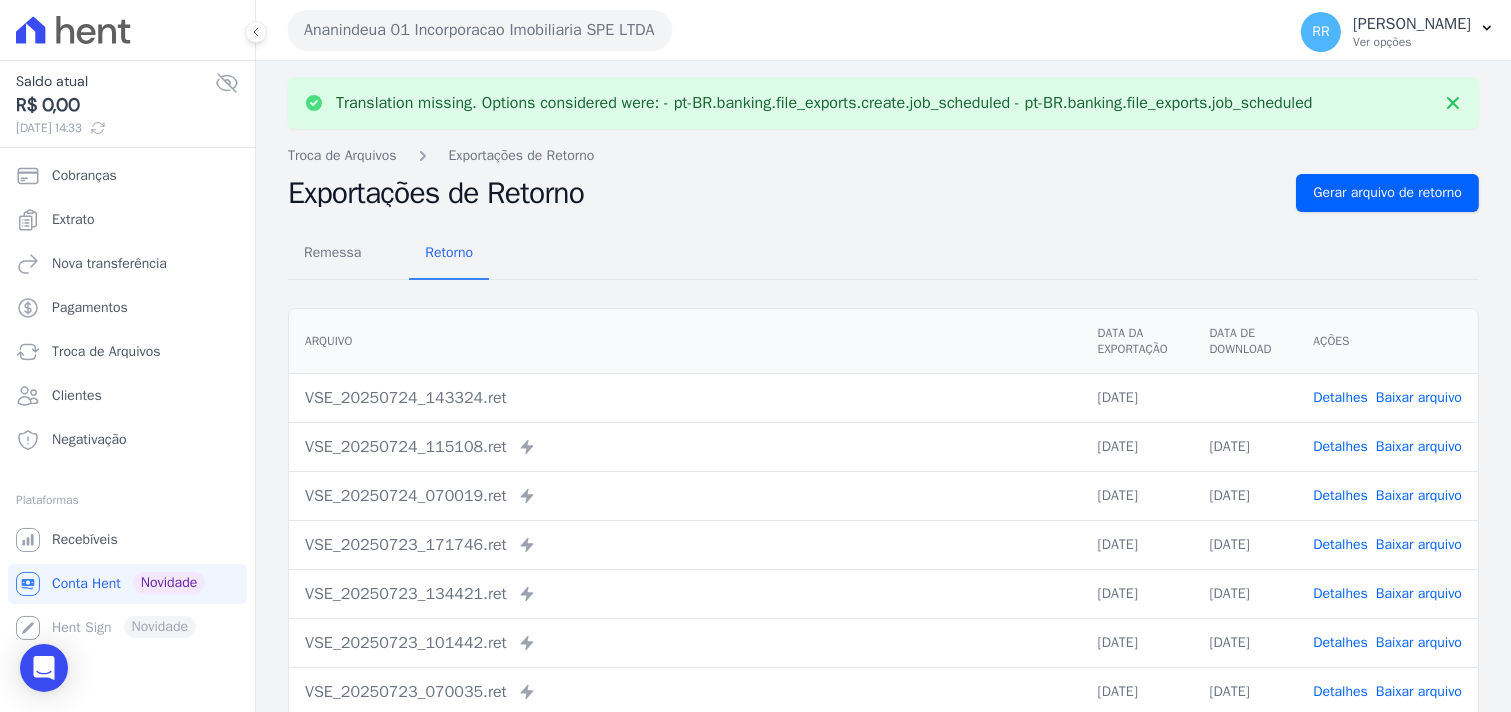 click on "Baixar arquivo" at bounding box center [1419, 397] 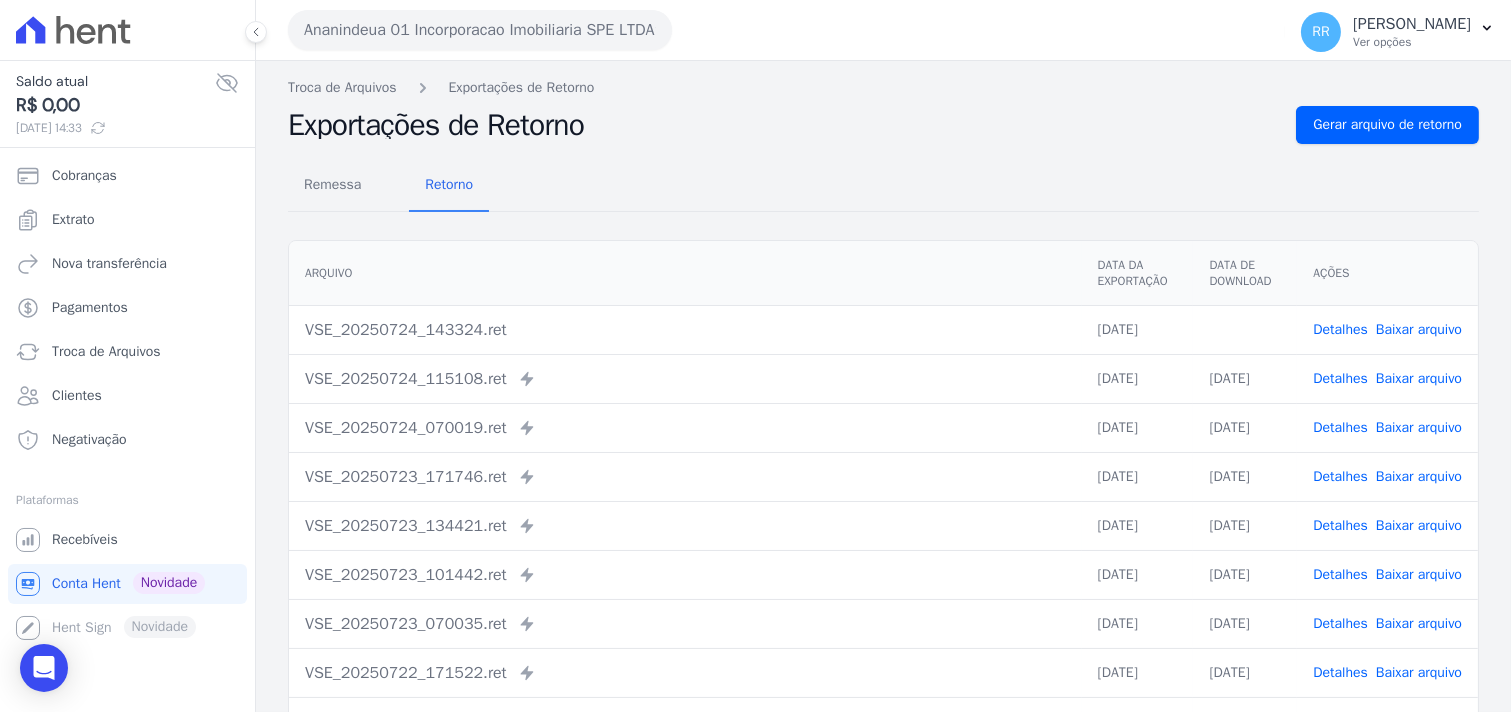 click on "Exportações de Retorno
Gerar arquivo de retorno" at bounding box center [883, 125] 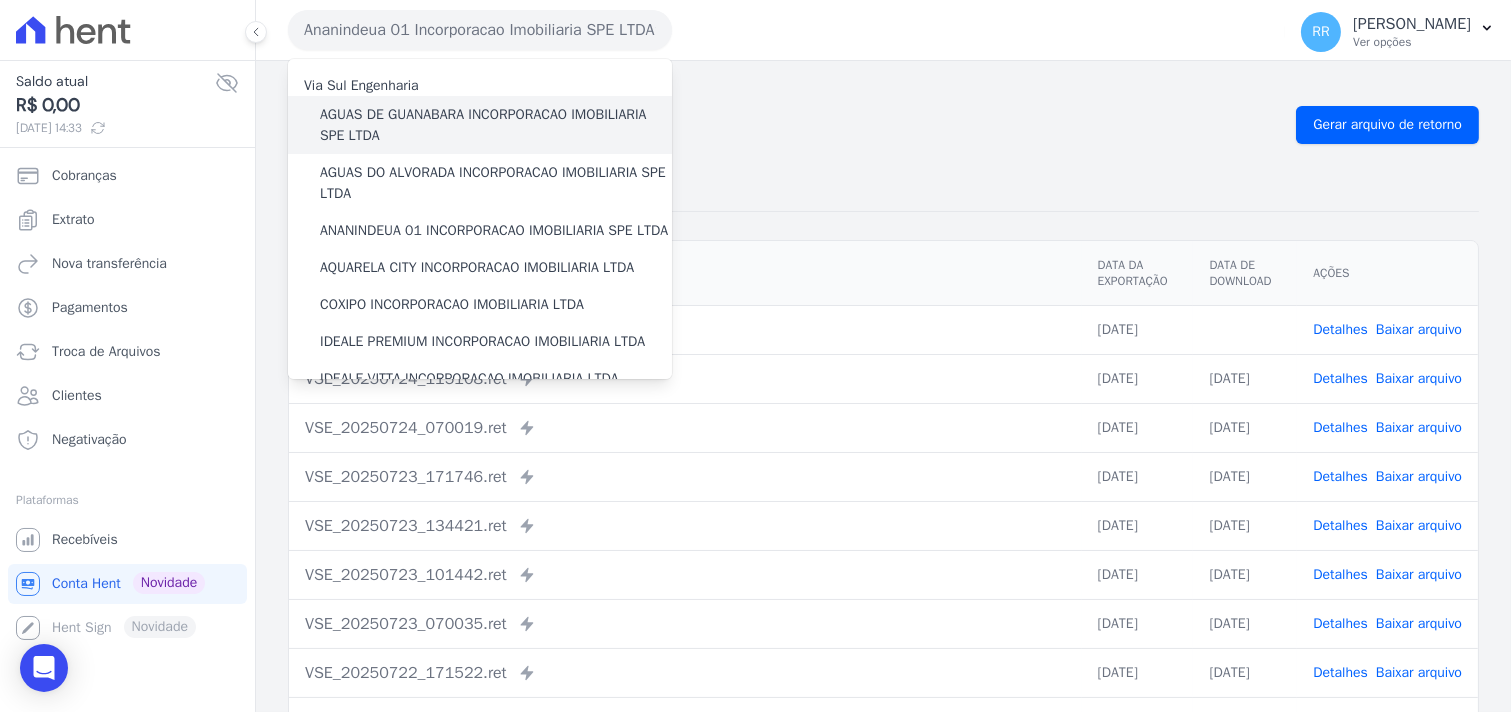 click on "AGUAS DE GUANABARA INCORPORACAO IMOBILIARIA SPE LTDA" at bounding box center (496, 125) 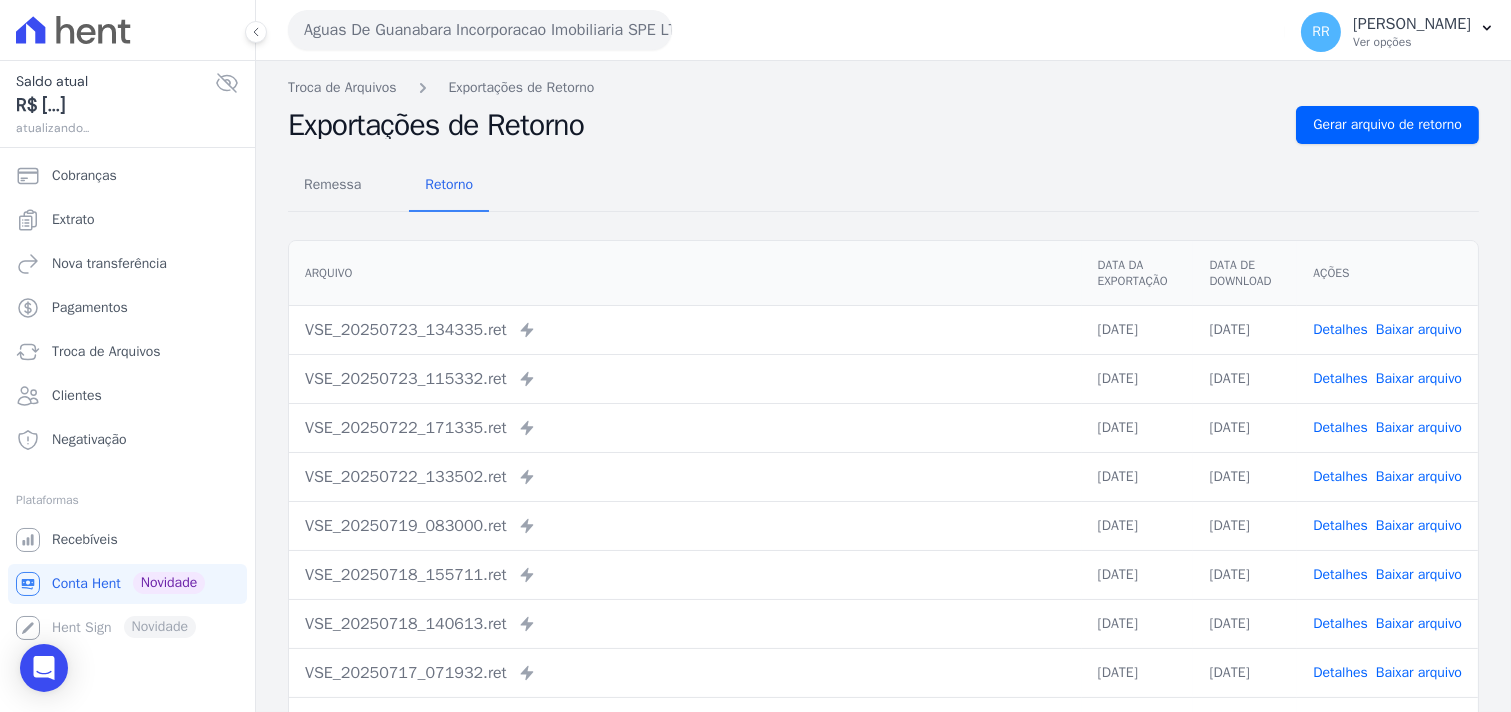 click on "Remessa
Retorno
[GEOGRAPHIC_DATA]
Data da Exportação
Data de Download
Ações
VSE_20250723_134335.ret
Enviado para Nexxera em: [DATE] 13:43
23/07/2025
[DATE]
Detalhes" at bounding box center (883, 505) 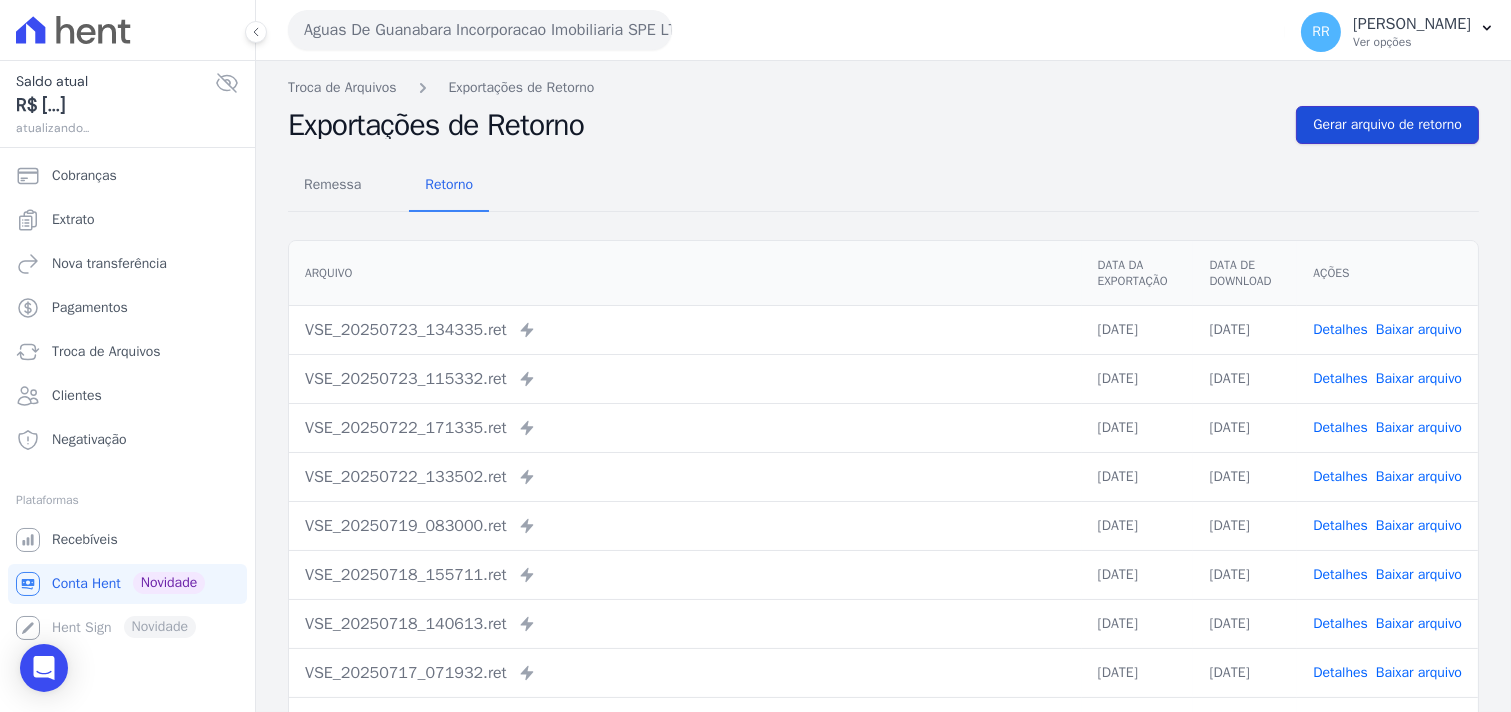 click on "Gerar arquivo de retorno" at bounding box center [1387, 125] 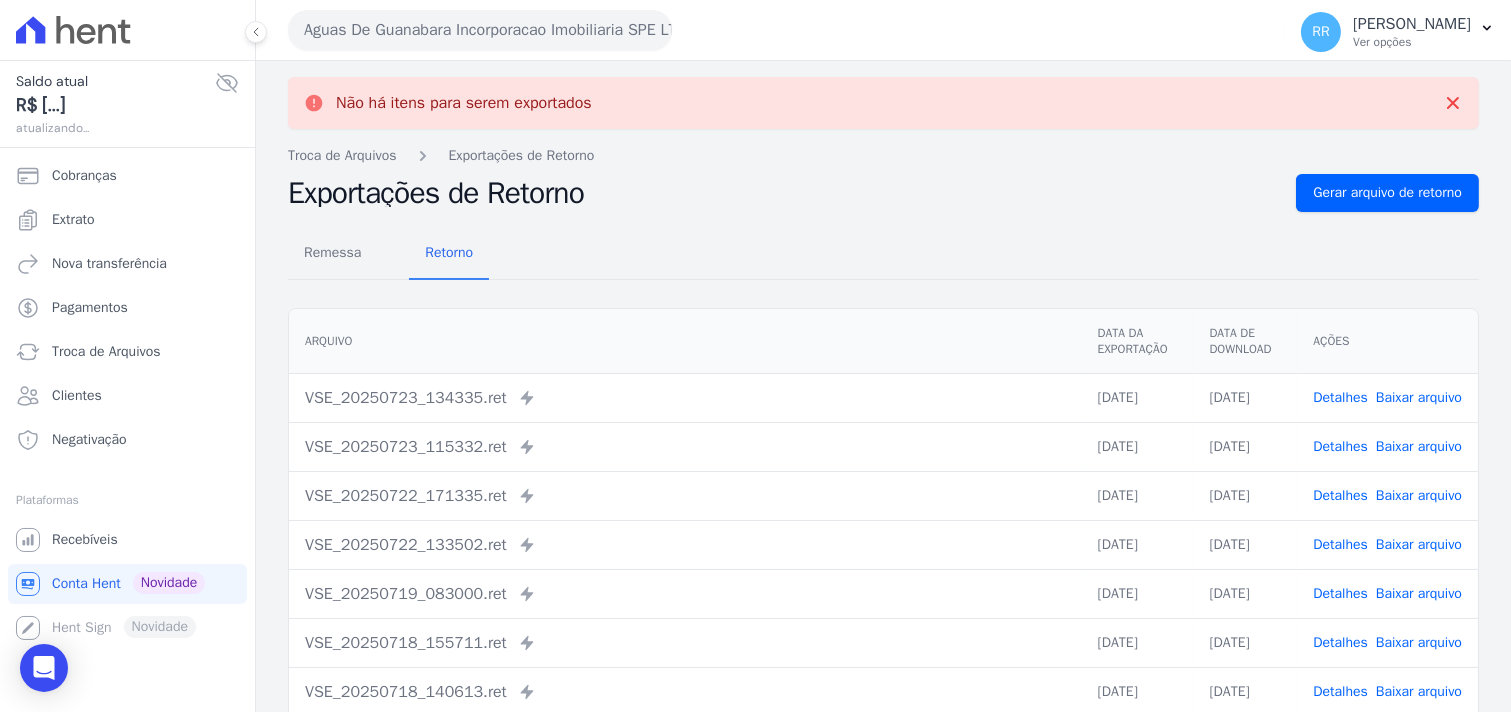 click on "Aguas De Guanabara Incorporacao Imobiliaria SPE LTDA" at bounding box center (480, 30) 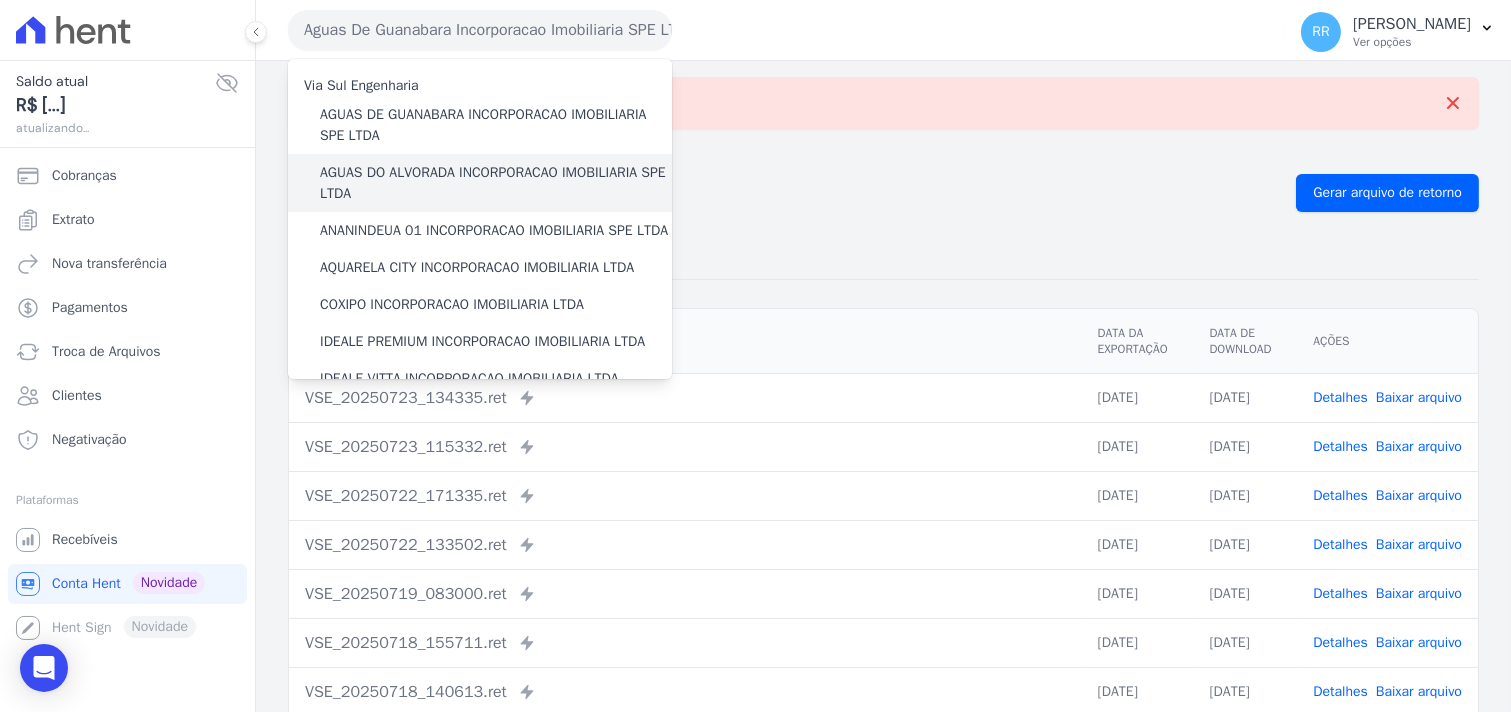 click on "AGUAS DO ALVORADA INCORPORACAO IMOBILIARIA SPE LTDA" at bounding box center [496, 183] 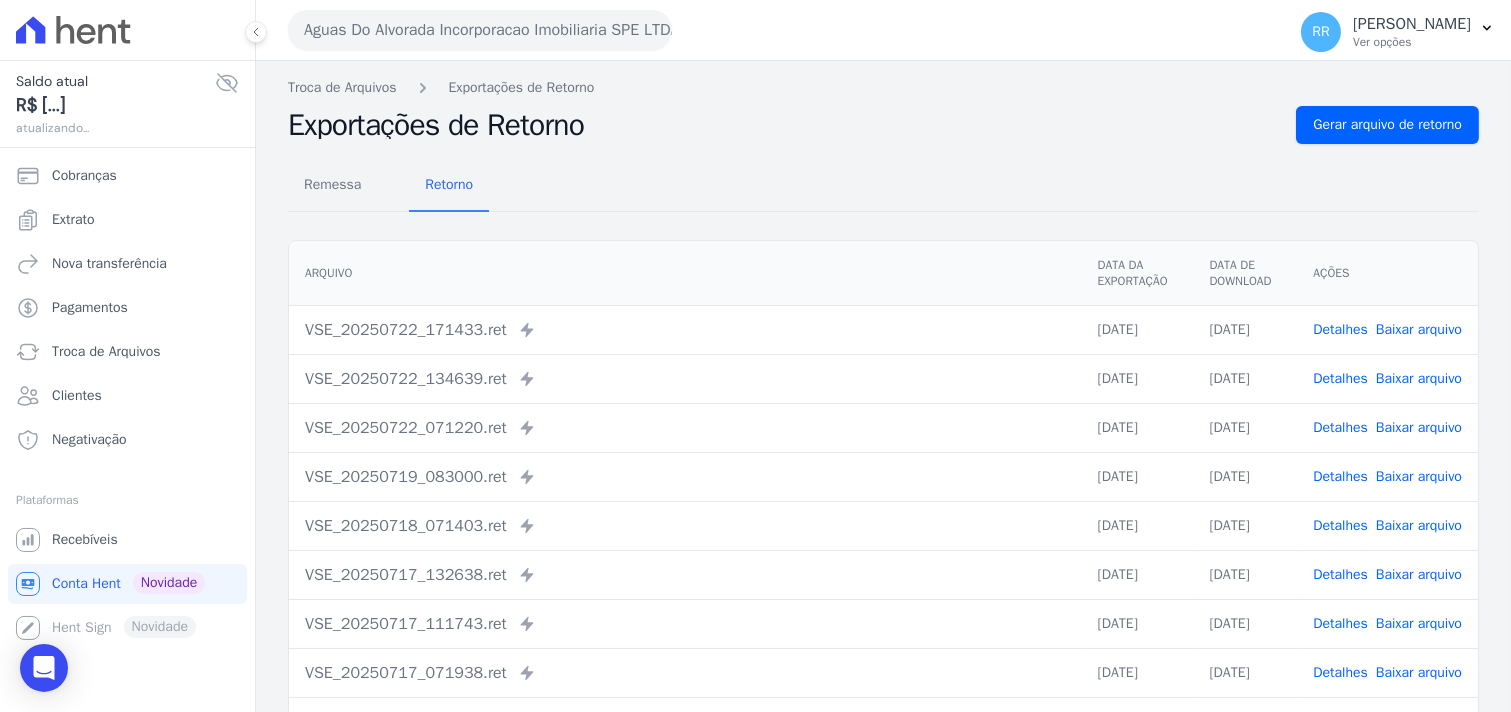 click on "Troca de Arquivos
Exportações de Retorno
Exportações de Retorno
Gerar arquivo de retorno
Remessa
Retorno
[GEOGRAPHIC_DATA]
Data da Exportação
Data de Download
Ações
VSE_20250722_171433.ret" at bounding box center [883, 472] 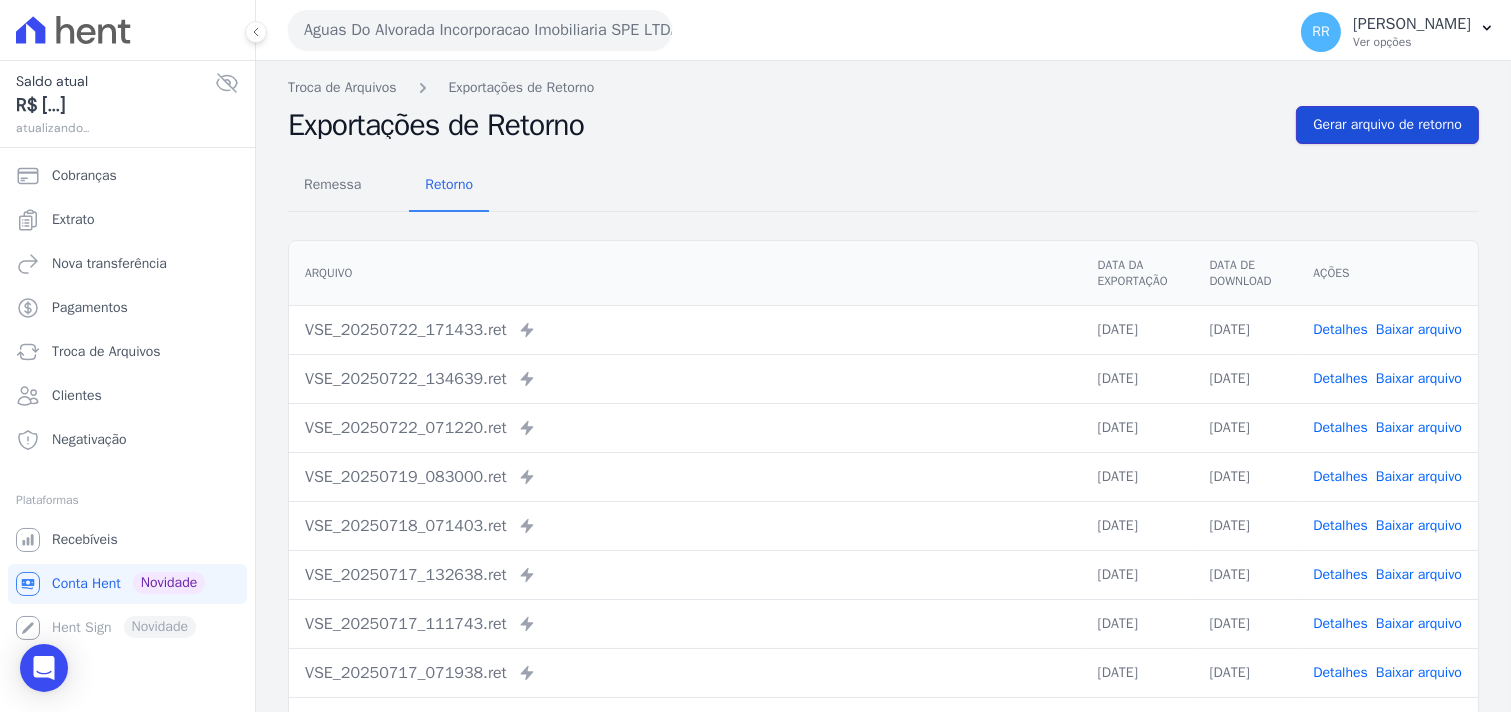 click on "Gerar arquivo de retorno" at bounding box center [1387, 125] 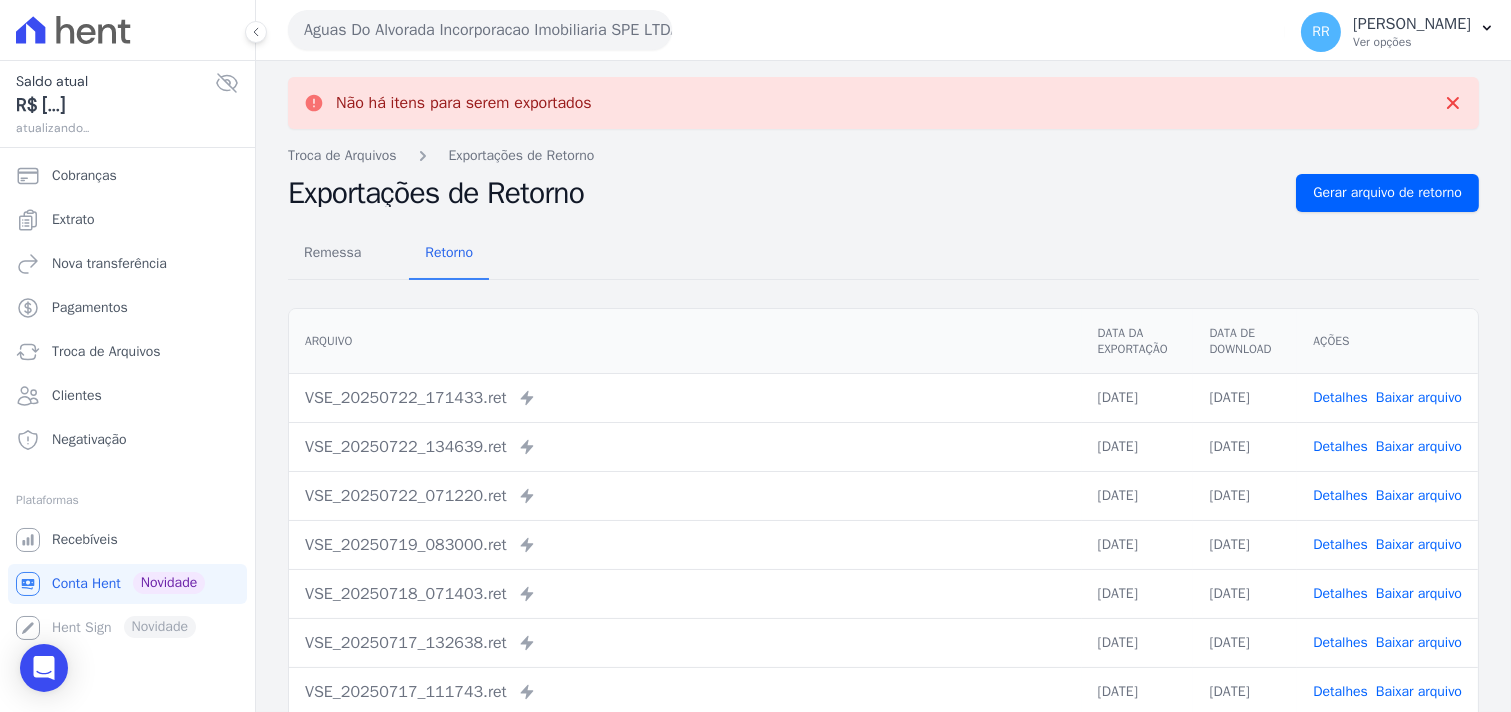click on "Aguas Do Alvorada Incorporacao Imobiliaria SPE LTDA" at bounding box center [480, 30] 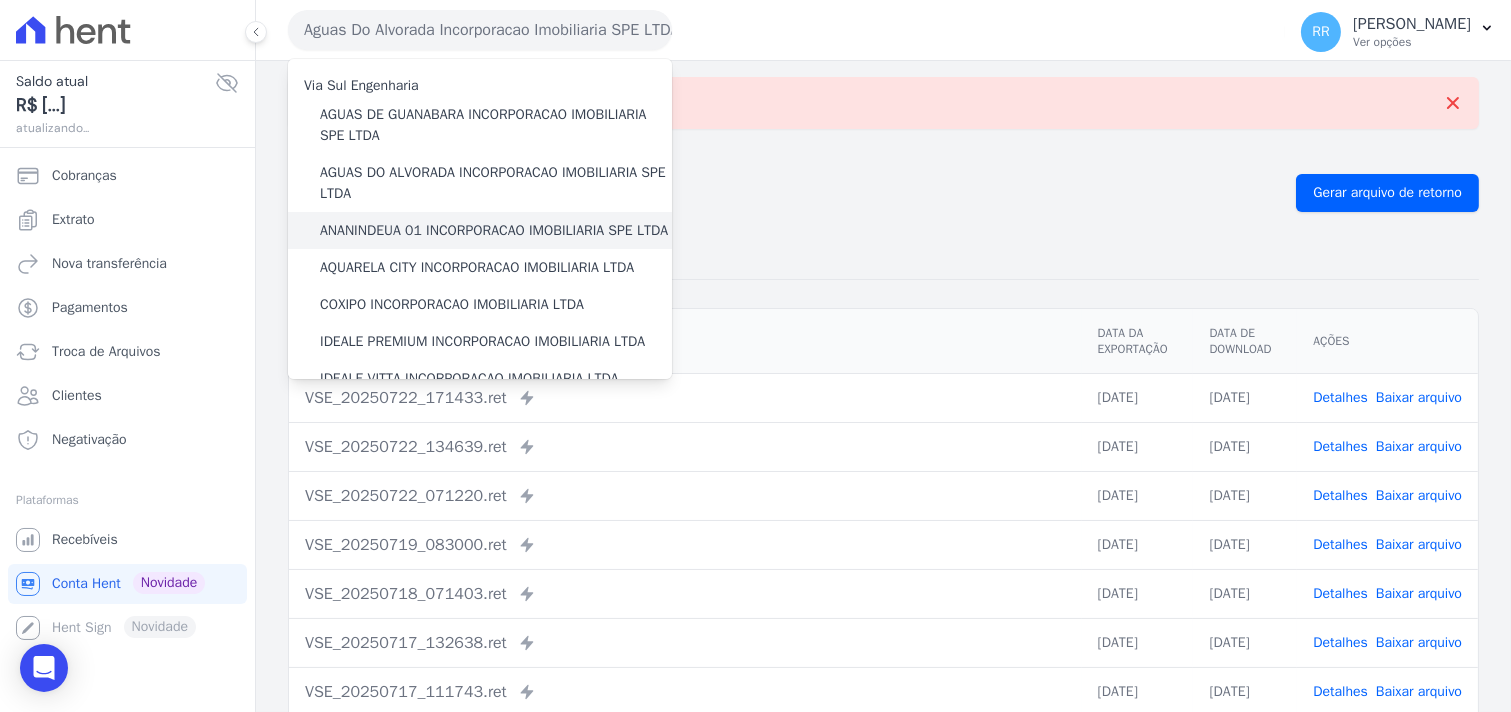 click on "ANANINDEUA 01 INCORPORACAO IMOBILIARIA SPE LTDA" at bounding box center (494, 230) 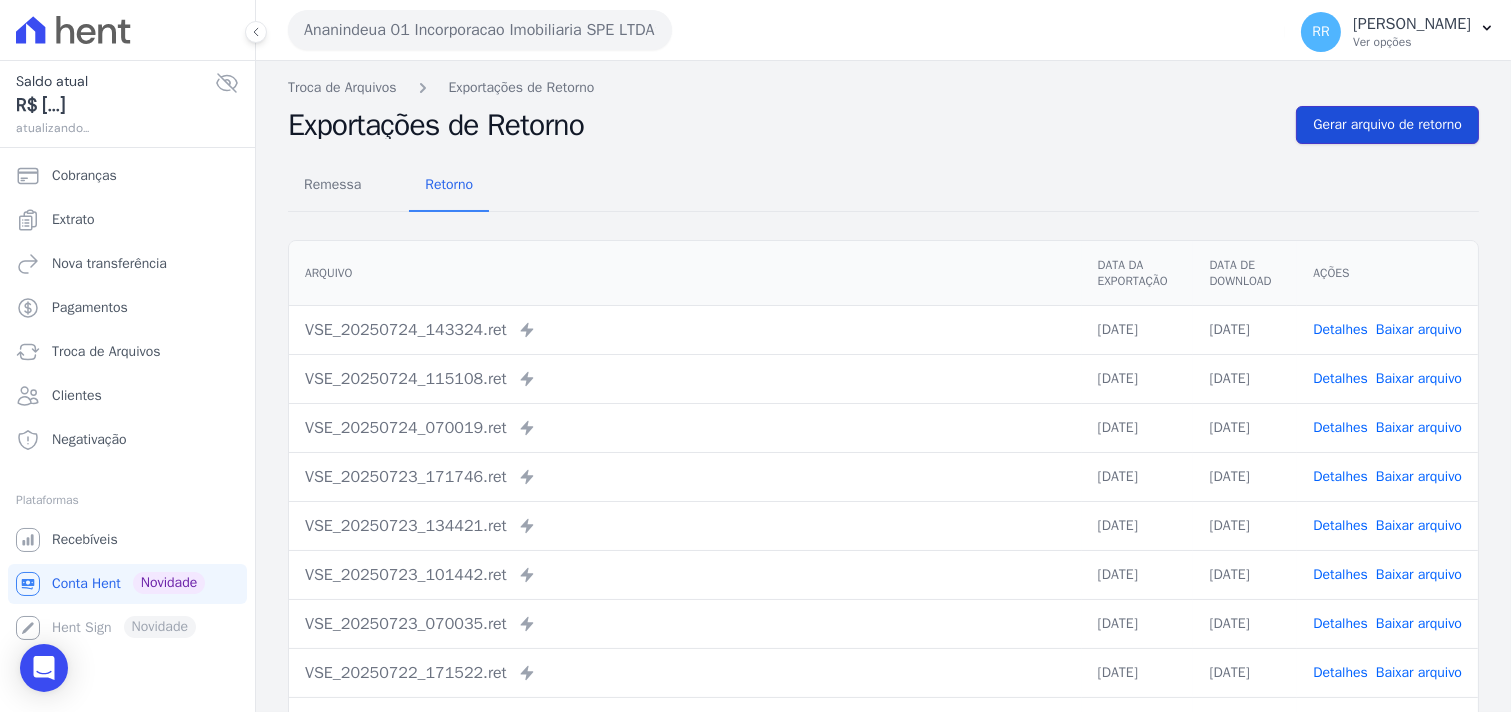 click on "Gerar arquivo de retorno" at bounding box center (1387, 125) 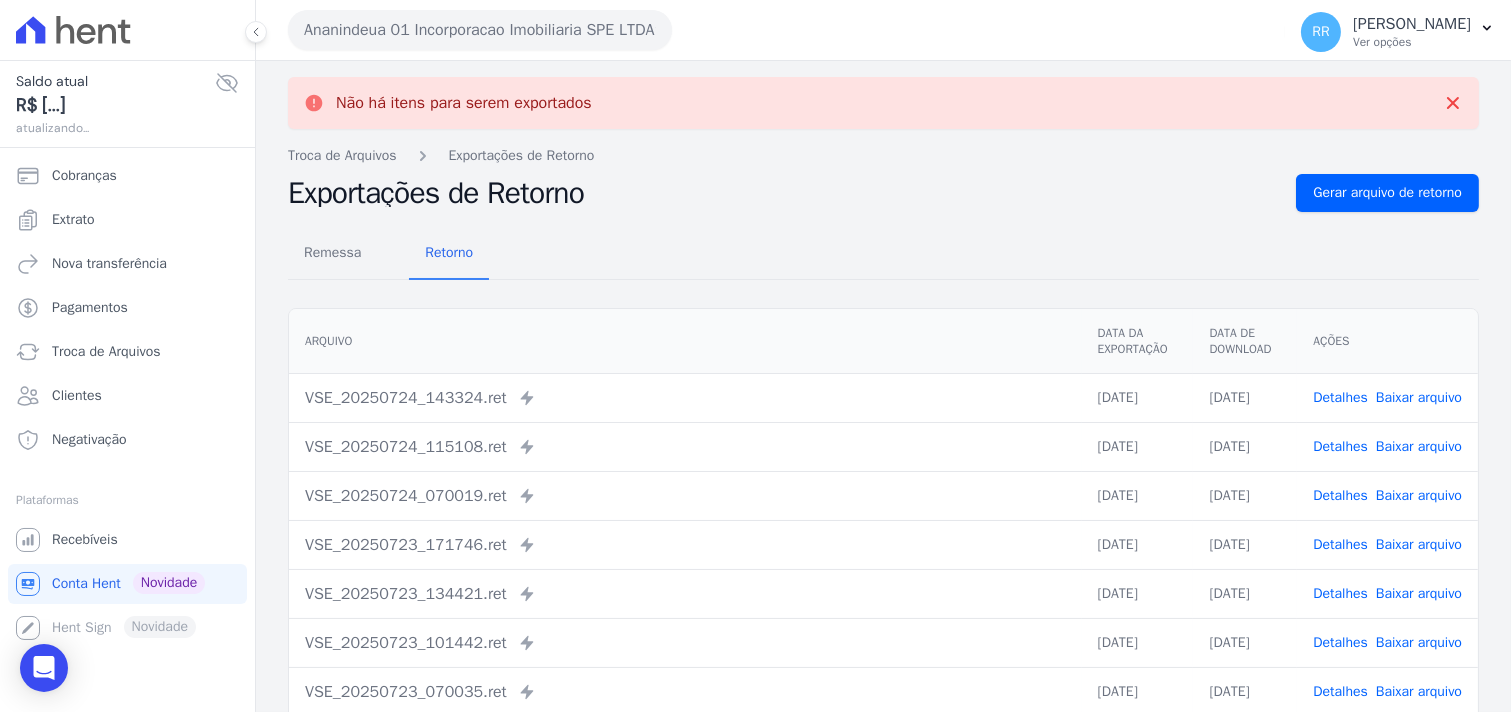 click on "Ananindeua 01 Incorporacao Imobiliaria SPE LTDA" at bounding box center [480, 30] 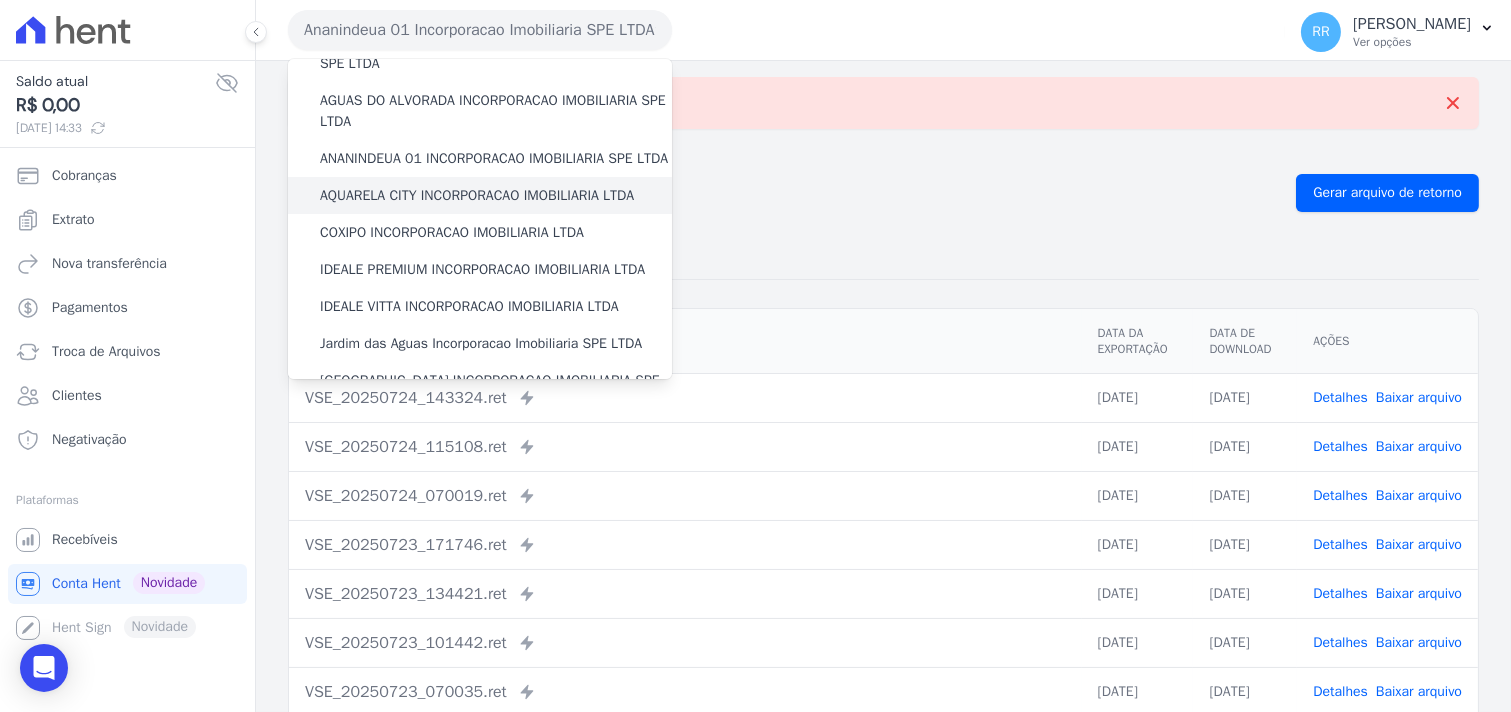 scroll, scrollTop: 74, scrollLeft: 0, axis: vertical 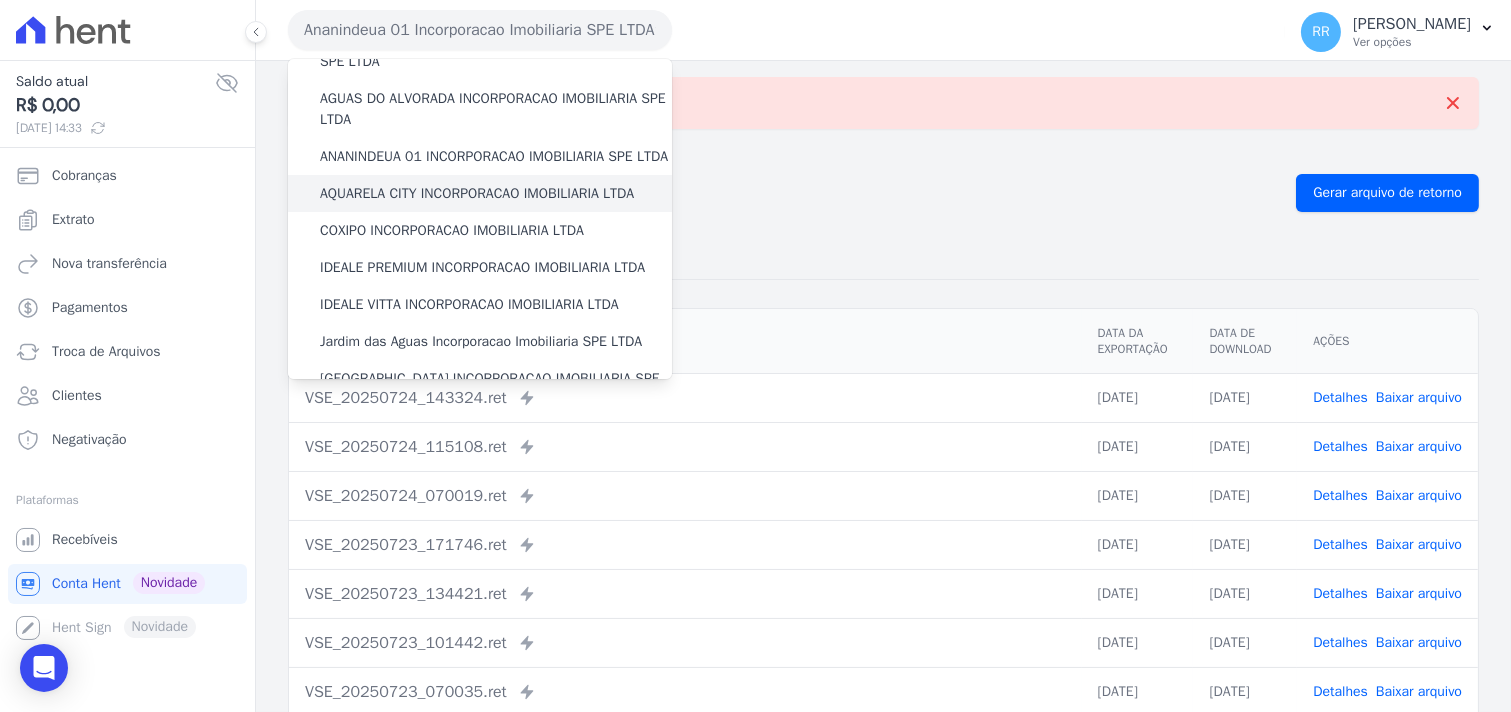 click on "AQUARELA CITY INCORPORACAO IMOBILIARIA LTDA" at bounding box center [477, 193] 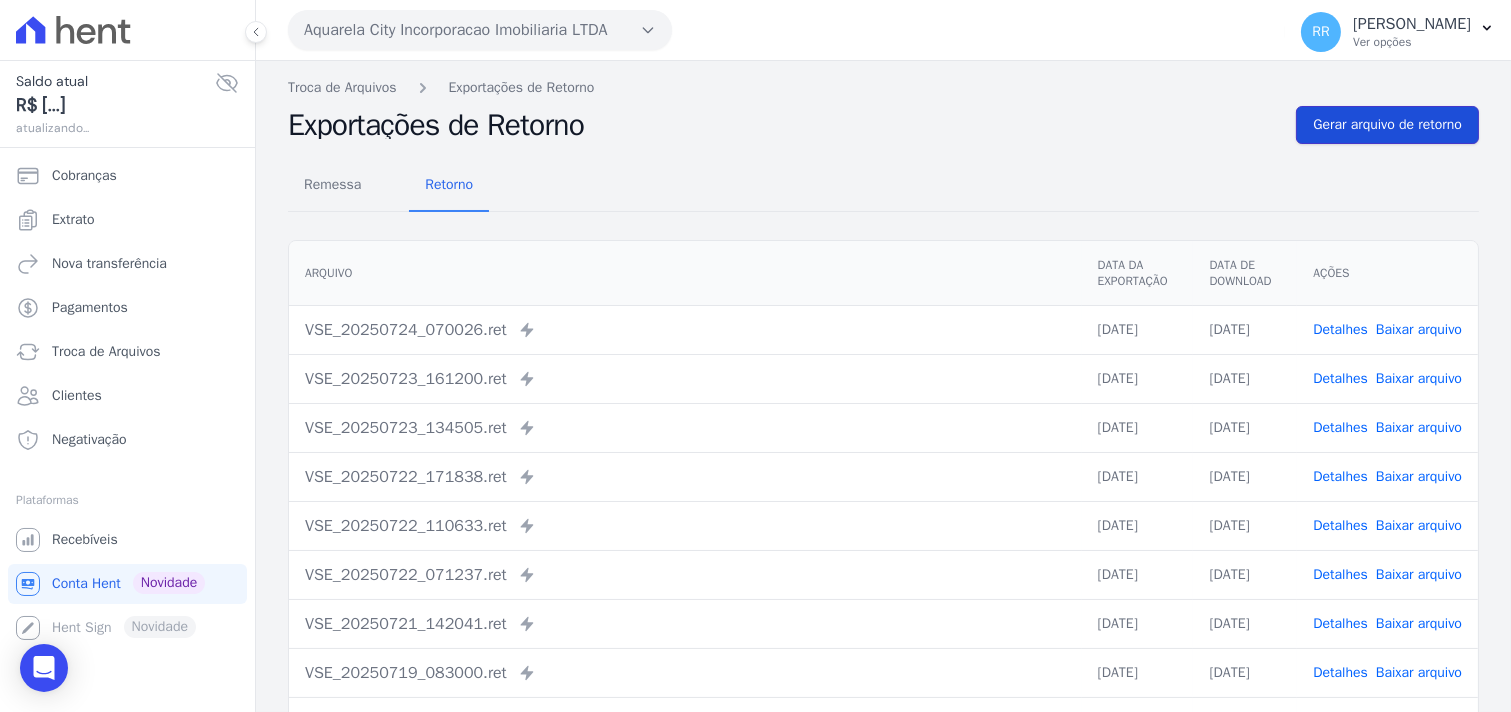 click on "Gerar arquivo de retorno" at bounding box center [1387, 125] 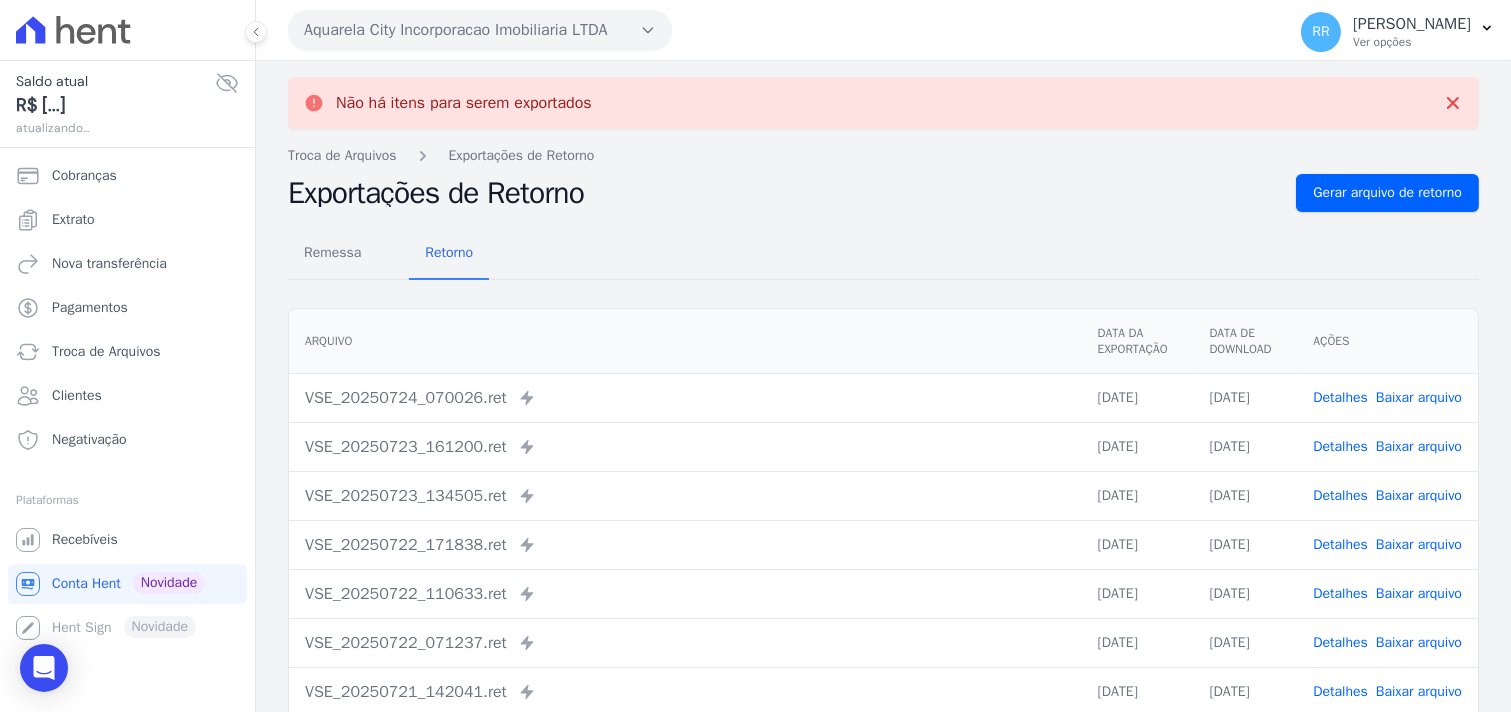 click on "Aquarela City Incorporacao Imobiliaria LTDA" at bounding box center [480, 30] 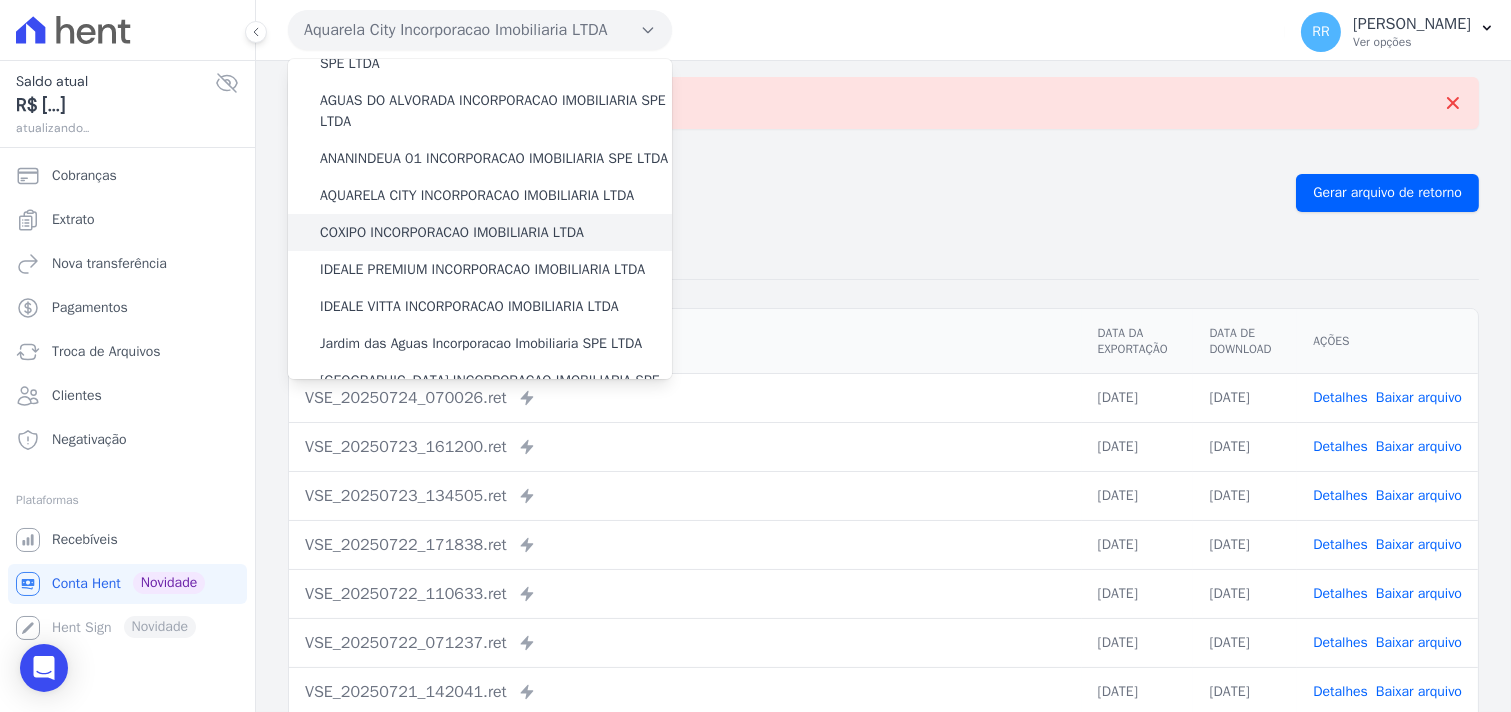scroll, scrollTop: 74, scrollLeft: 0, axis: vertical 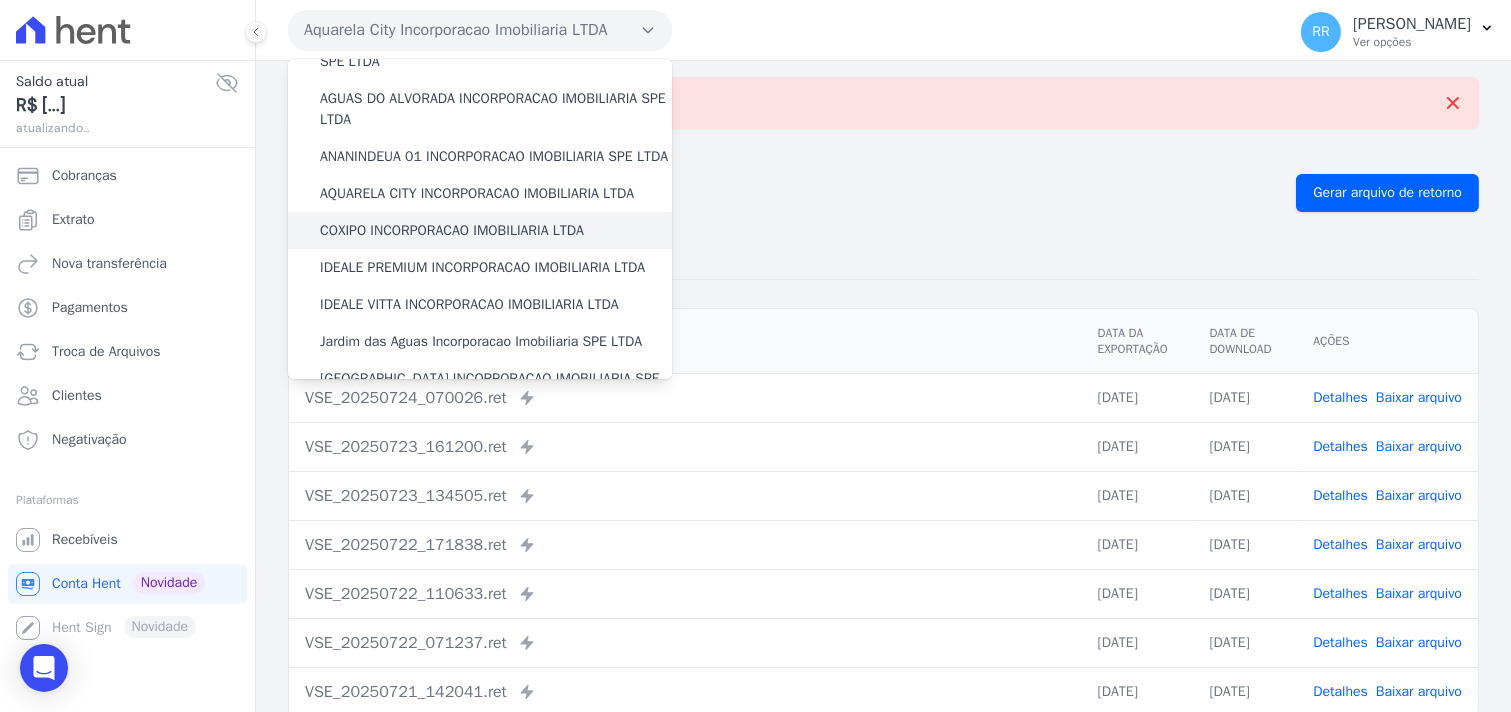 click on "COXIPO INCORPORACAO IMOBILIARIA LTDA" at bounding box center [452, 230] 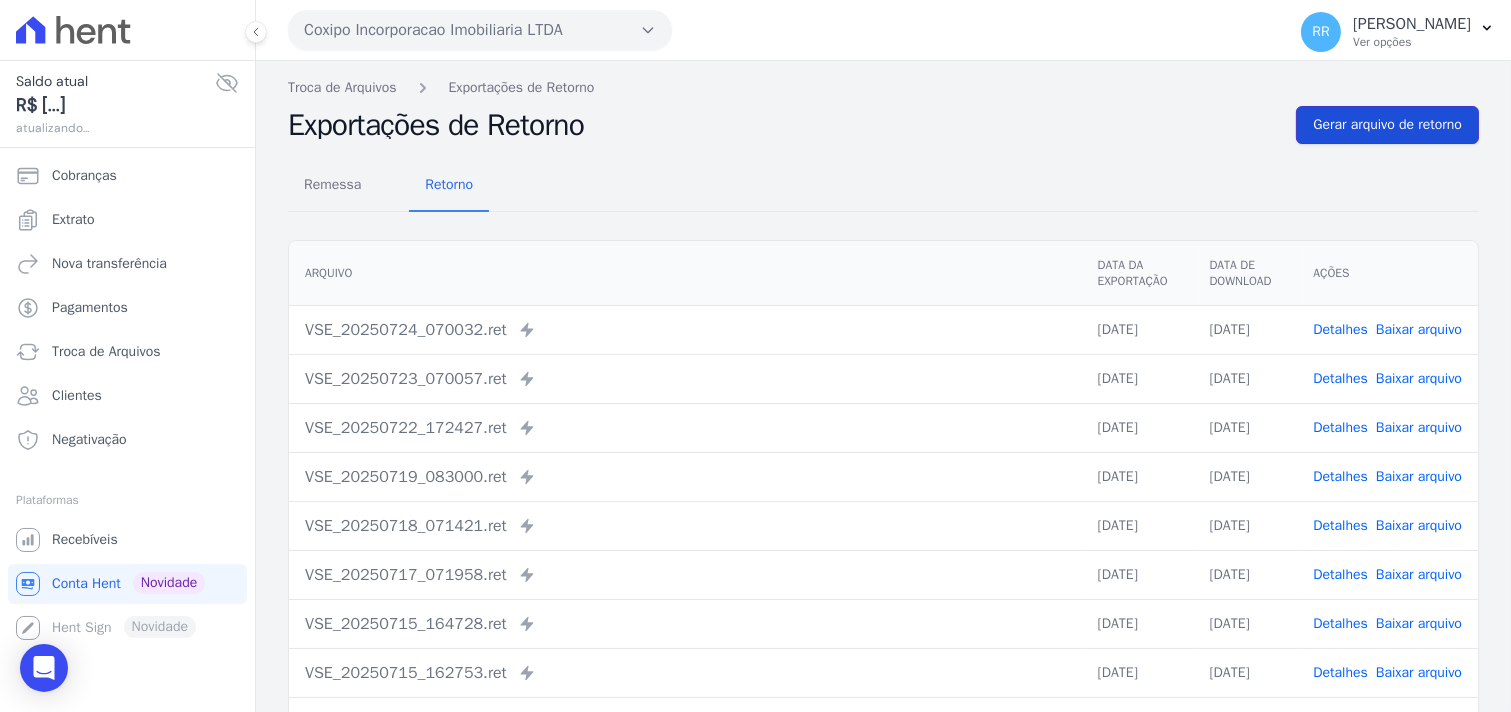 click on "Gerar arquivo de retorno" at bounding box center [1387, 125] 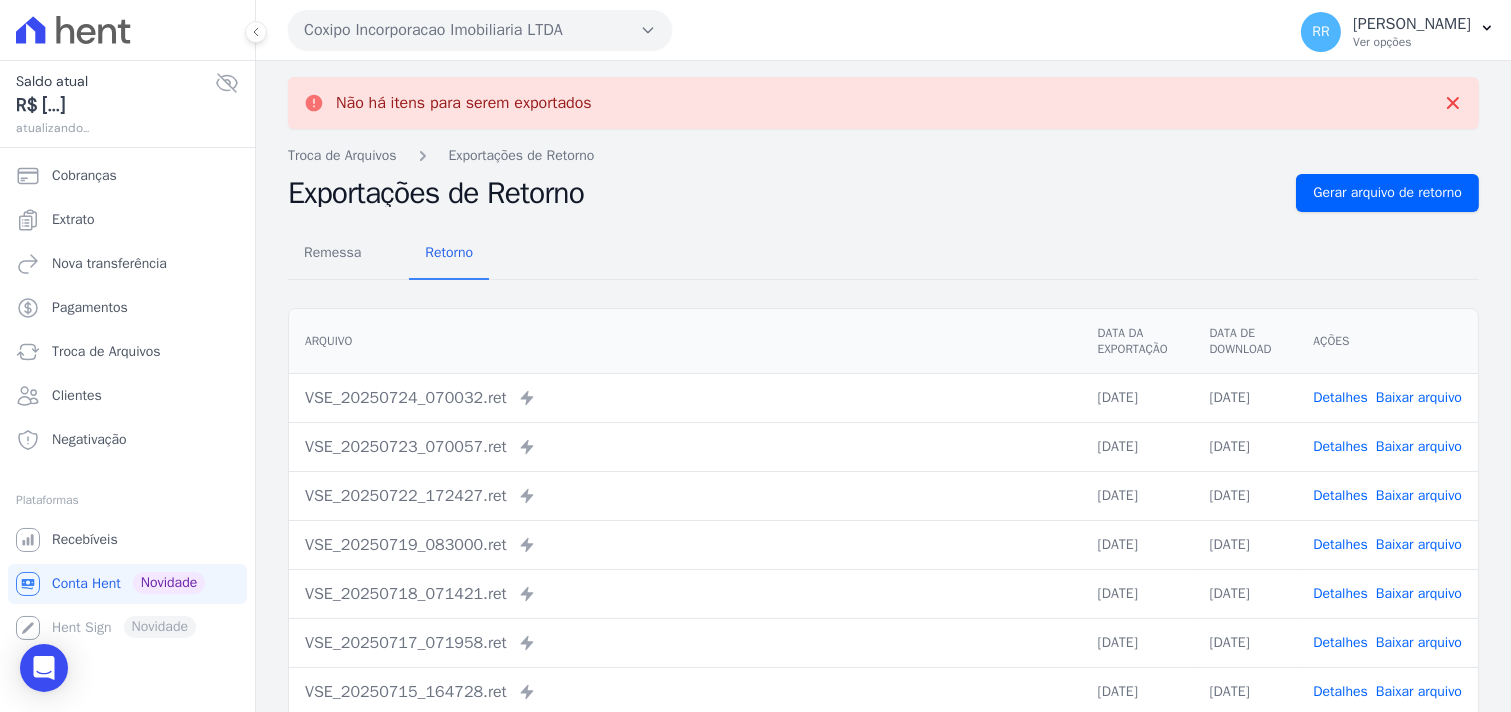 click on "Coxipo Incorporacao Imobiliaria LTDA" at bounding box center [480, 30] 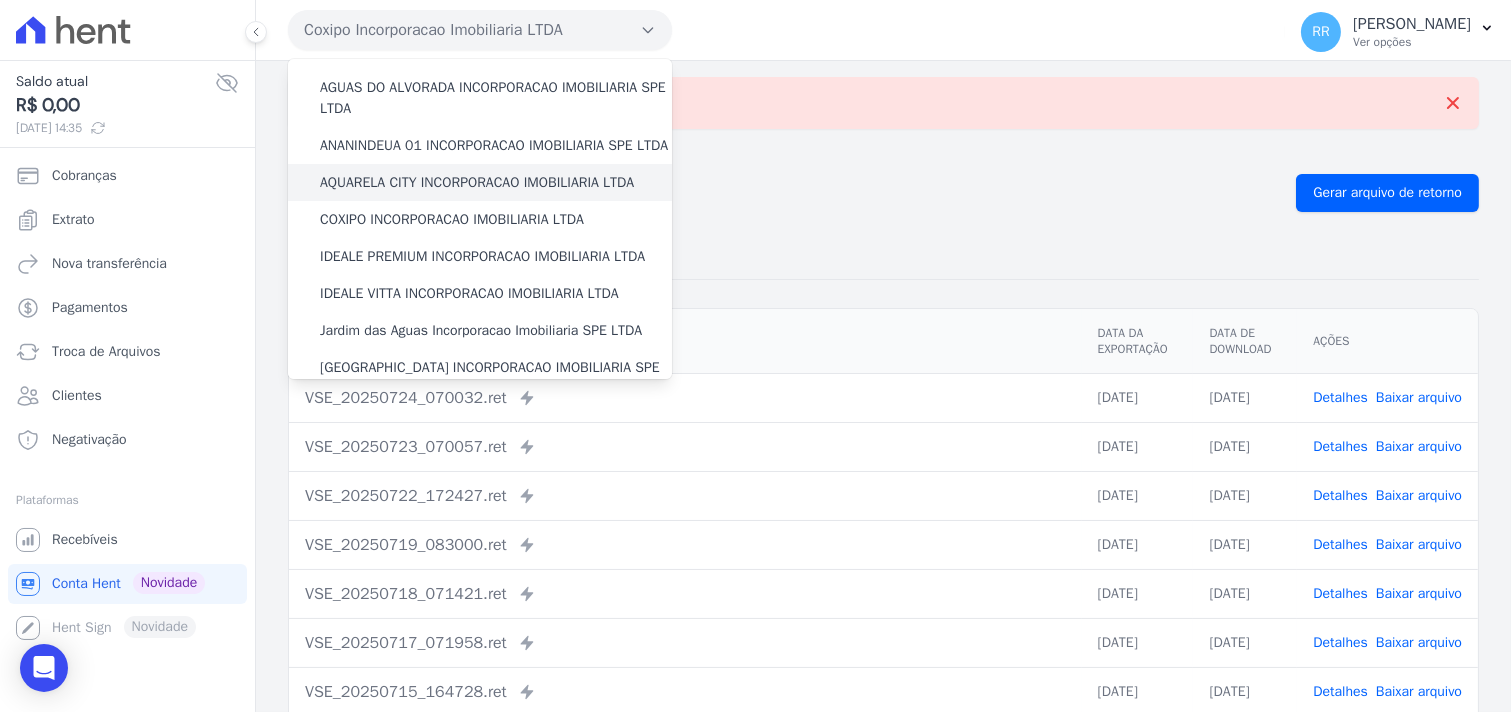scroll, scrollTop: 111, scrollLeft: 0, axis: vertical 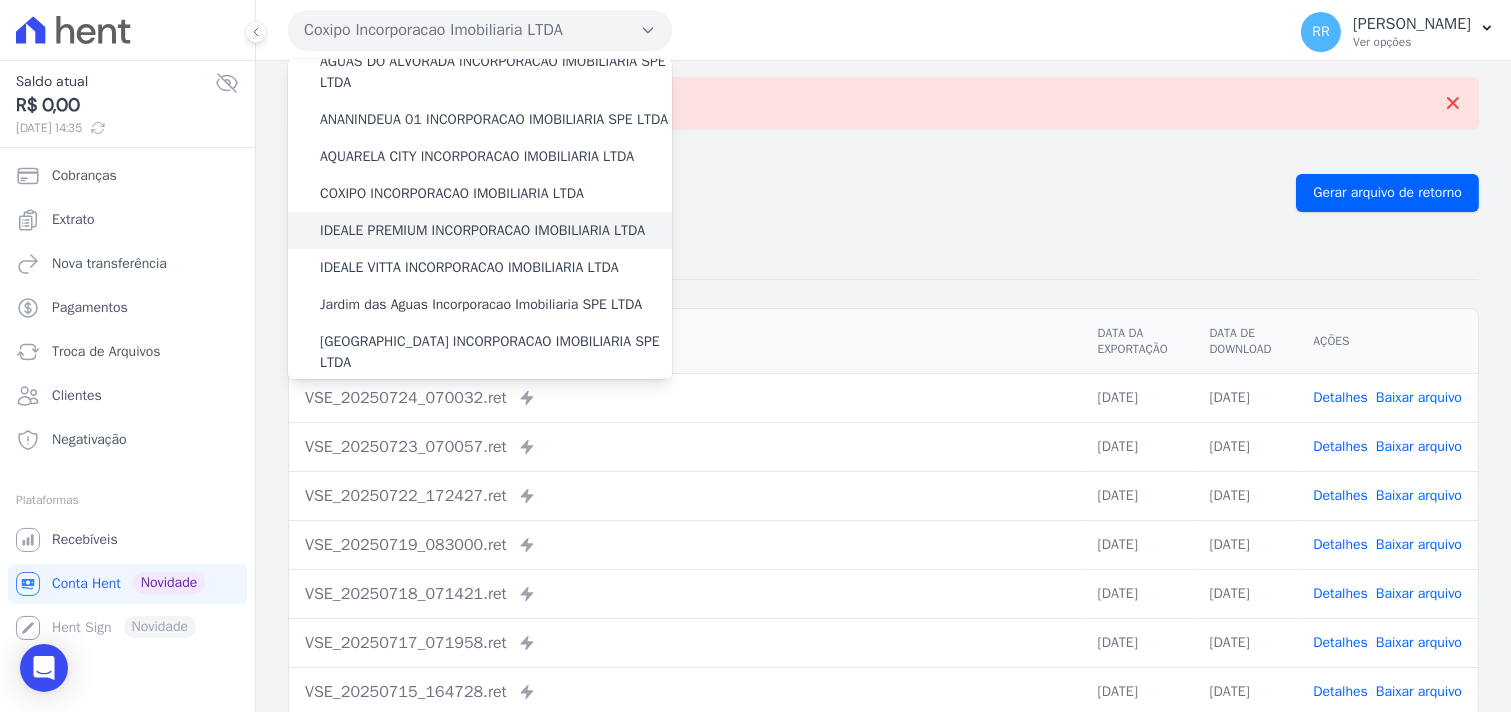 click on "IDEALE PREMIUM INCORPORACAO IMOBILIARIA LTDA" at bounding box center (482, 230) 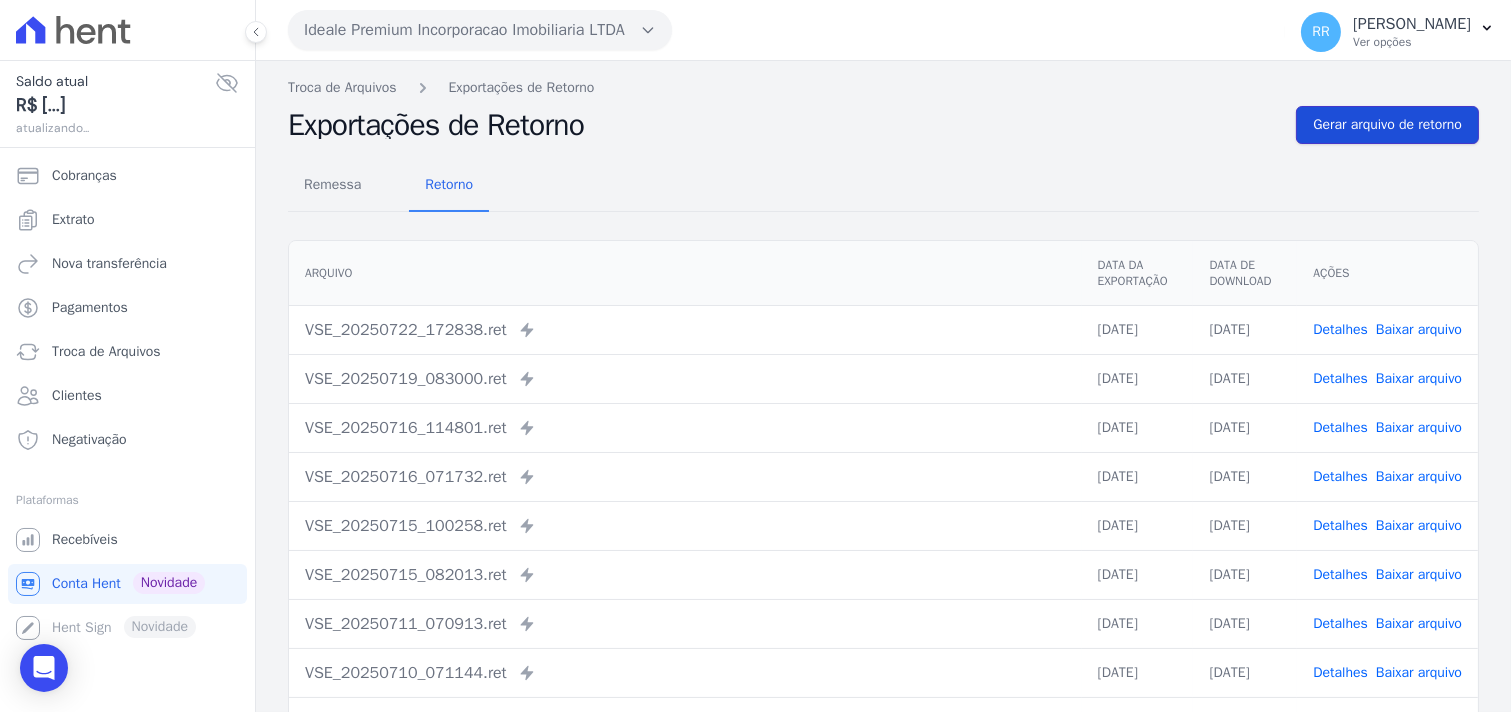 click on "Gerar arquivo de retorno" at bounding box center (1387, 125) 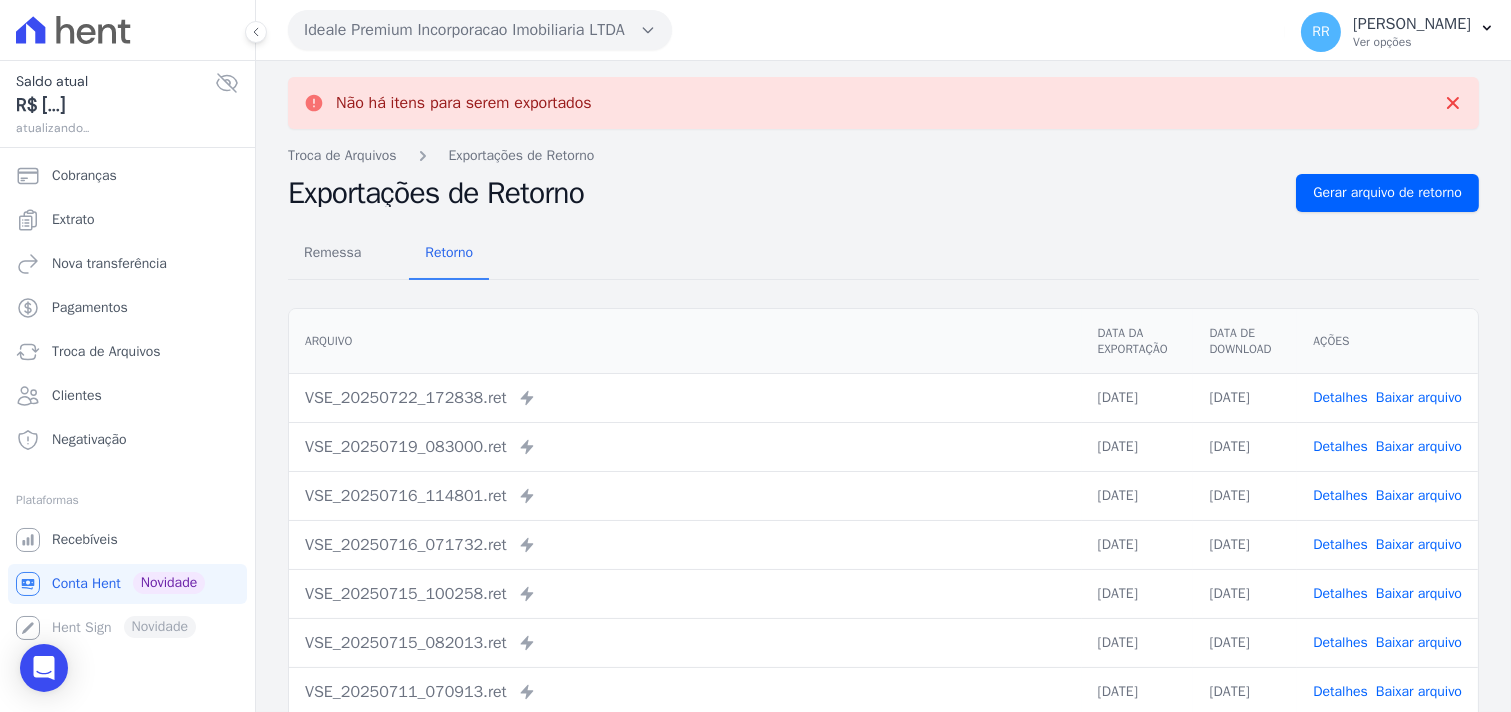 click on "Ideale Premium Incorporacao Imobiliaria LTDA" at bounding box center (480, 30) 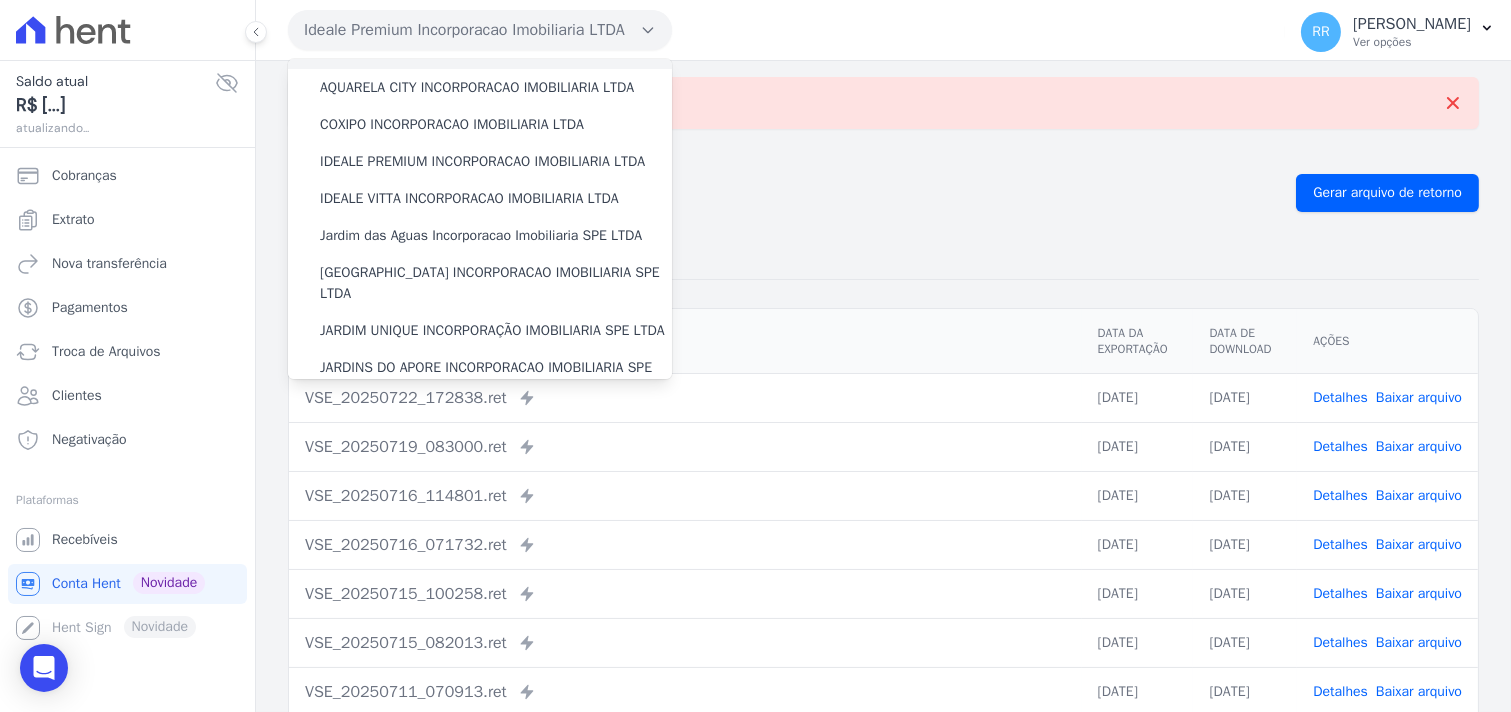 scroll, scrollTop: 185, scrollLeft: 0, axis: vertical 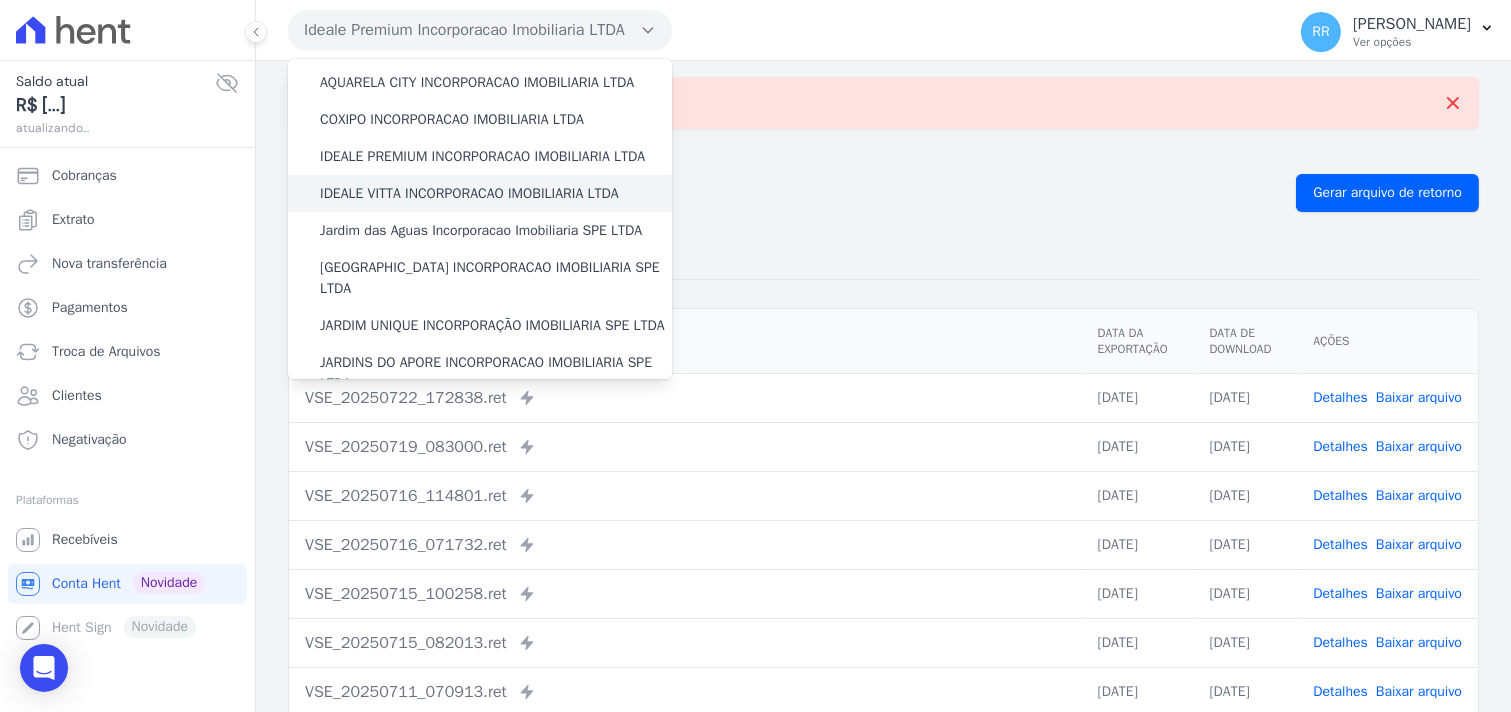 click on "IDEALE VITTA INCORPORACAO IMOBILIARIA LTDA" at bounding box center [469, 193] 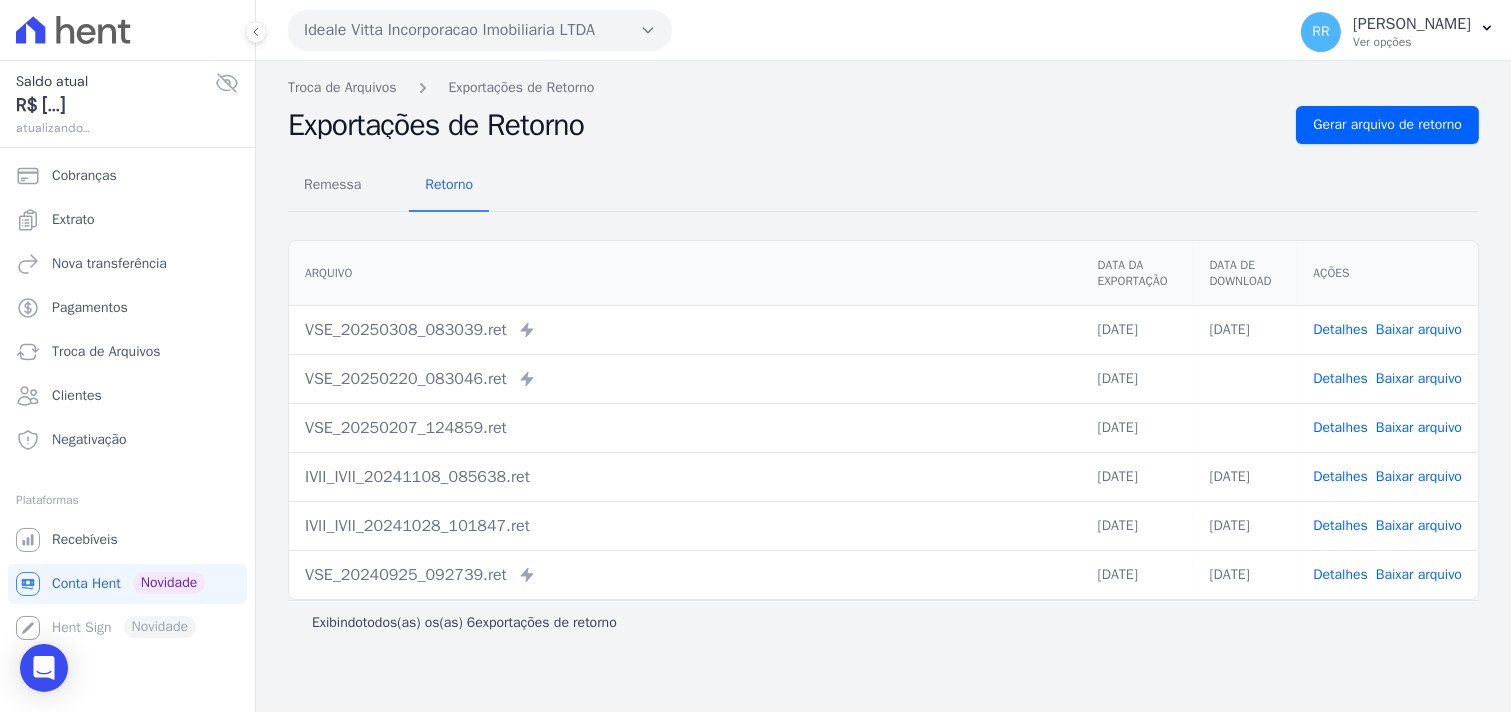 click on "Ideale Vitta Incorporacao Imobiliaria LTDA" at bounding box center (480, 30) 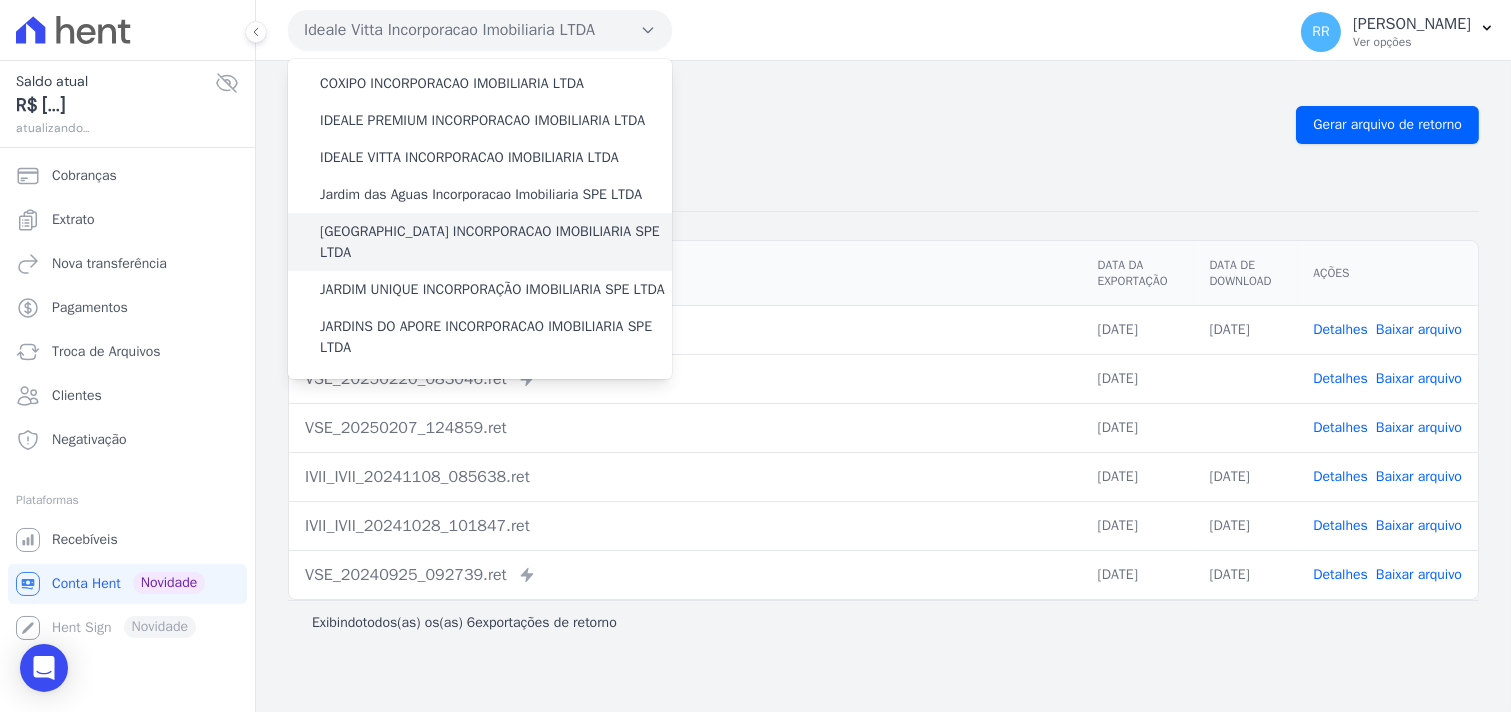 scroll, scrollTop: 222, scrollLeft: 0, axis: vertical 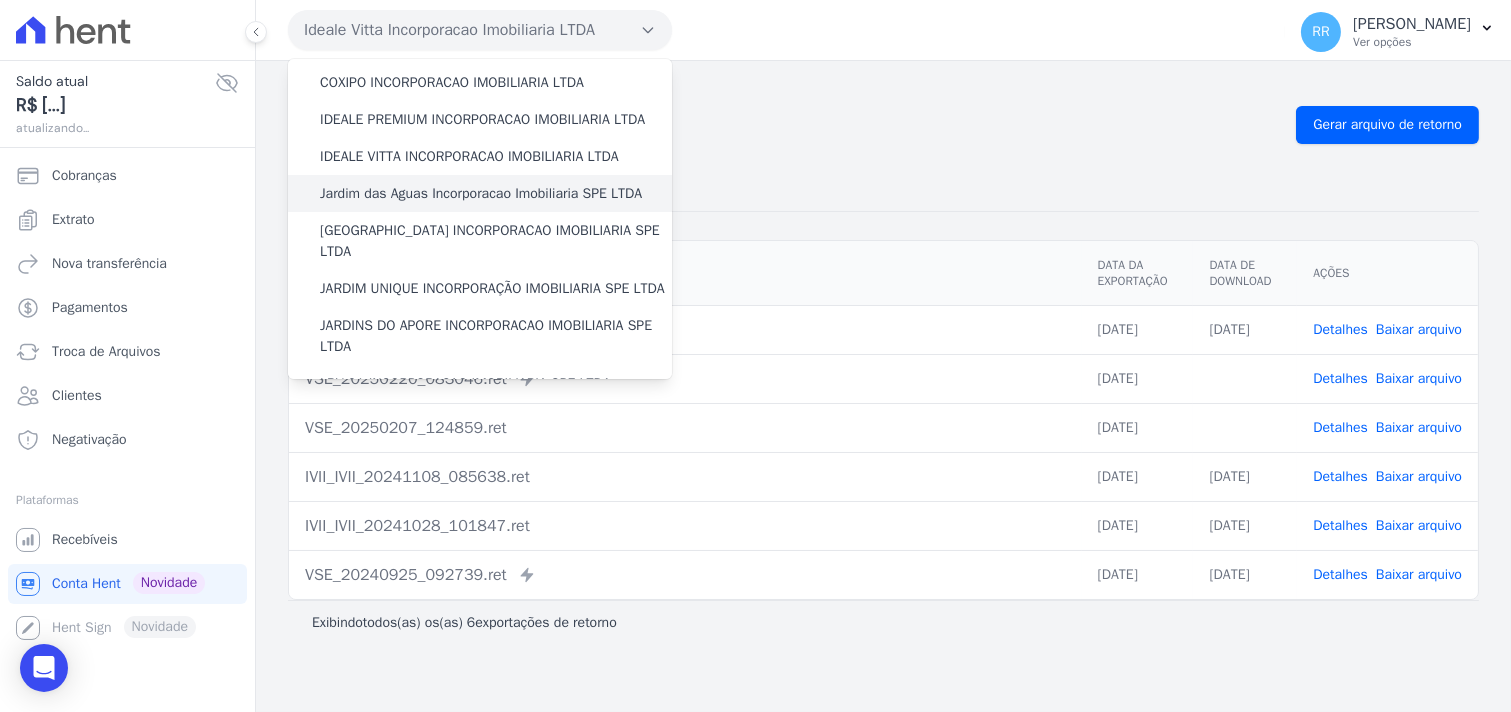 click on "Jardim das Aguas Incorporacao Imobiliaria SPE LTDA" at bounding box center (481, 193) 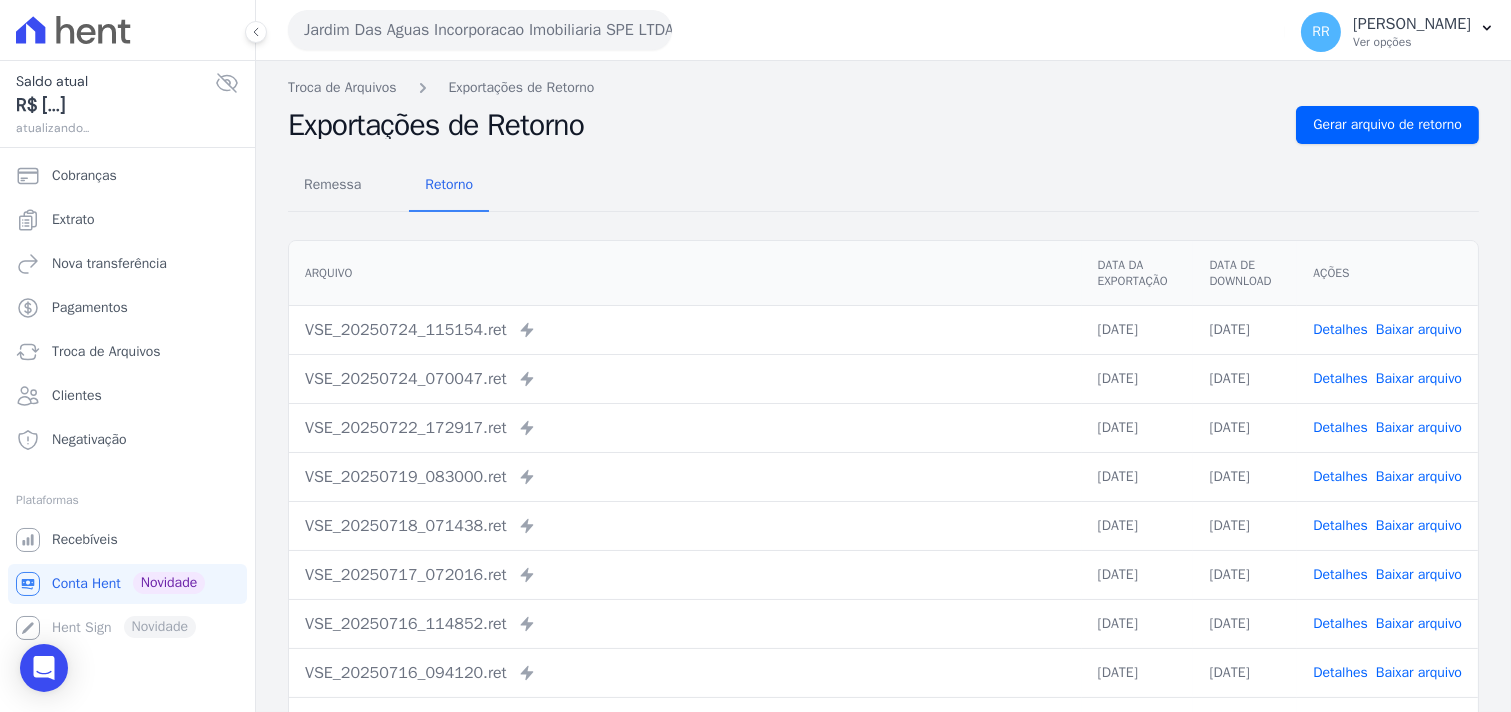 click on "Troca de Arquivos
Exportações de Retorno
Exportações de Retorno
Gerar arquivo de retorno
Remessa
Retorno
[GEOGRAPHIC_DATA]
Data da Exportação
Data de Download
Ações
VSE_20250724_115154.ret" at bounding box center (883, 472) 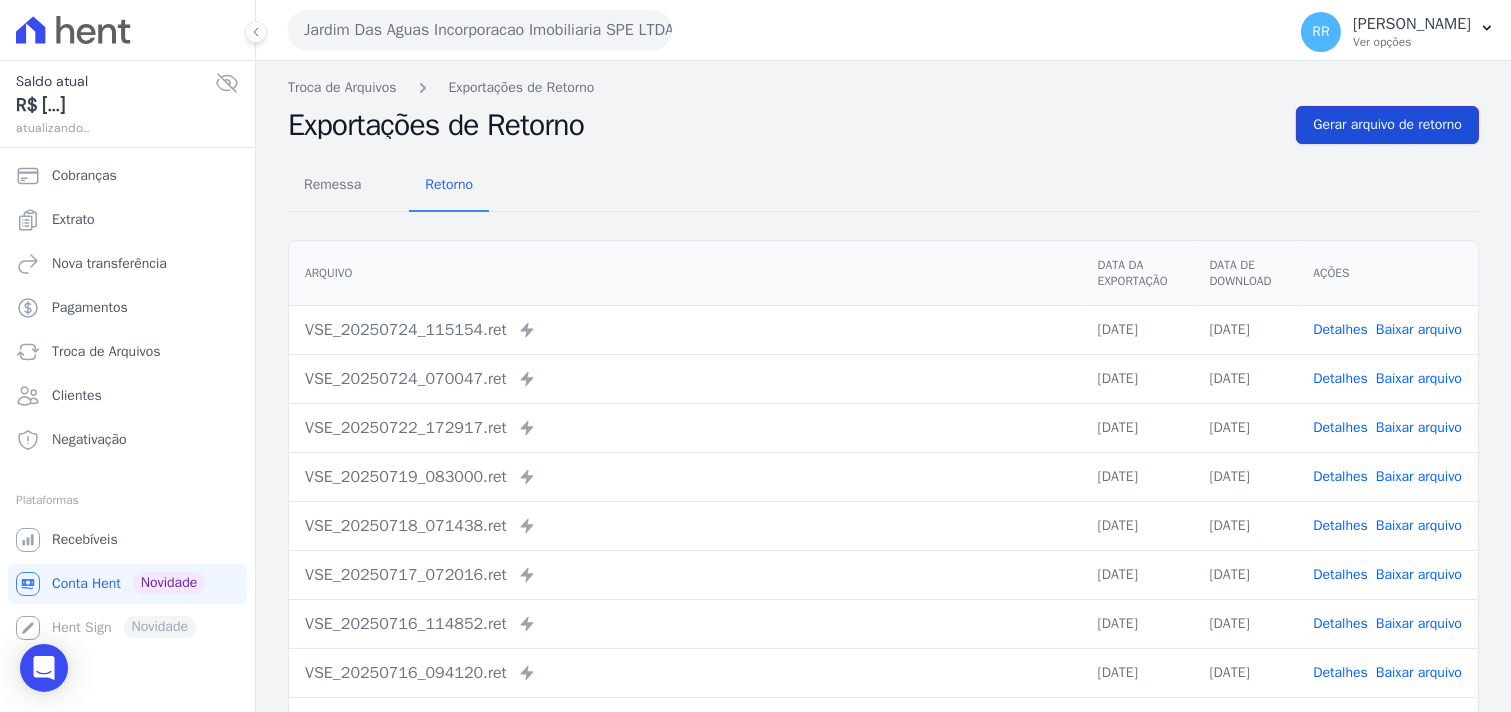 click on "Gerar arquivo de retorno" at bounding box center [1387, 125] 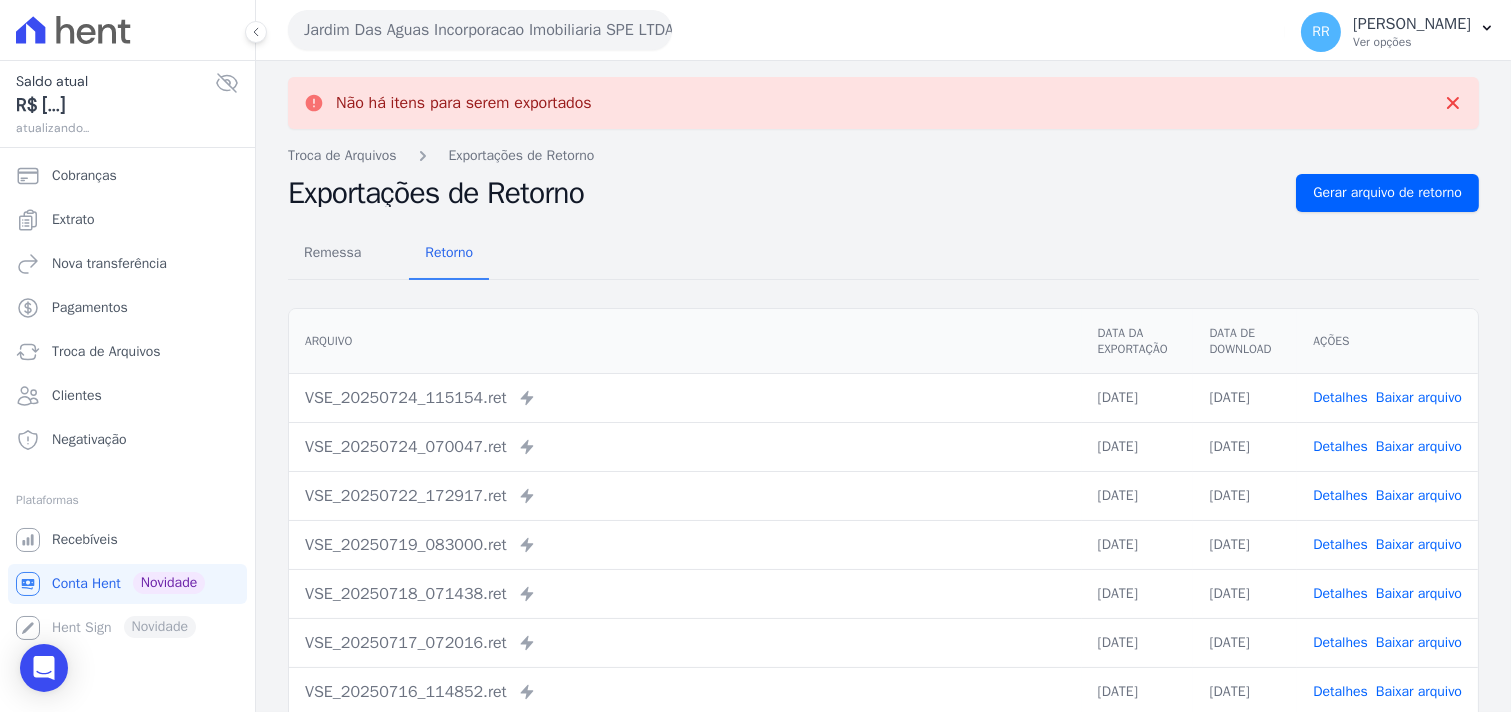 click on "Troca de Arquivos
Exportações de Retorno" at bounding box center [883, 155] 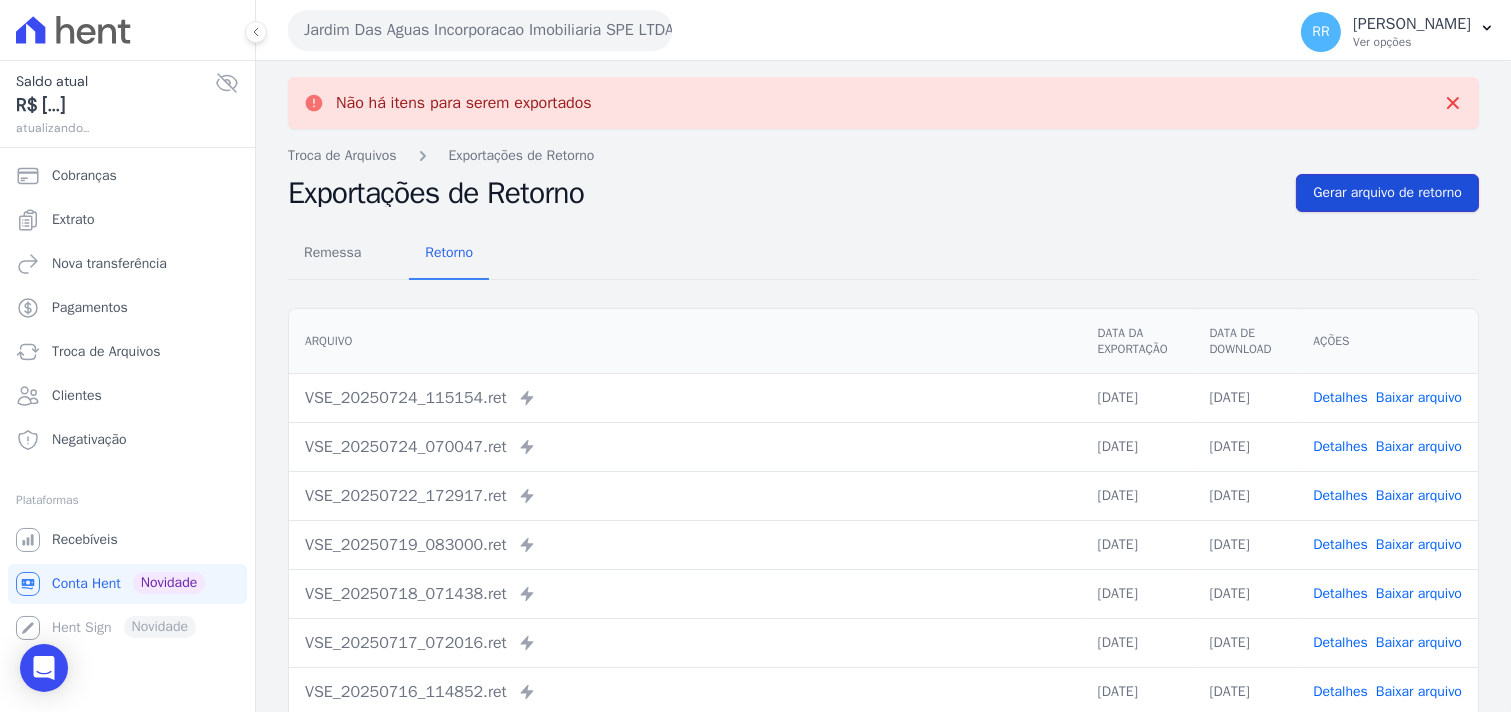 click on "Gerar arquivo de retorno" at bounding box center [1387, 193] 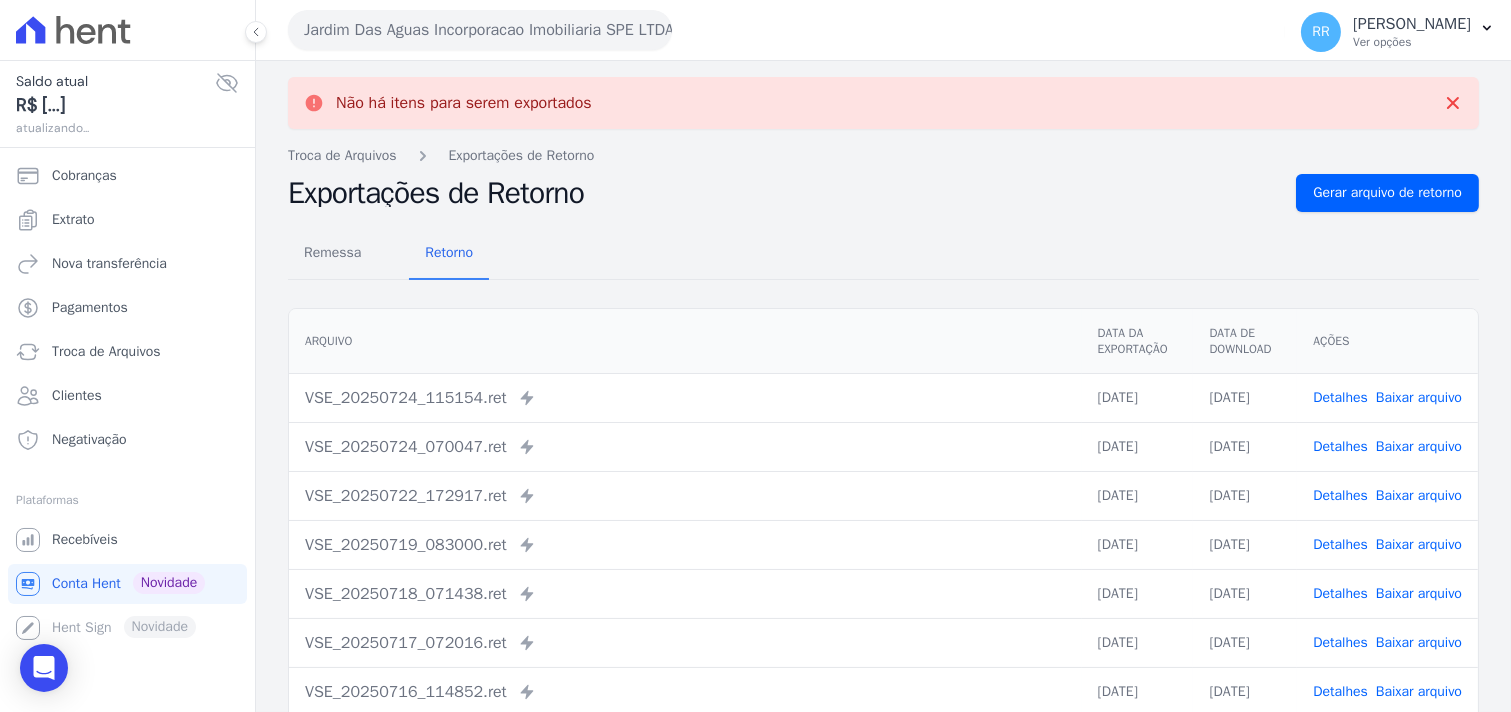click on "Jardim Das Aguas Incorporacao Imobiliaria SPE LTDA" at bounding box center [480, 30] 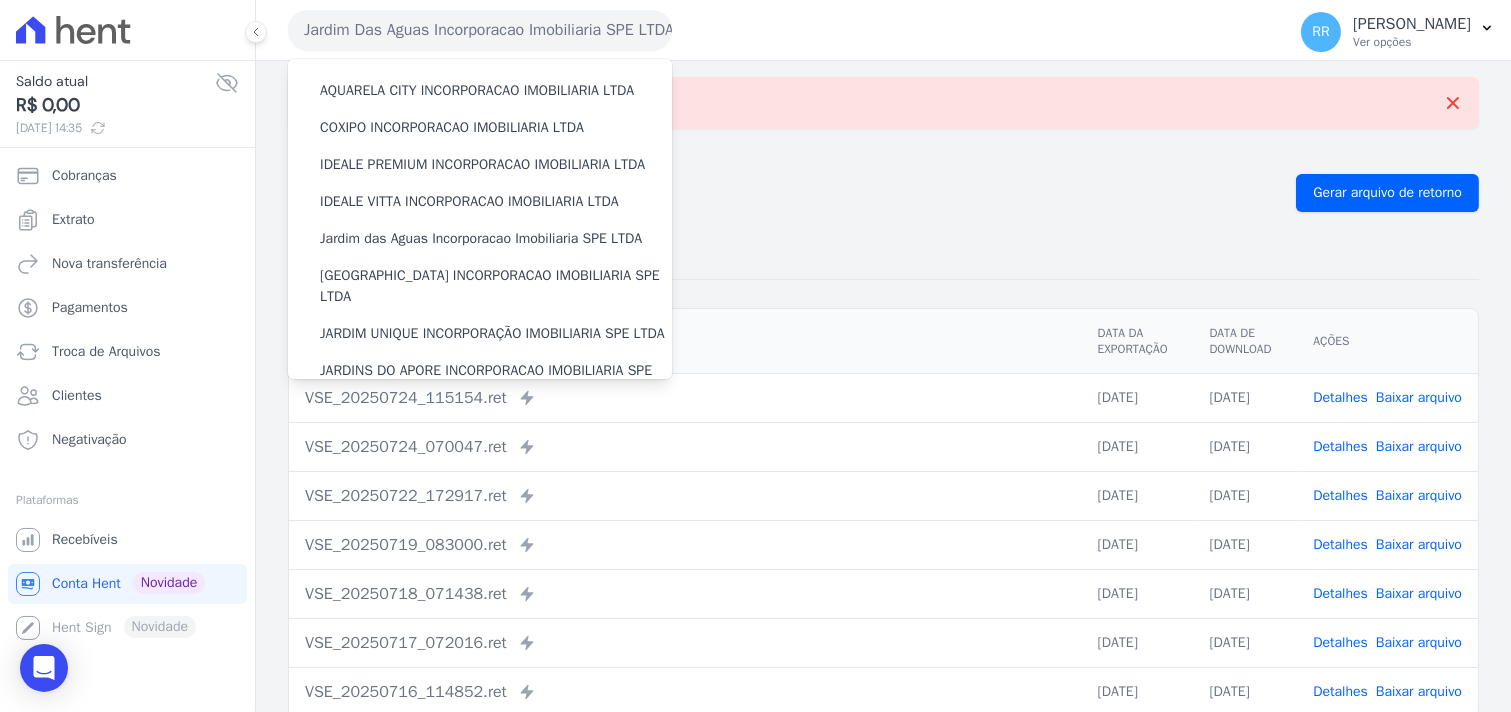 scroll, scrollTop: 258, scrollLeft: 0, axis: vertical 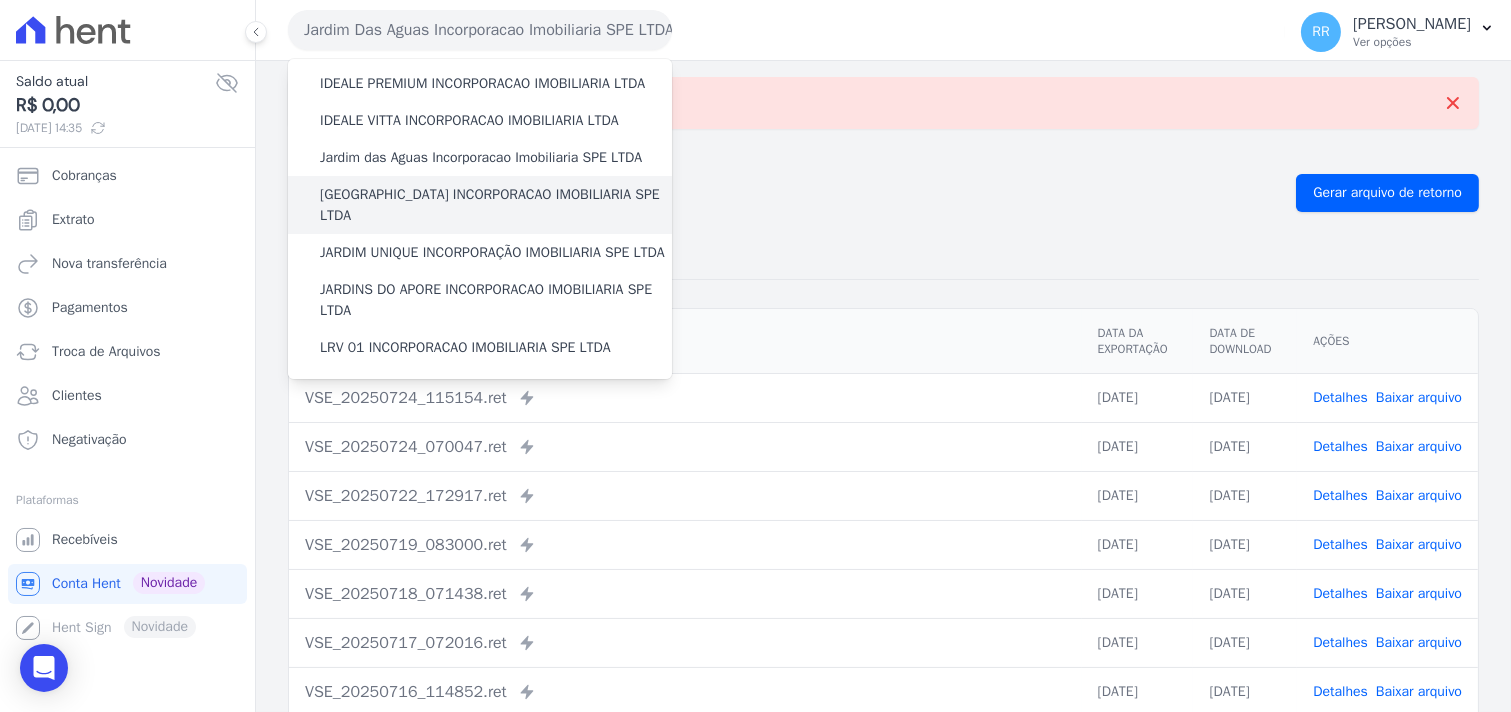 click on "[GEOGRAPHIC_DATA] INCORPORACAO IMOBILIARIA SPE LTDA" at bounding box center (496, 205) 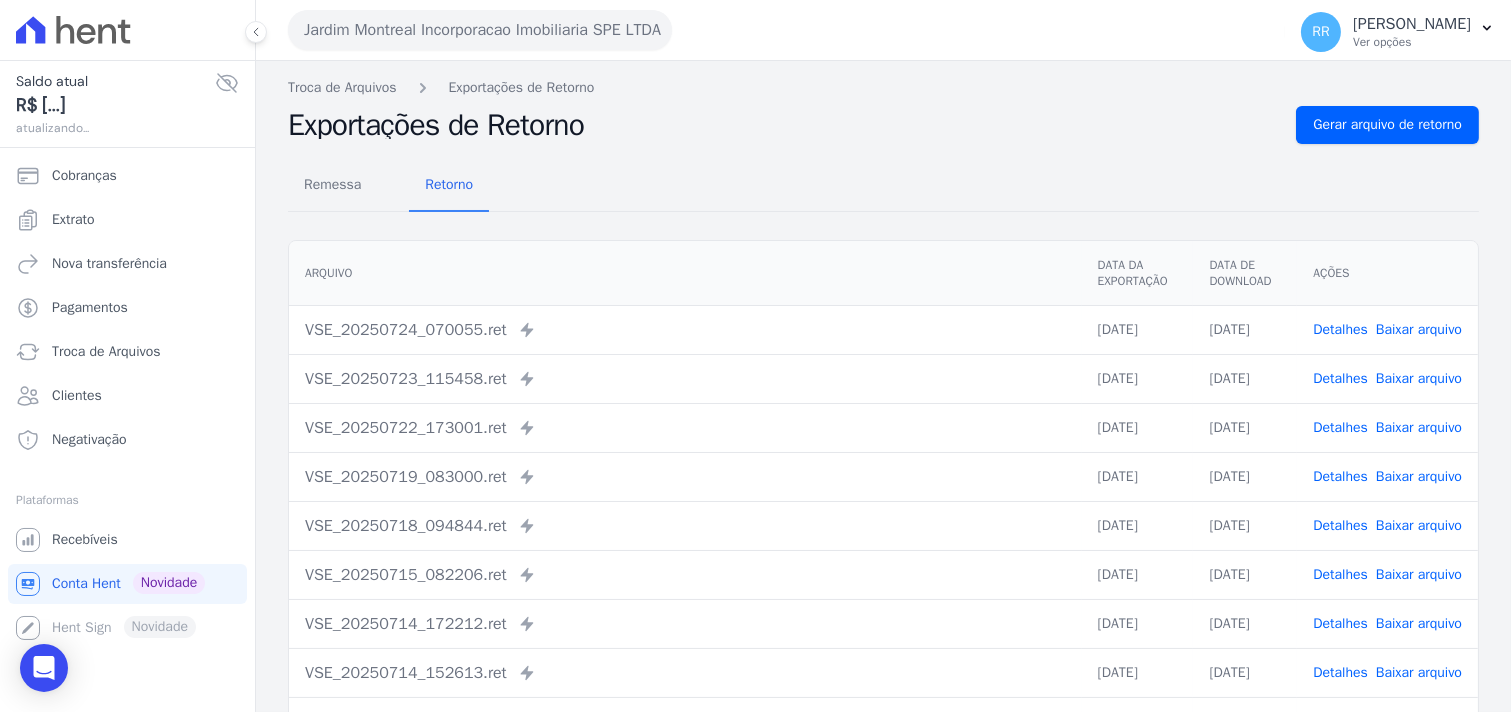 click on "Exportações de Retorno
Gerar arquivo de retorno" at bounding box center (883, 125) 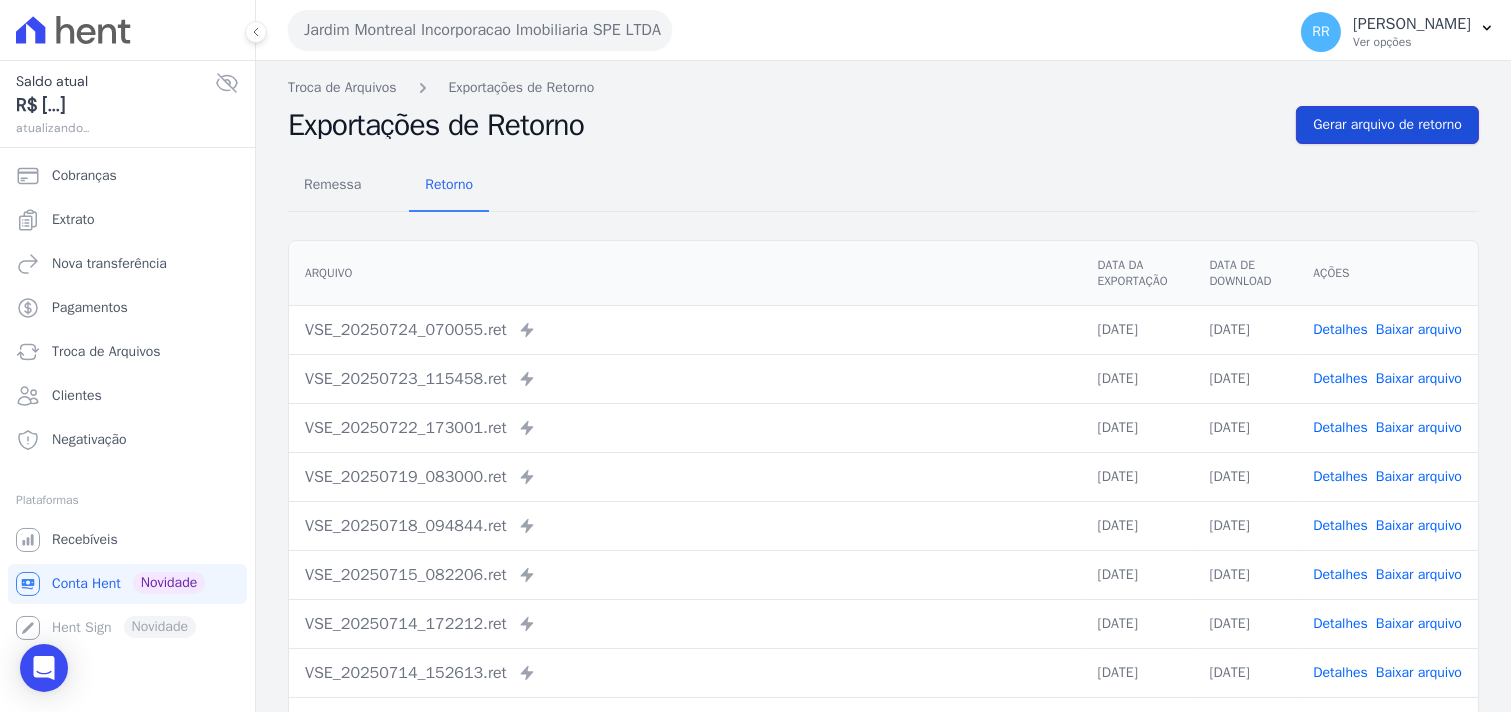 click on "Gerar arquivo de retorno" at bounding box center [1387, 125] 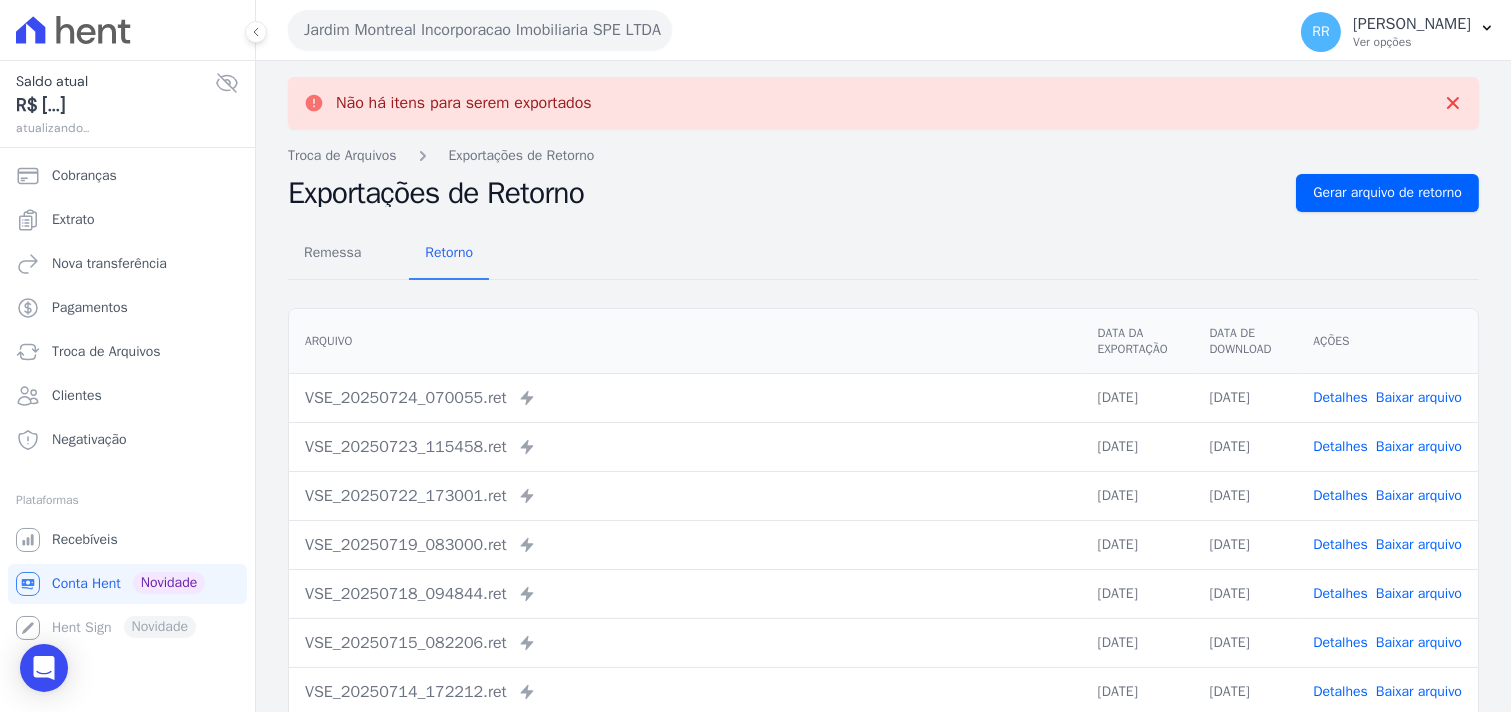 click on "Jardim Montreal Incorporacao Imobiliaria SPE LTDA" at bounding box center (480, 30) 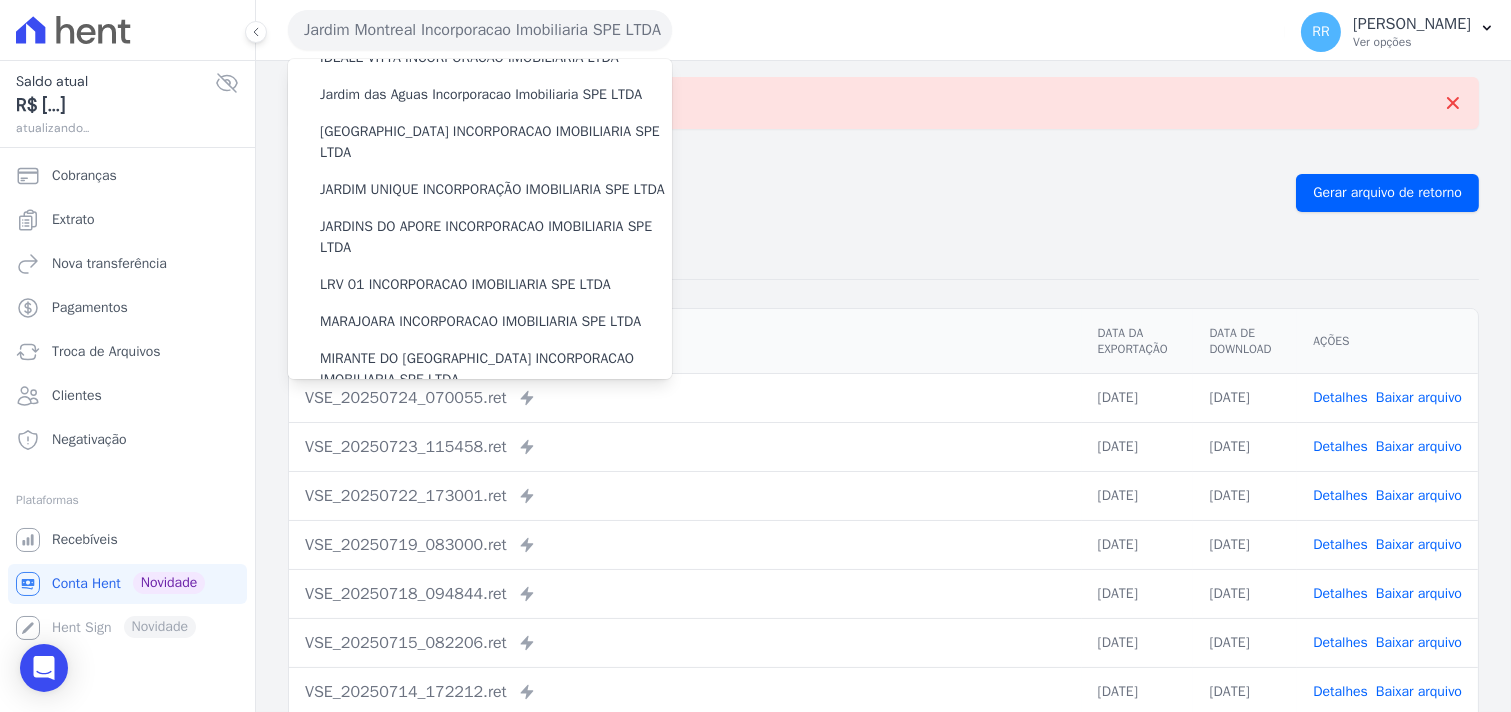 scroll, scrollTop: 333, scrollLeft: 0, axis: vertical 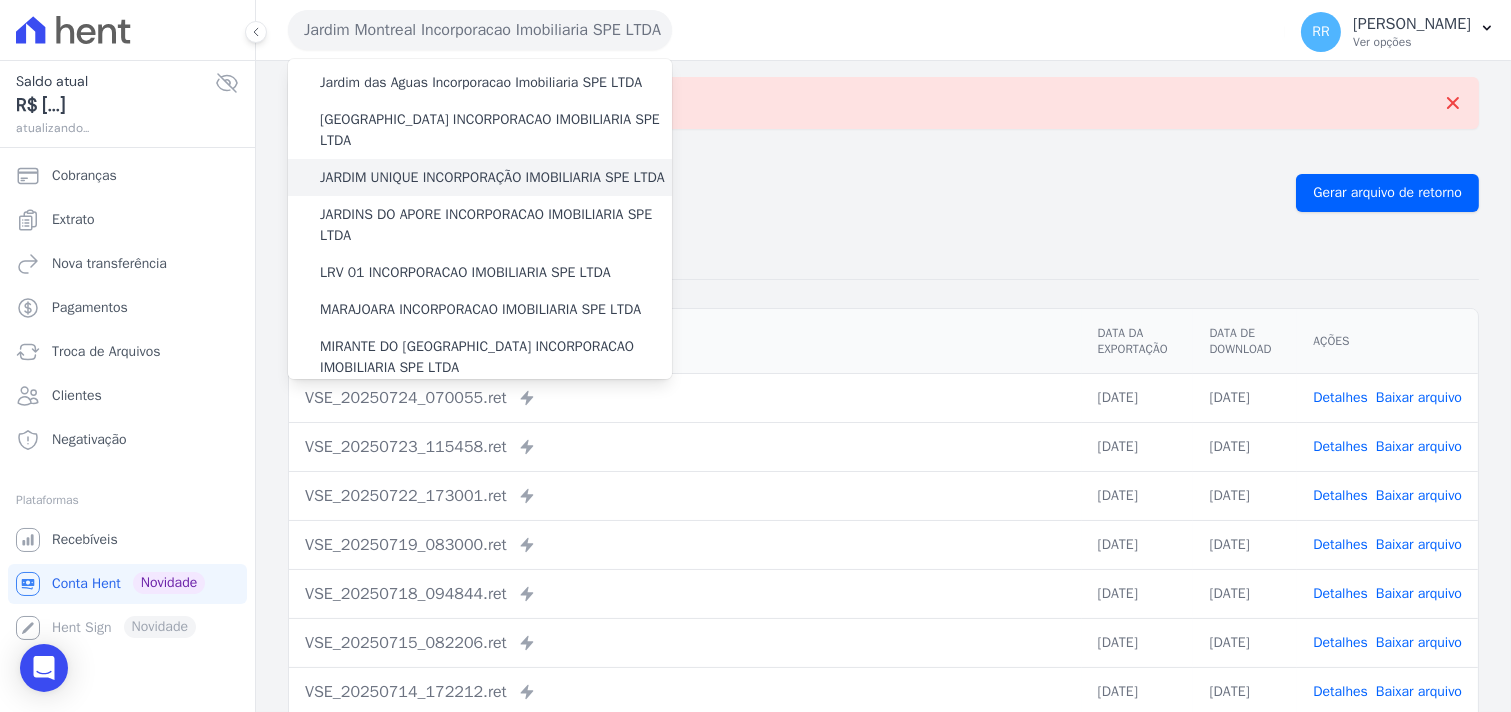 click on "JARDIM UNIQUE INCORPORAÇÃO IMOBILIARIA SPE LTDA" at bounding box center [492, 177] 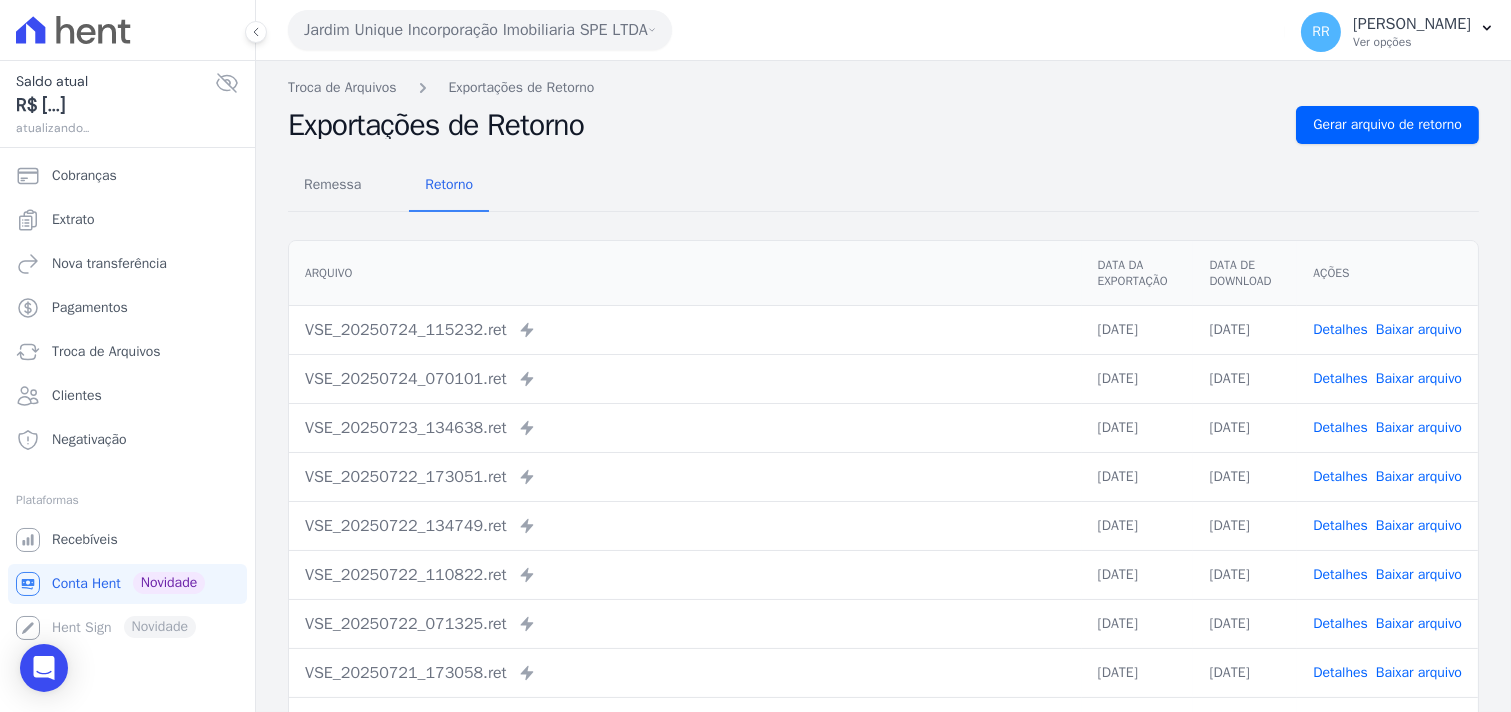 click on "Remessa
Retorno
[GEOGRAPHIC_DATA]
Data da Exportação
Data de Download
Ações
VSE_20250724_115232.ret
Enviado para Nexxera em: [DATE] 11:52
24/07/2025
[DATE]
Detalhes" at bounding box center [883, 505] 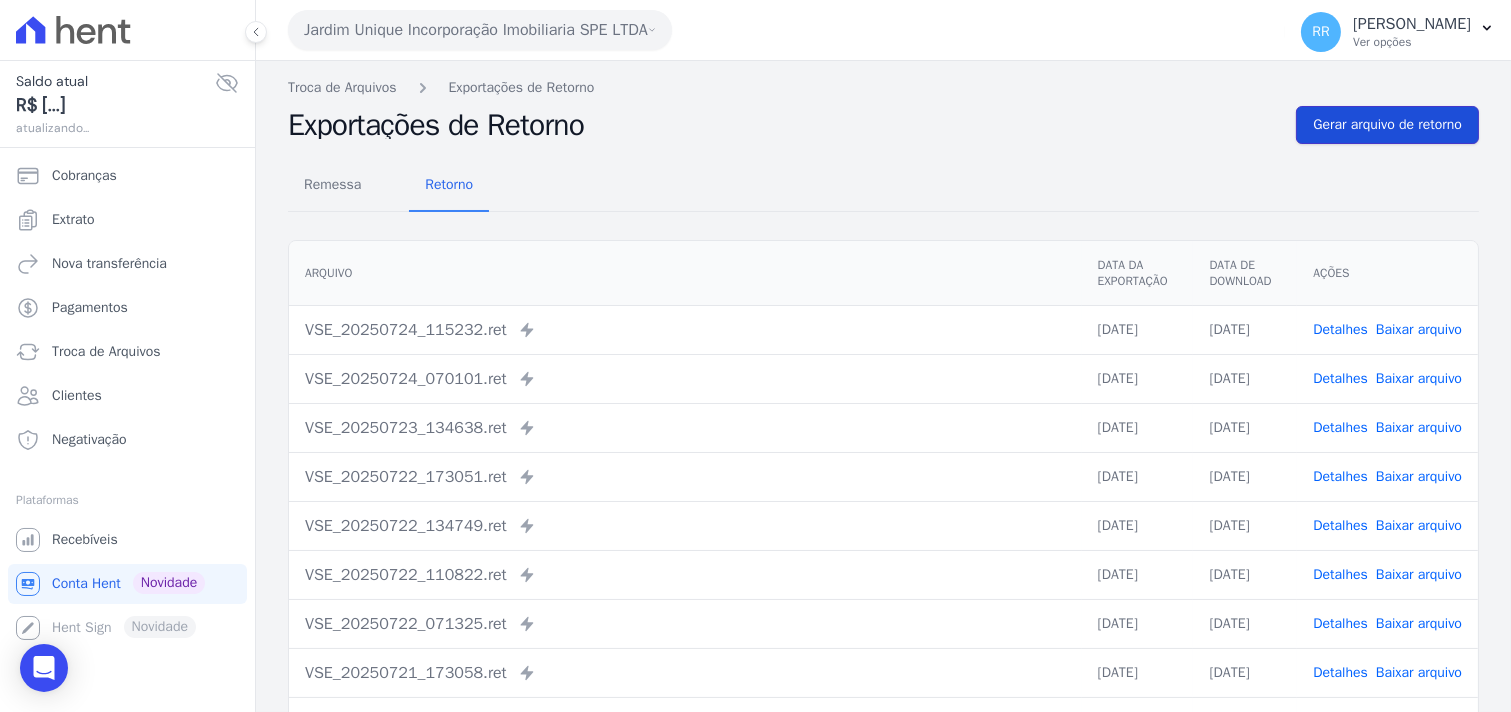 click on "Gerar arquivo de retorno" at bounding box center [1387, 125] 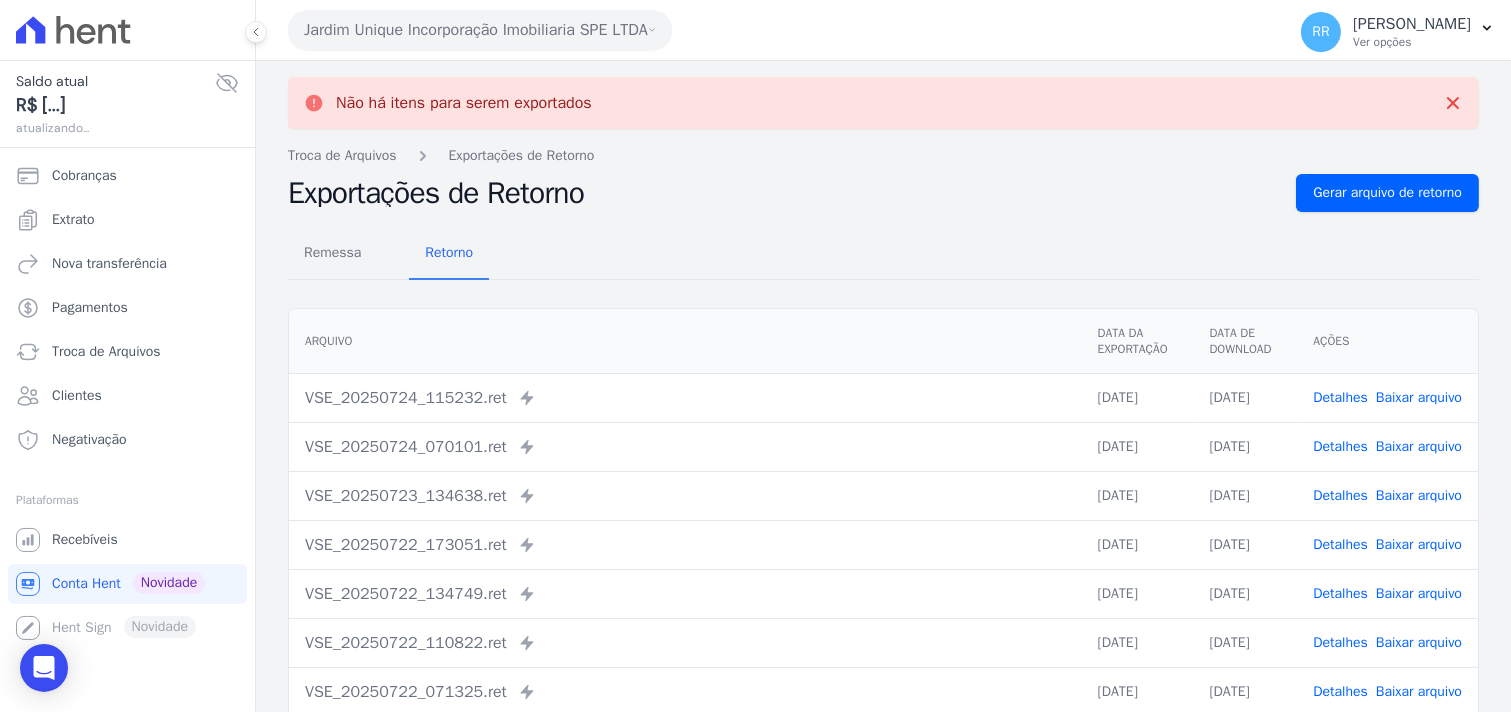 click on "Jardim Unique Incorporação Imobiliaria SPE LTDA" at bounding box center [480, 30] 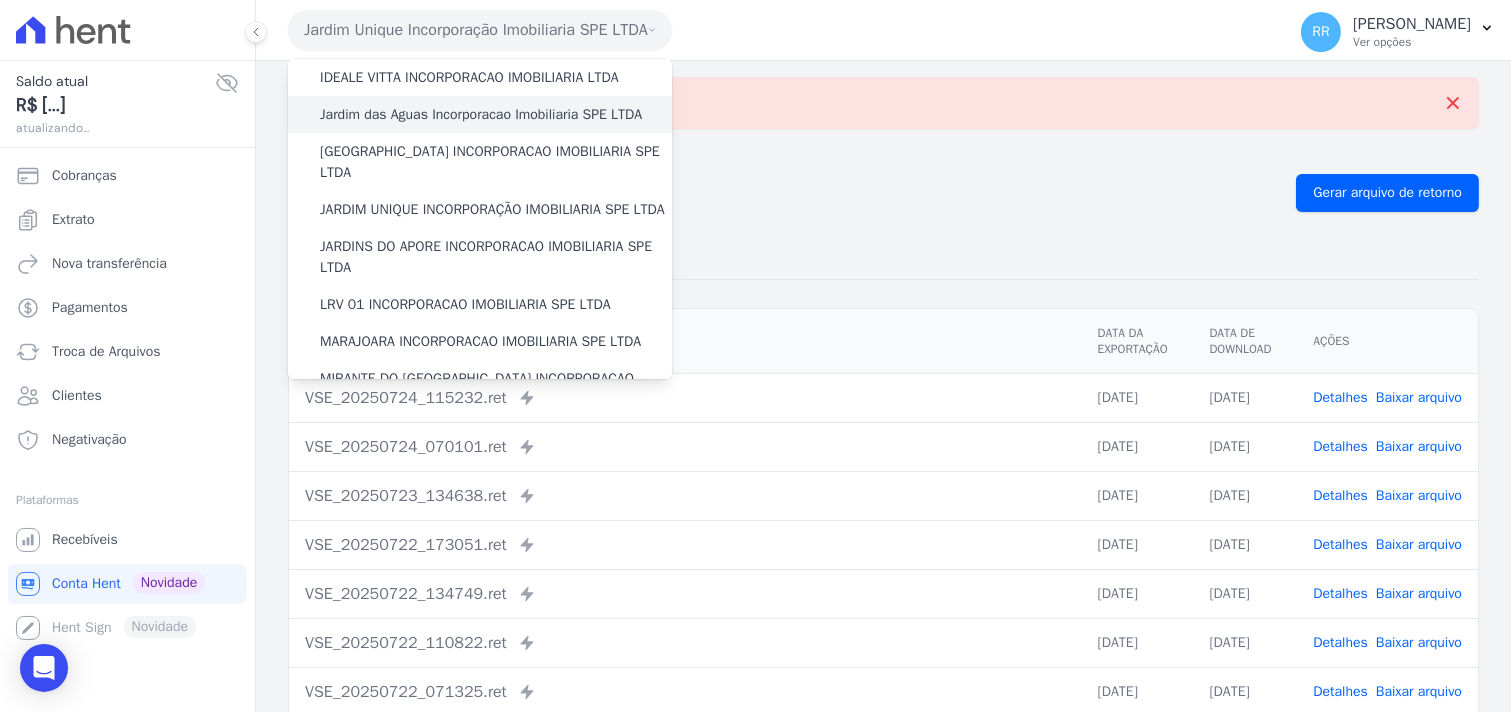 scroll, scrollTop: 333, scrollLeft: 0, axis: vertical 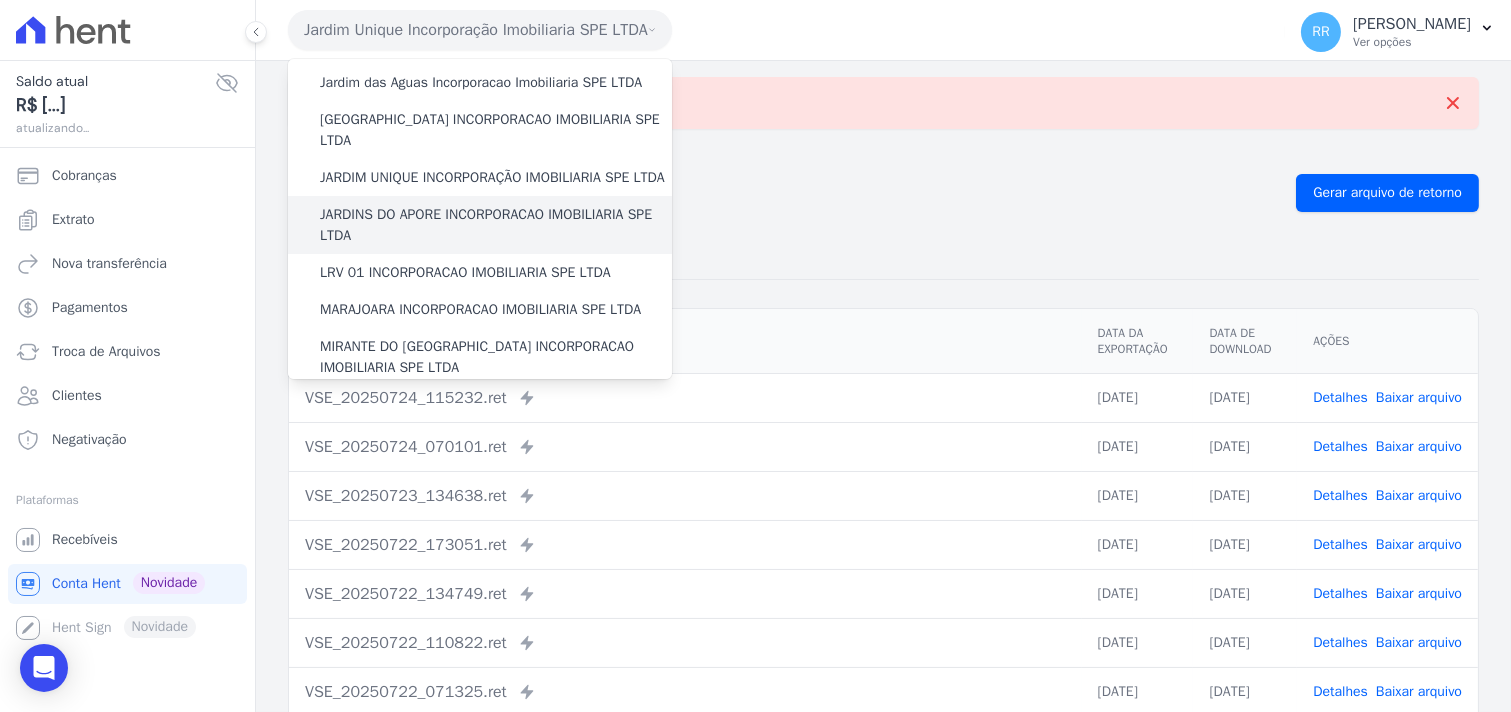 click on "JARDINS DO APORE INCORPORACAO IMOBILIARIA SPE LTDA" at bounding box center (496, 225) 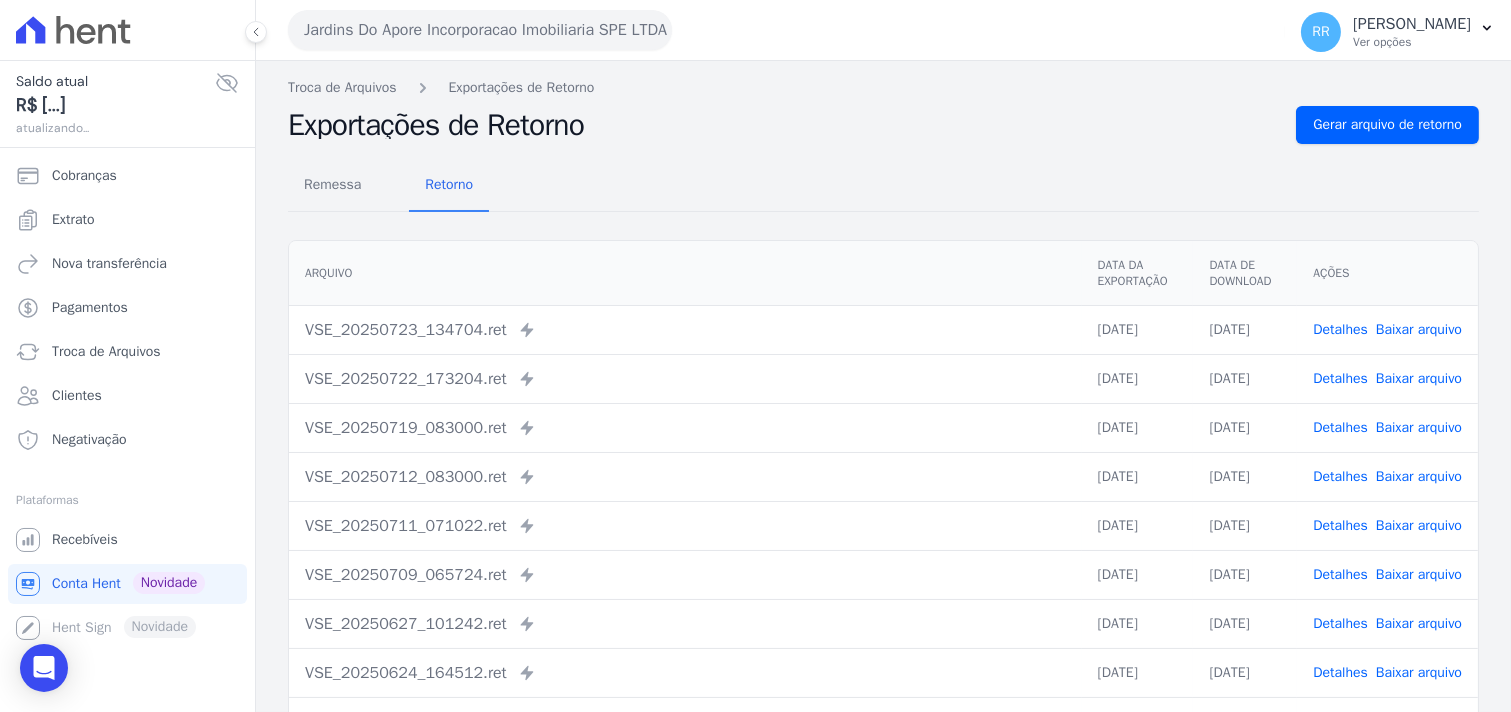 click on "Remessa
Retorno
[GEOGRAPHIC_DATA]
Data da Exportação
Data de Download
Ações
VSE_20250723_134704.ret
Enviado para Nexxera em: [DATE] 13:47
23/07/2025
[DATE]
Detalhes" at bounding box center (883, 505) 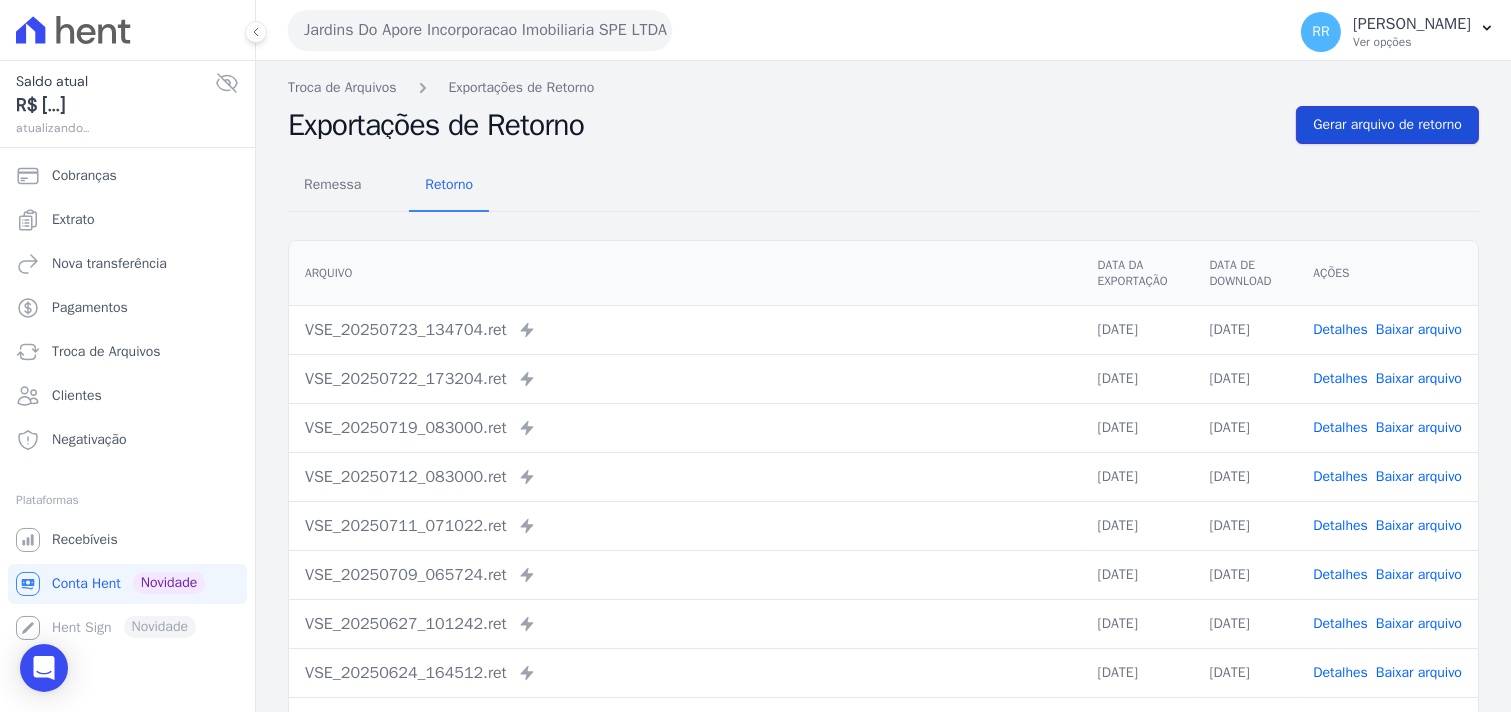 click on "Gerar arquivo de retorno" at bounding box center (1387, 125) 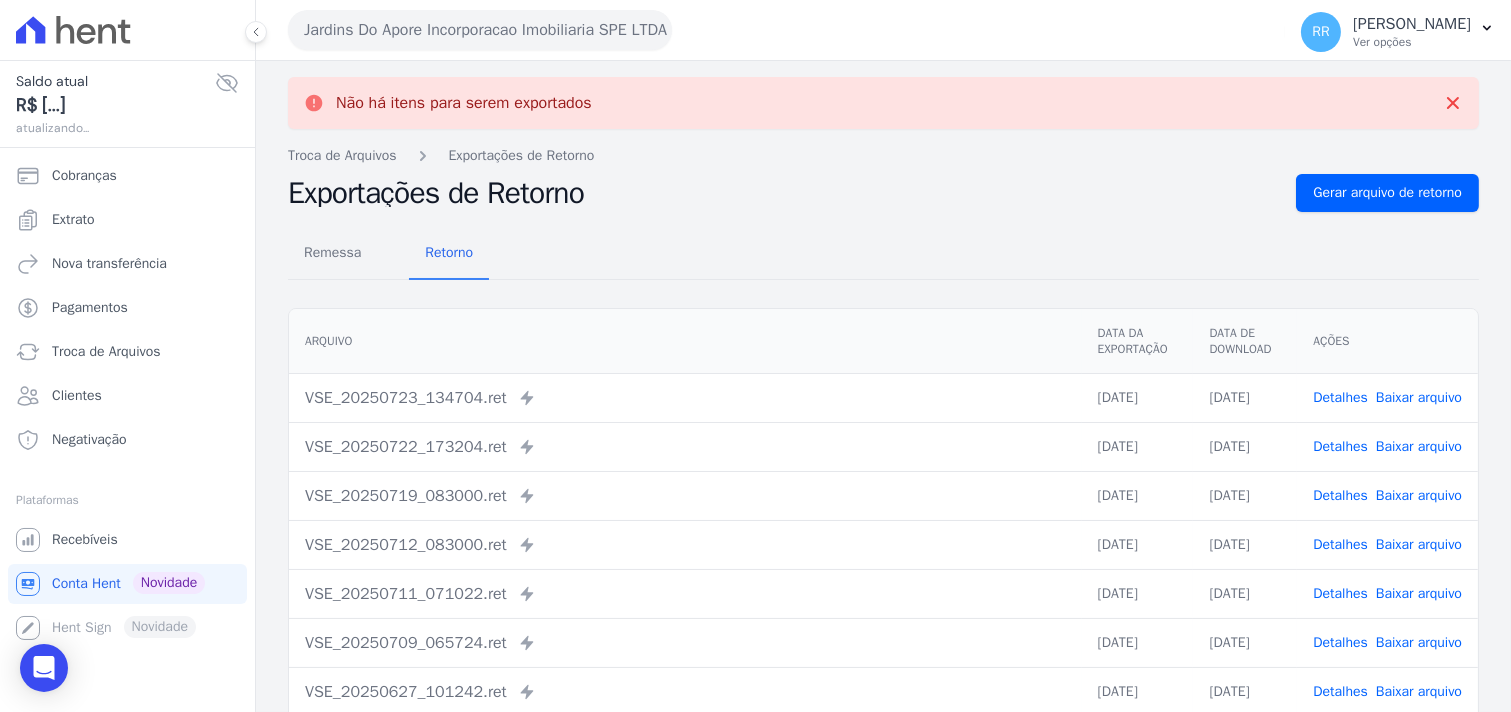 click on "Jardins Do Apore Incorporacao Imobiliaria SPE LTDA" at bounding box center (480, 30) 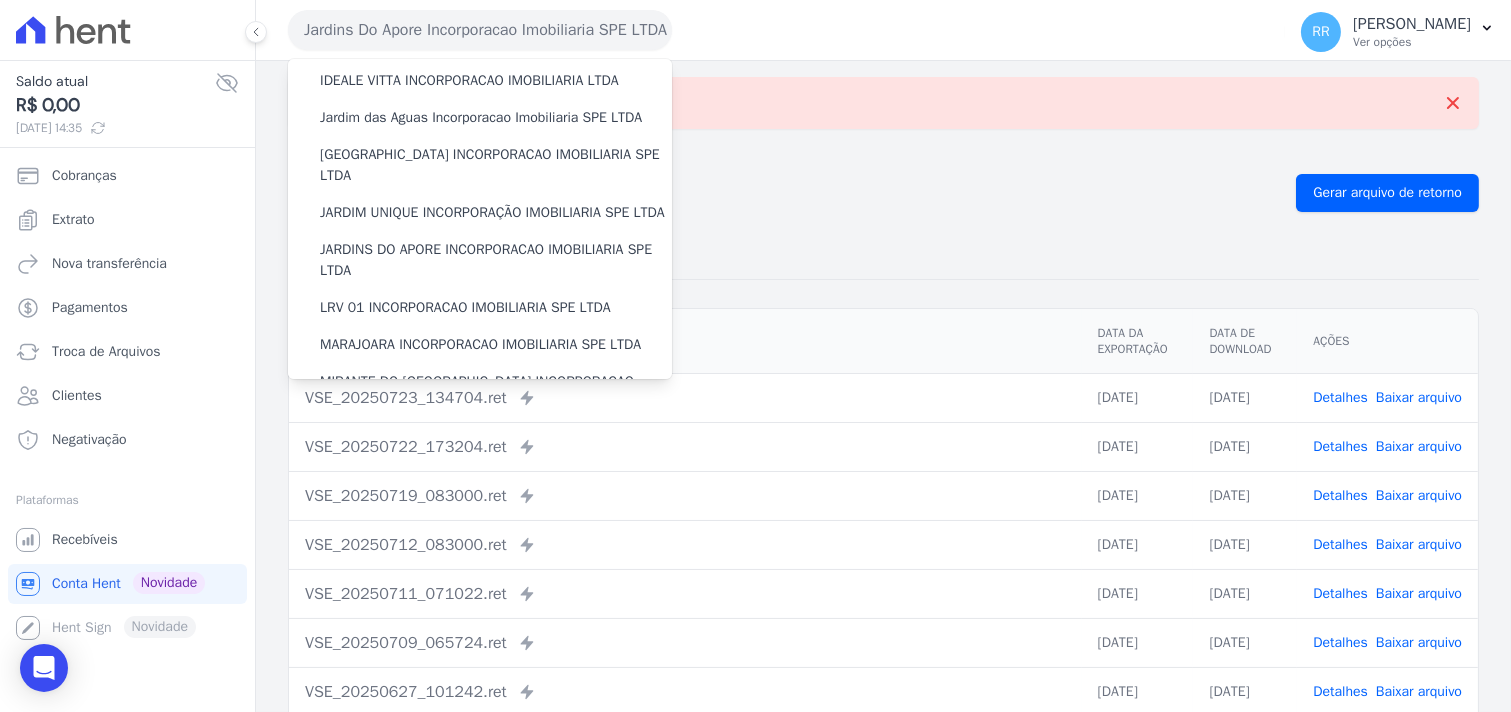 scroll, scrollTop: 407, scrollLeft: 0, axis: vertical 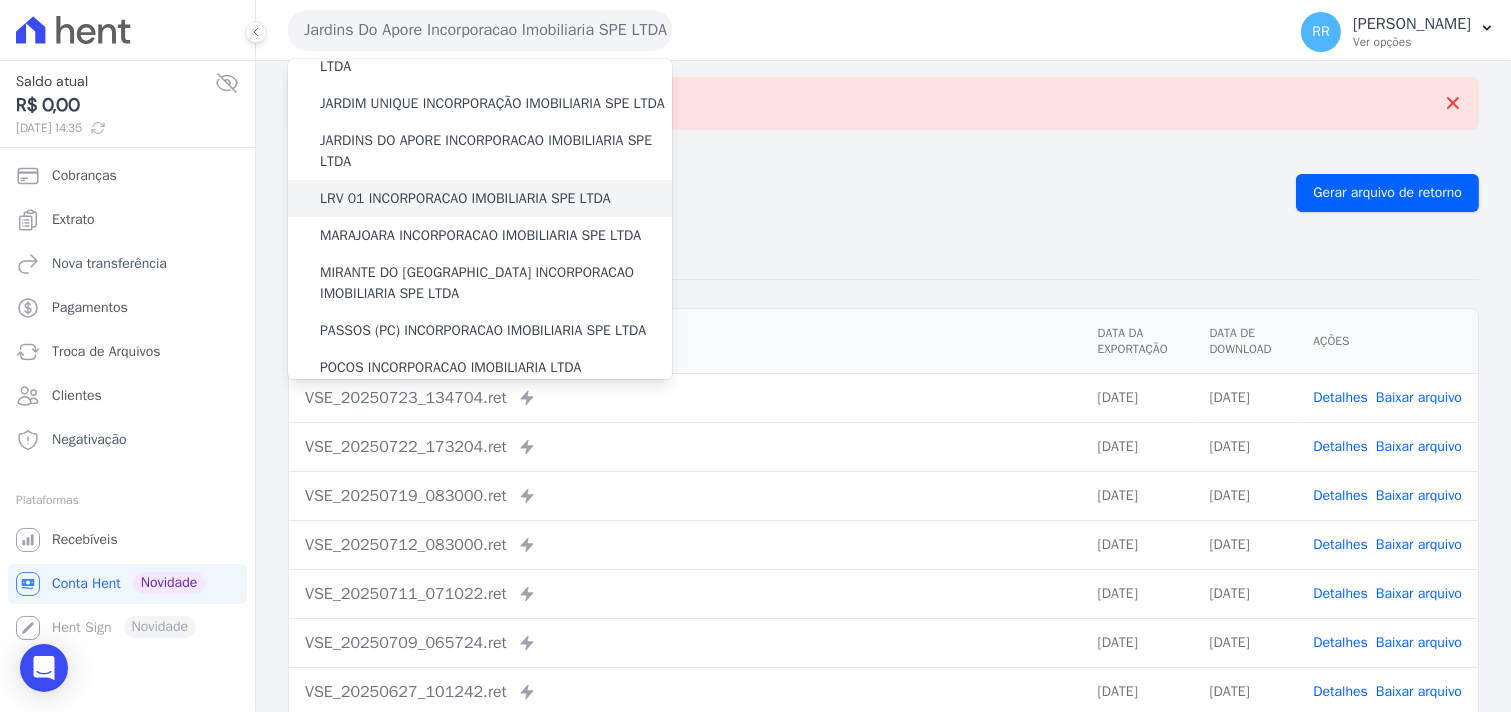 click on "LRV 01 INCORPORACAO IMOBILIARIA SPE LTDA" at bounding box center (465, 198) 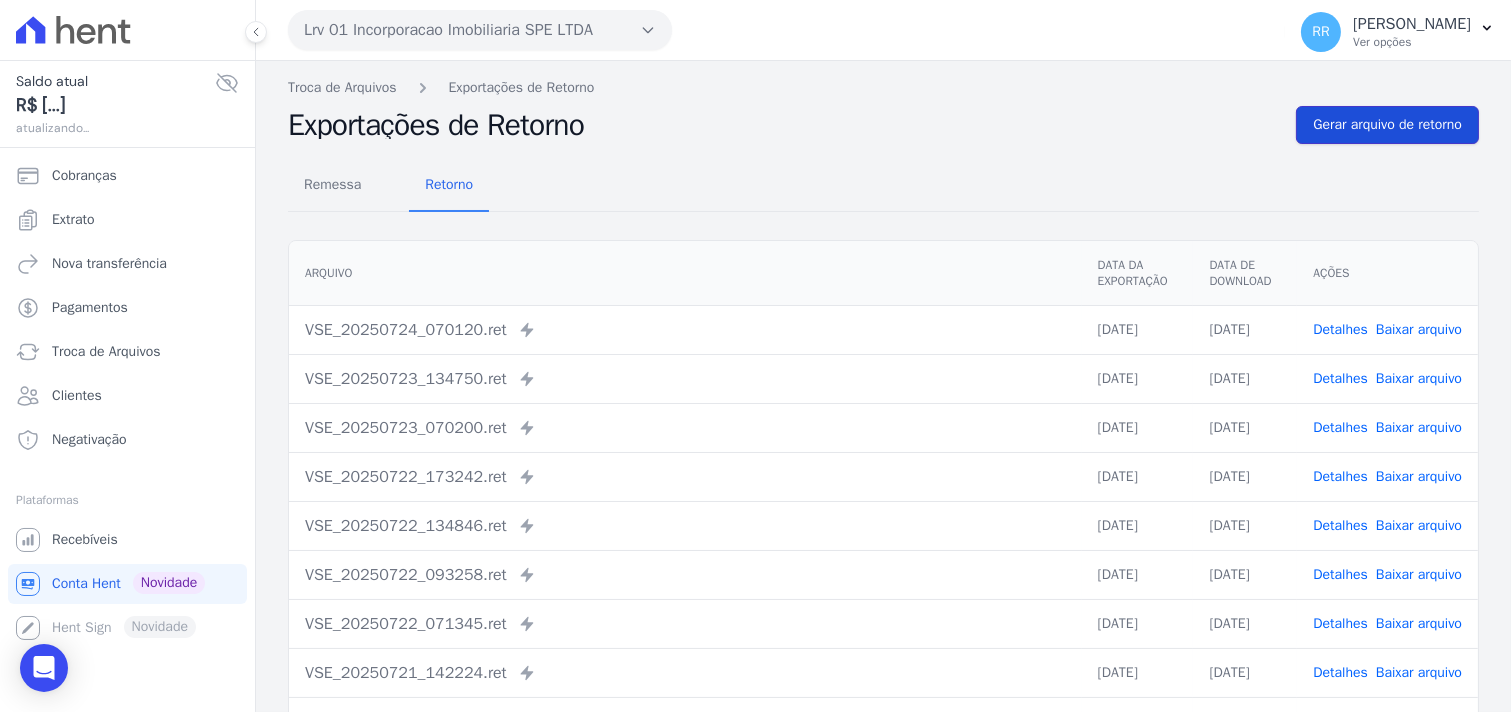 click on "Gerar arquivo de retorno" at bounding box center [1387, 125] 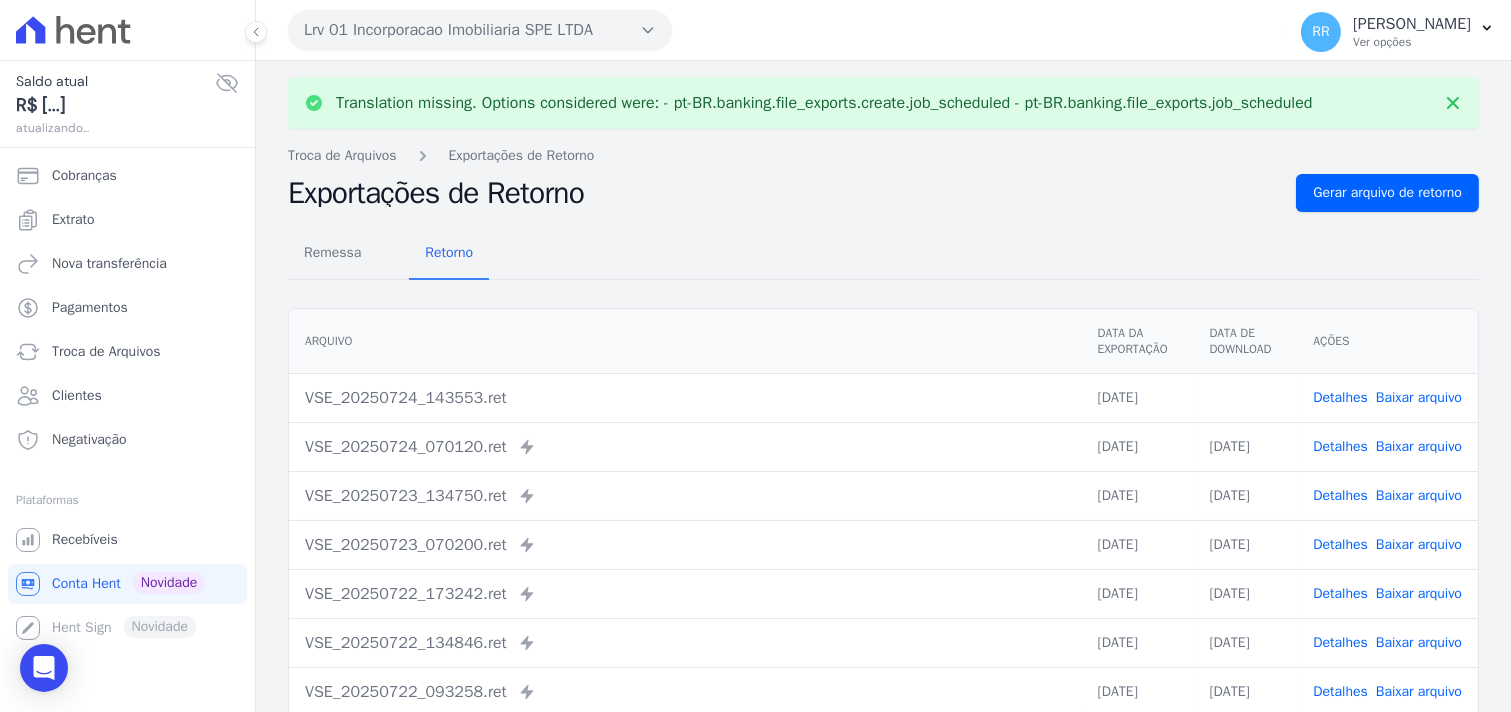 click on "Baixar arquivo" at bounding box center (1419, 397) 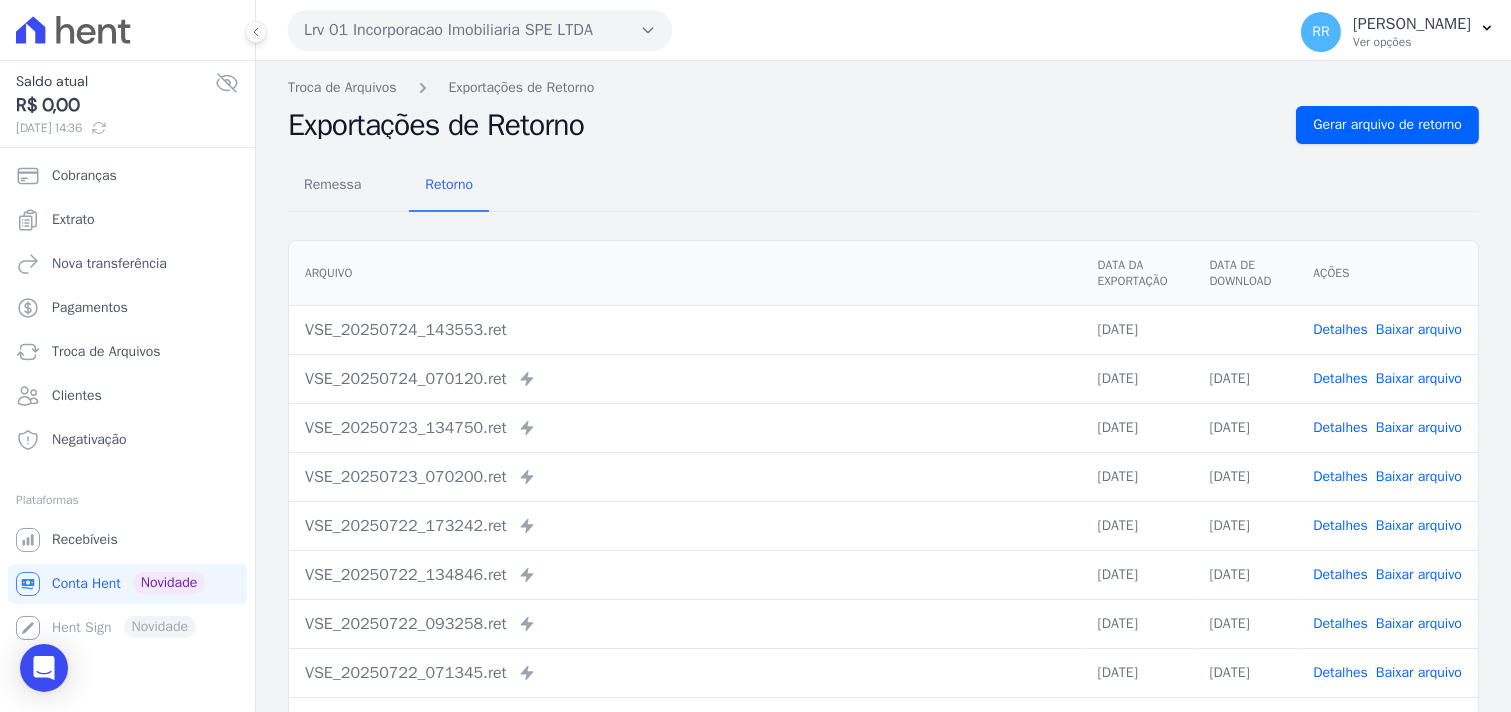 click on "Remessa
Retorno
[GEOGRAPHIC_DATA]
Data da Exportação
Data de Download
Ações
VSE_20250724_143553.ret
[DATE]
Detalhes
Baixar arquivo" at bounding box center [883, 505] 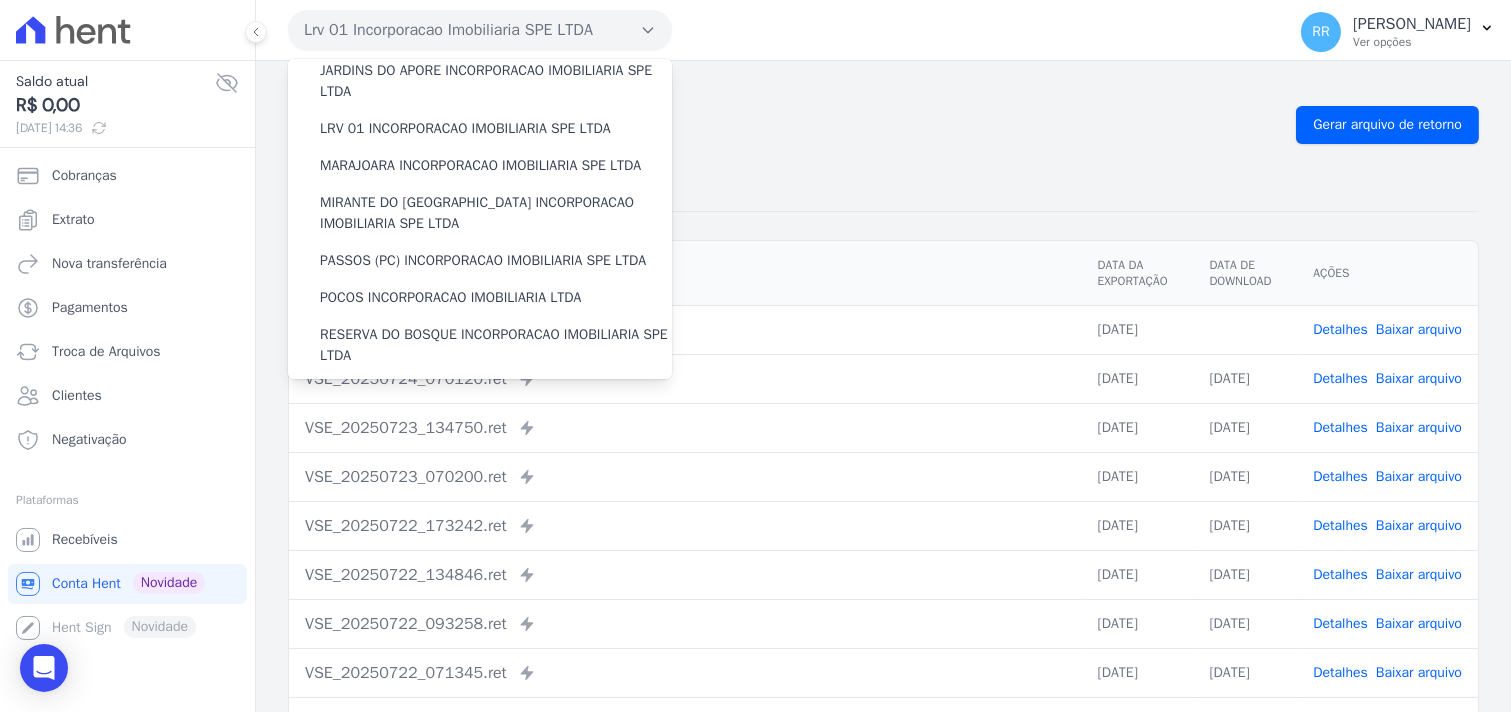 scroll, scrollTop: 481, scrollLeft: 0, axis: vertical 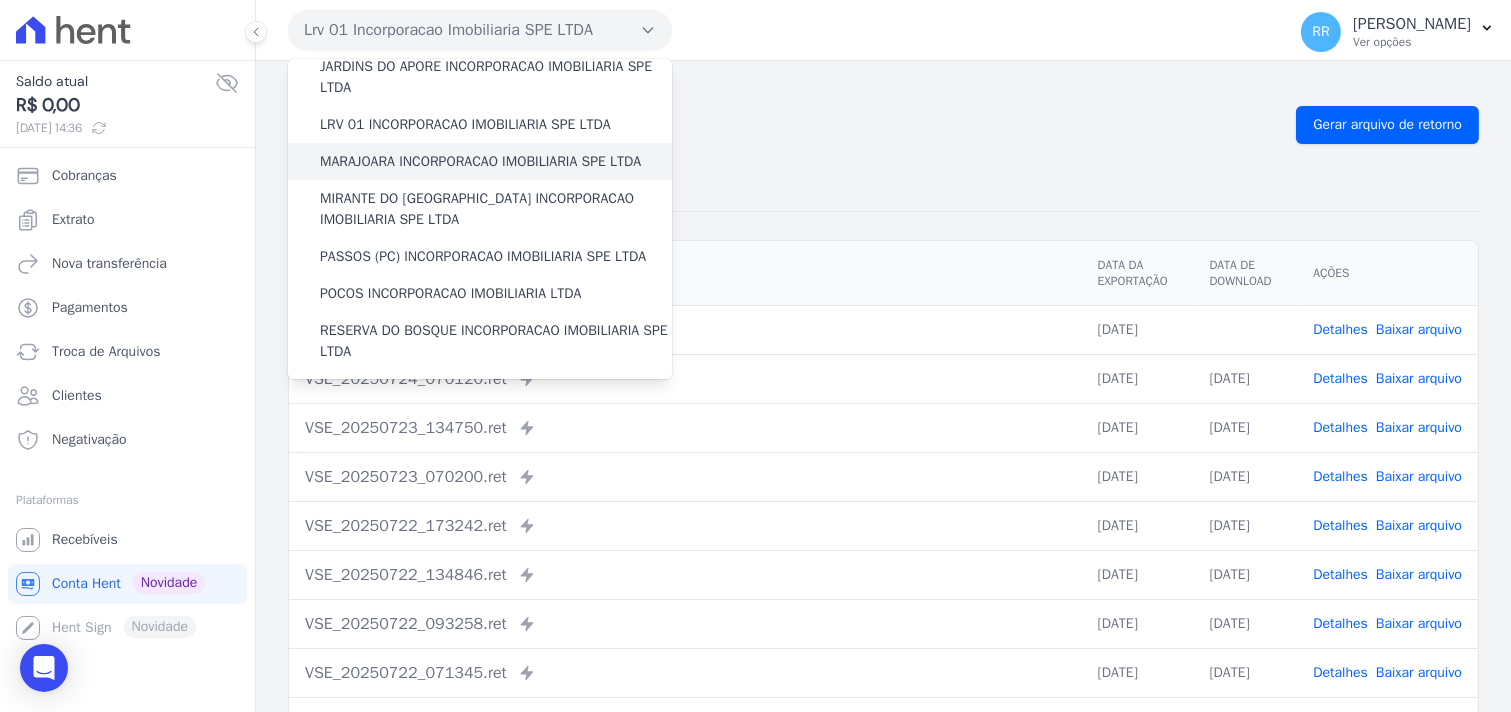 click on "MARAJOARA INCORPORACAO IMOBILIARIA SPE LTDA" at bounding box center (480, 161) 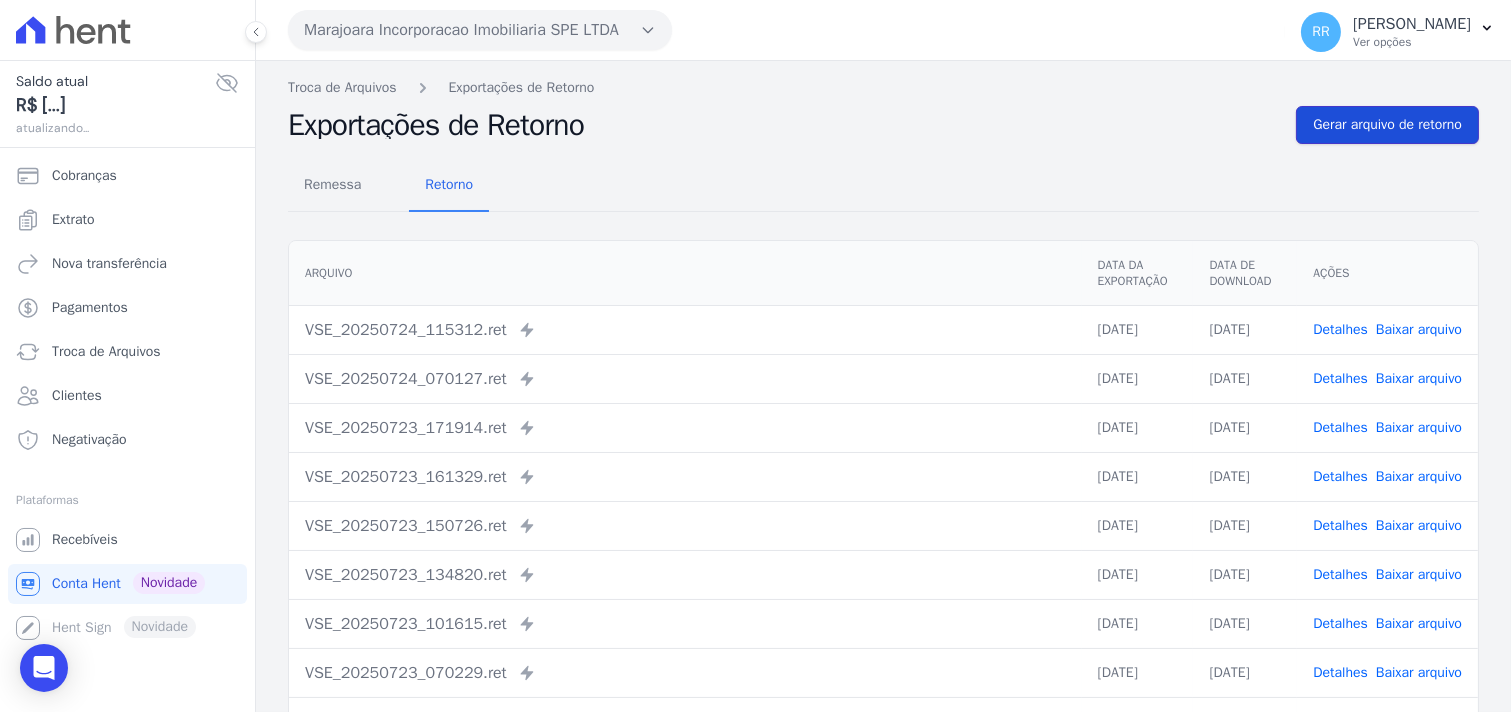 click on "Gerar arquivo de retorno" at bounding box center (1387, 125) 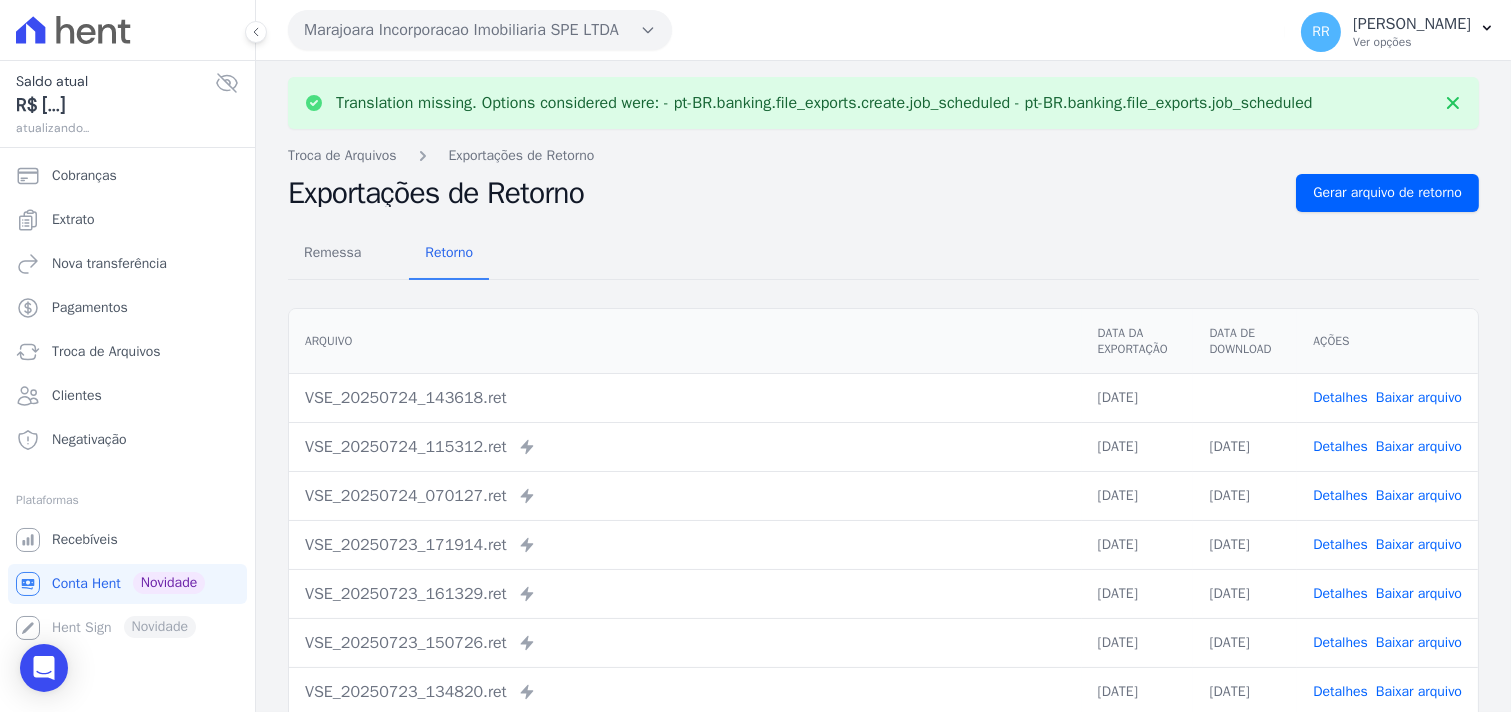 click on "Baixar arquivo" at bounding box center [1419, 397] 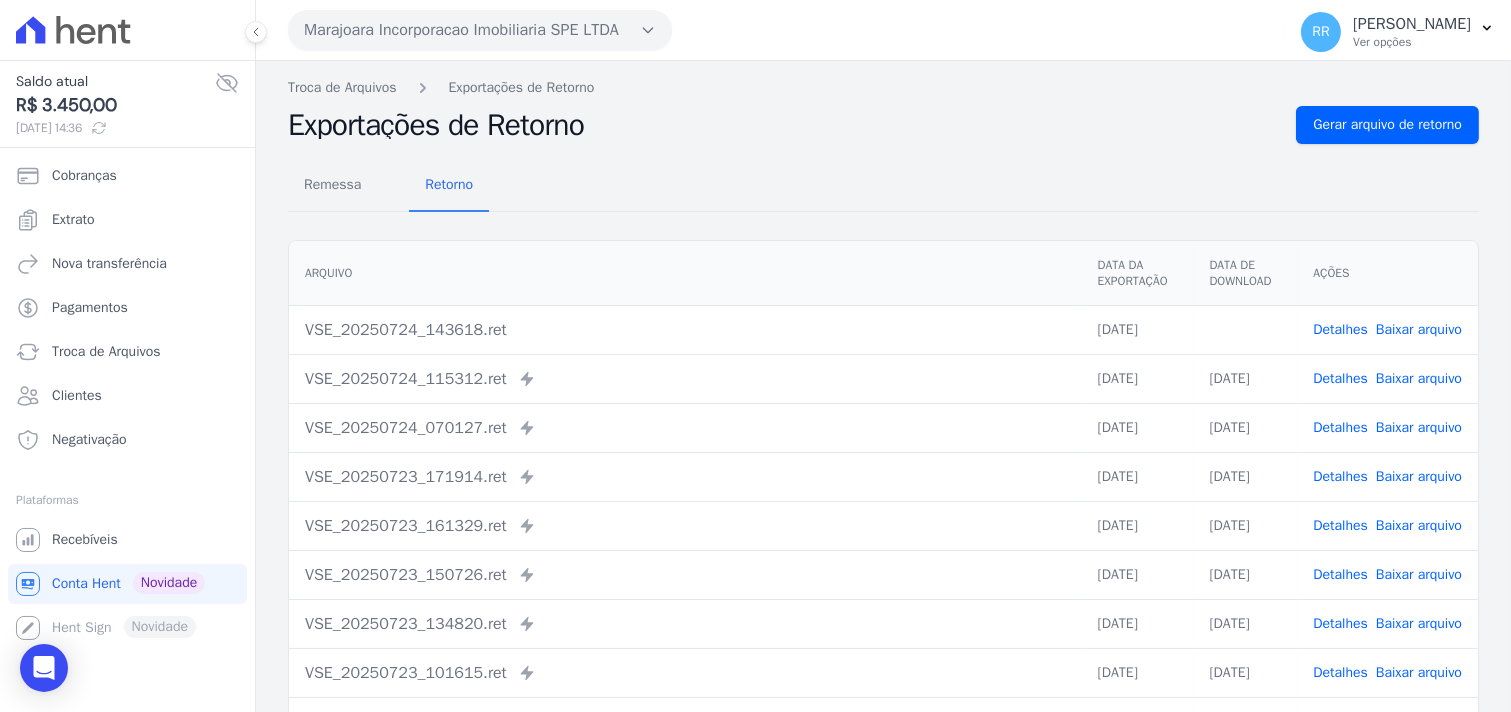 drag, startPoint x: 851, startPoint y: 156, endPoint x: 781, endPoint y: 141, distance: 71.5891 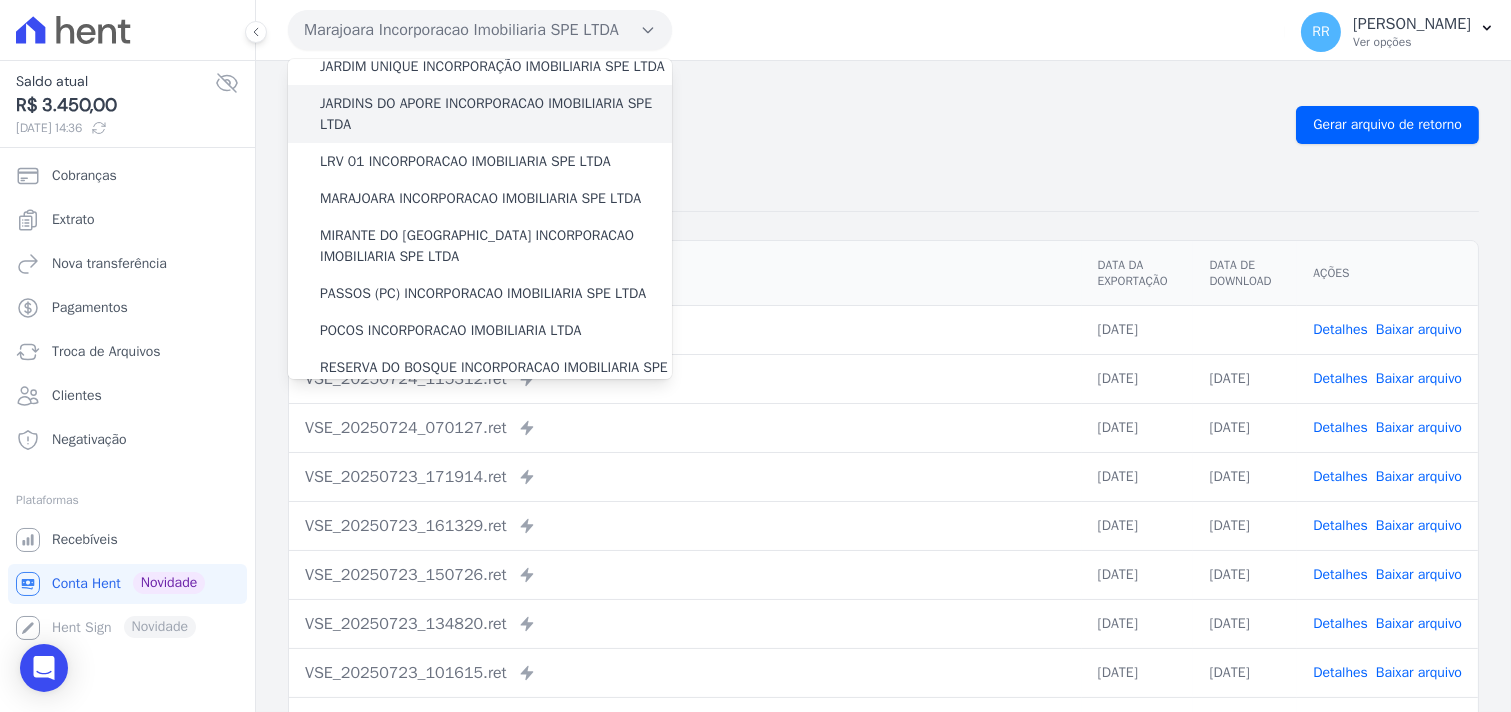 scroll, scrollTop: 481, scrollLeft: 0, axis: vertical 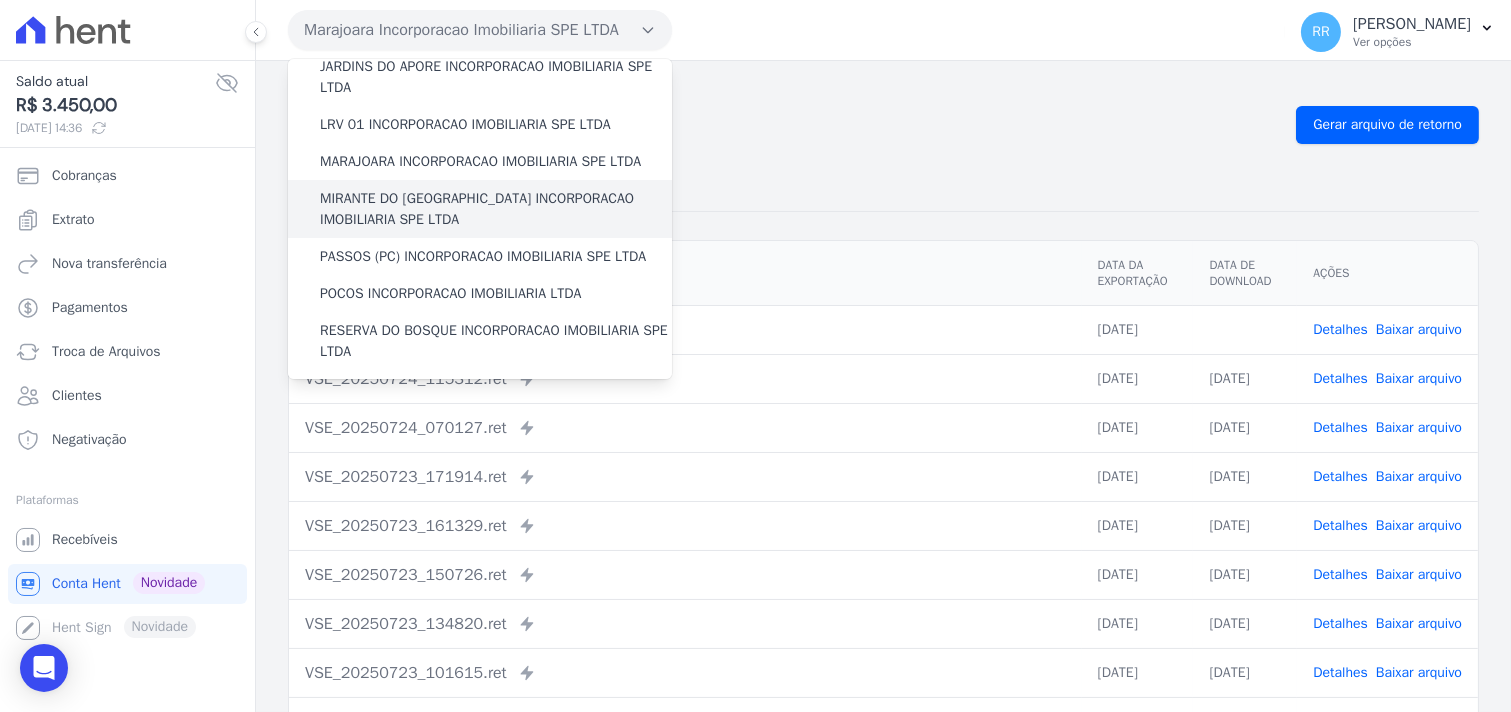 click on "MIRANTE DO [GEOGRAPHIC_DATA] INCORPORACAO IMOBILIARIA SPE LTDA" at bounding box center (496, 209) 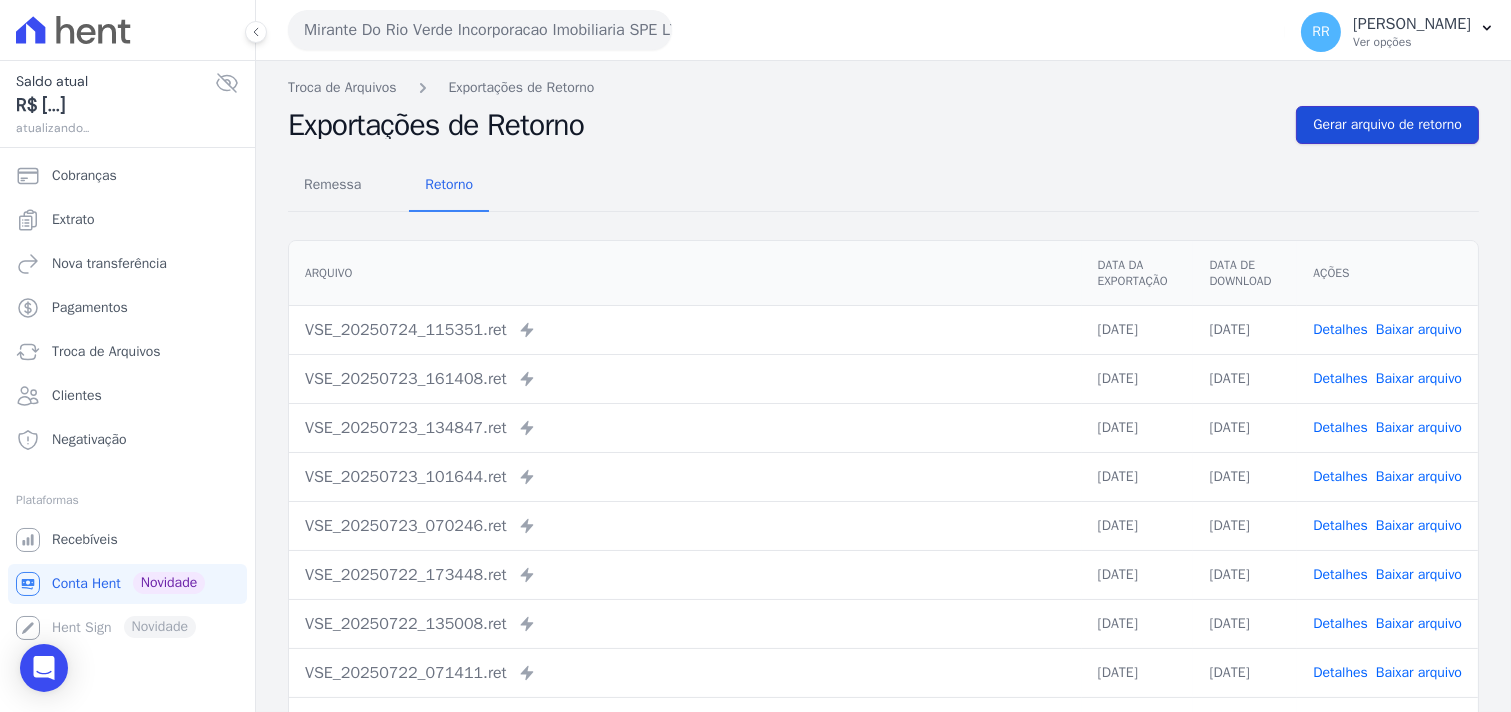 click on "Gerar arquivo de retorno" at bounding box center [1387, 125] 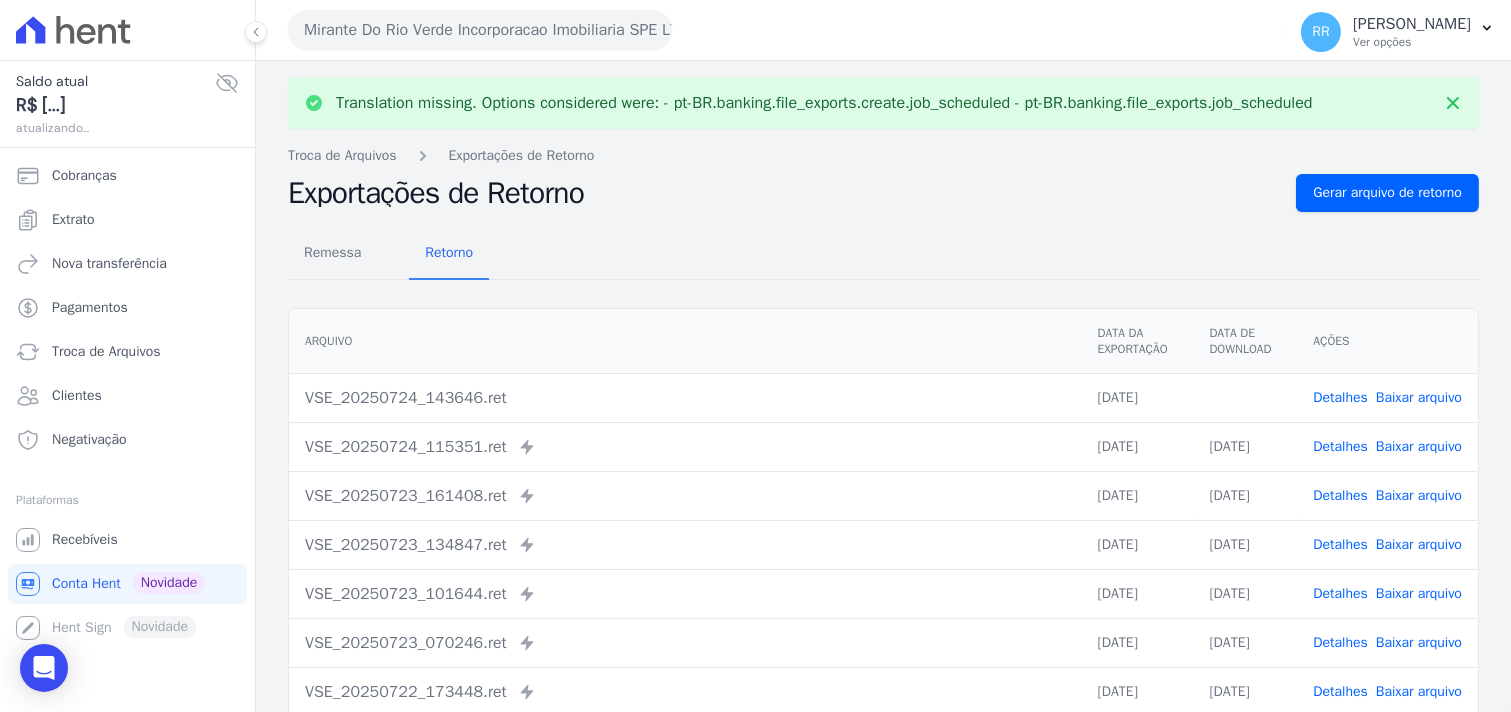 click on "Baixar arquivo" at bounding box center (1419, 397) 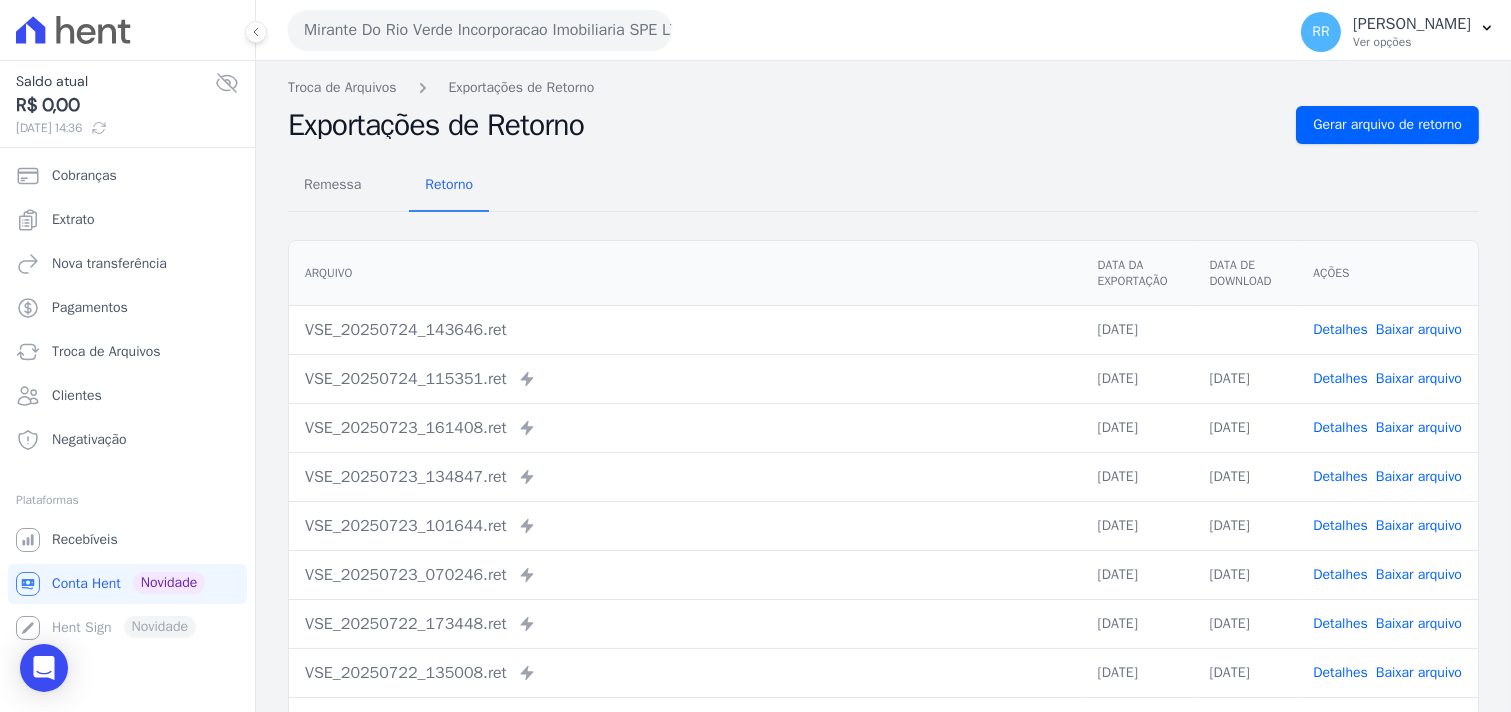 click on "Remessa
Retorno" at bounding box center [883, 186] 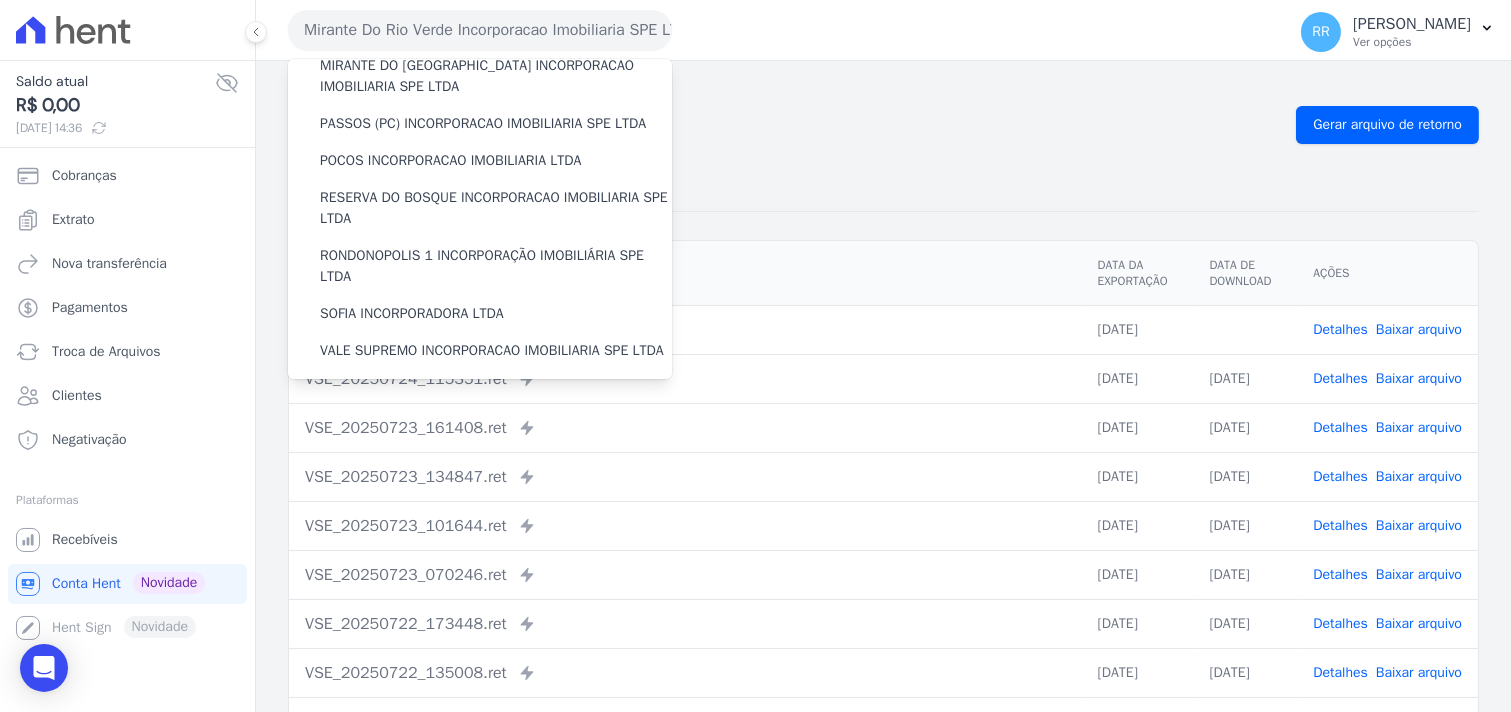 scroll, scrollTop: 630, scrollLeft: 0, axis: vertical 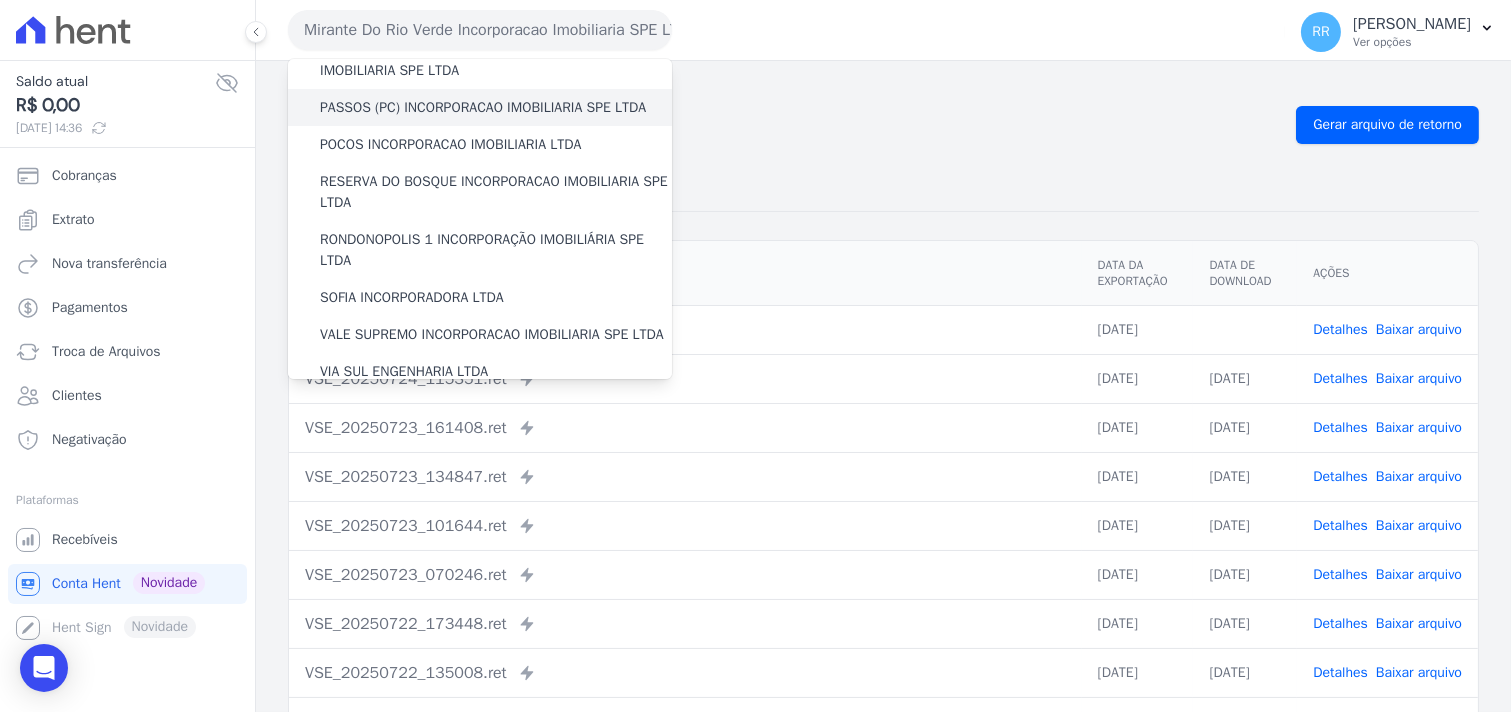 click on "PASSOS (PC) INCORPORACAO IMOBILIARIA SPE LTDA" at bounding box center [483, 107] 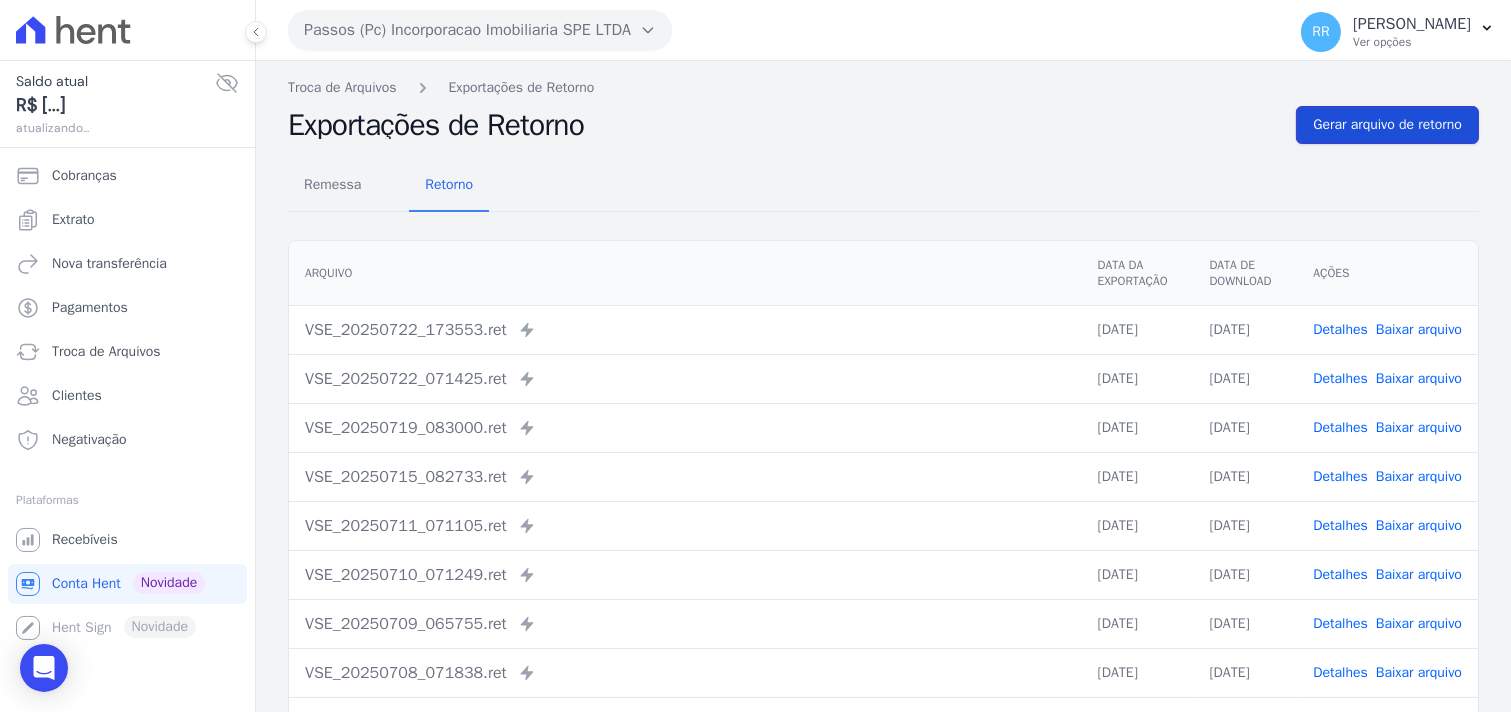 click on "Gerar arquivo de retorno" at bounding box center [1387, 125] 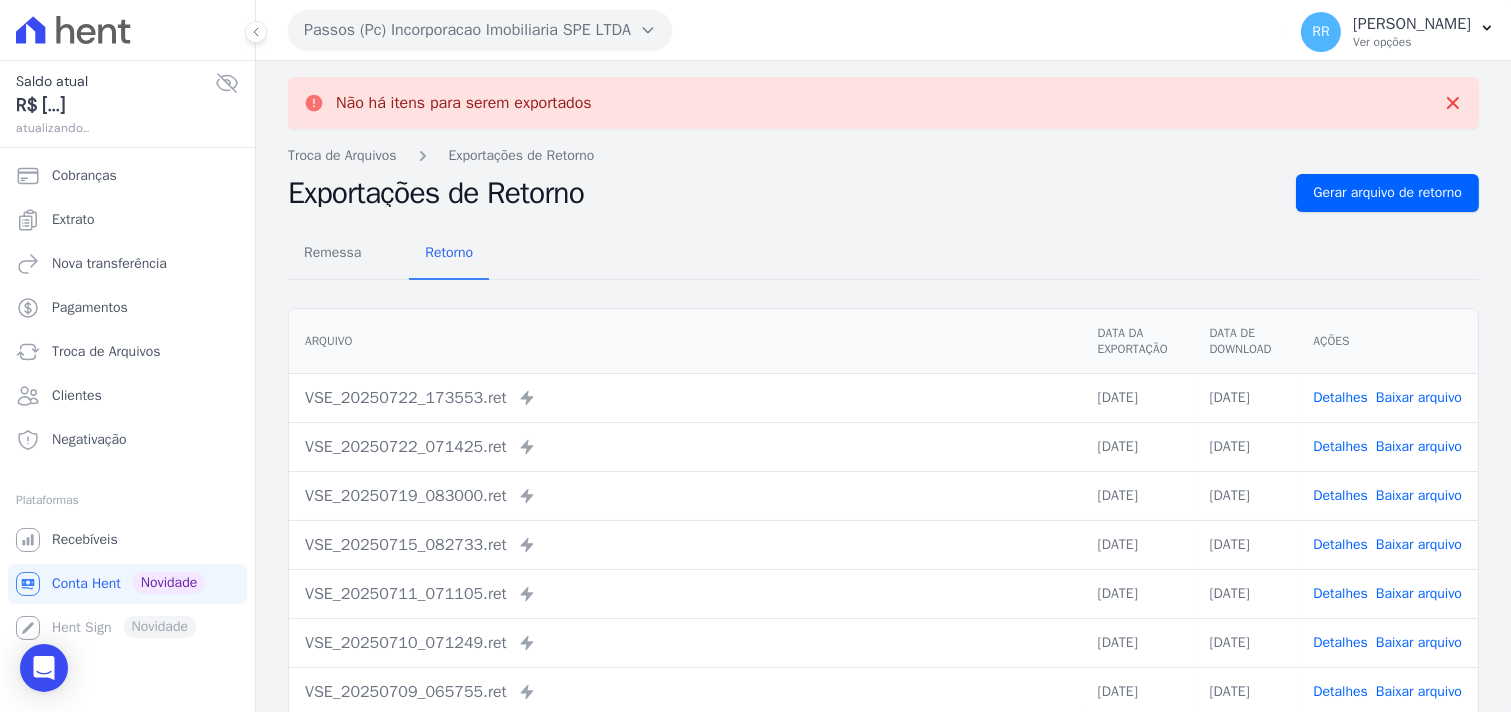 click on "Passos (Pc) Incorporacao Imobiliaria SPE LTDA" at bounding box center [480, 30] 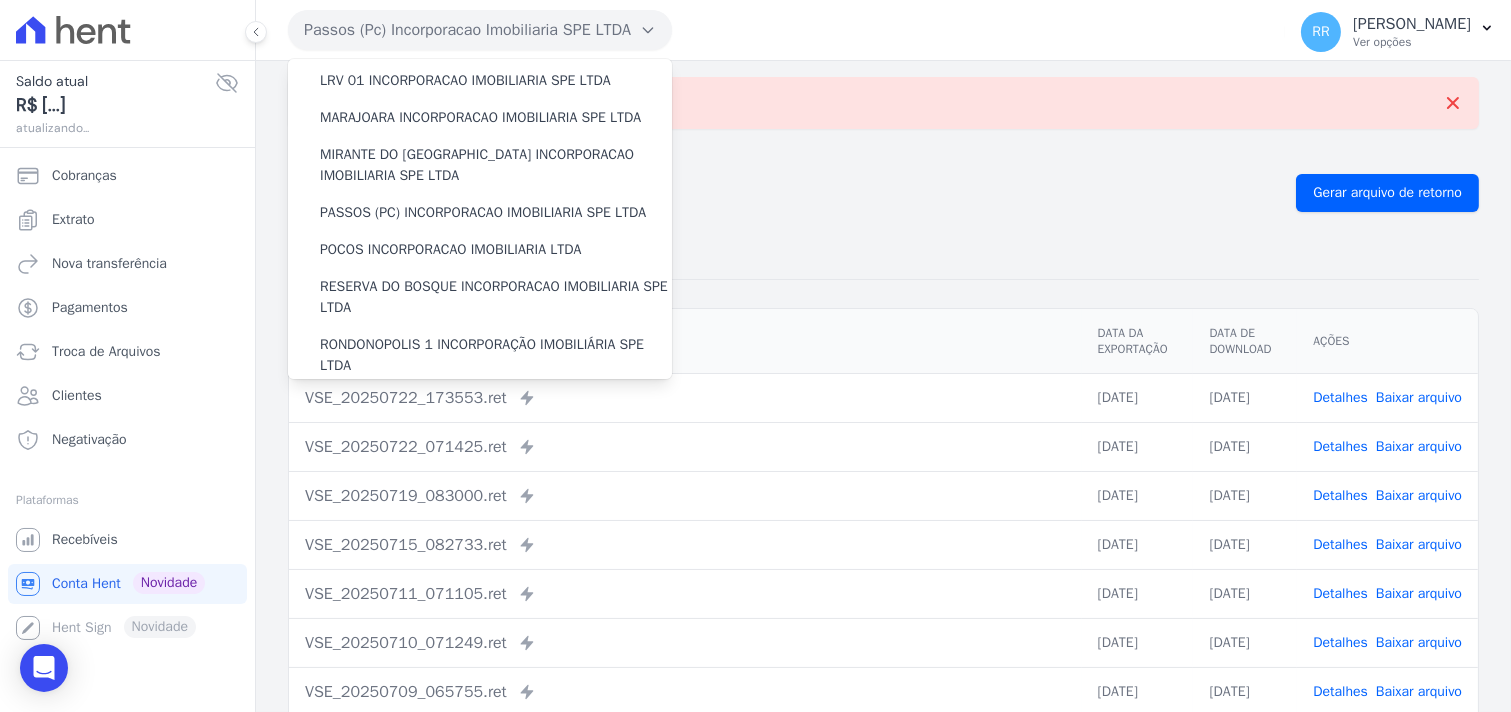 scroll, scrollTop: 630, scrollLeft: 0, axis: vertical 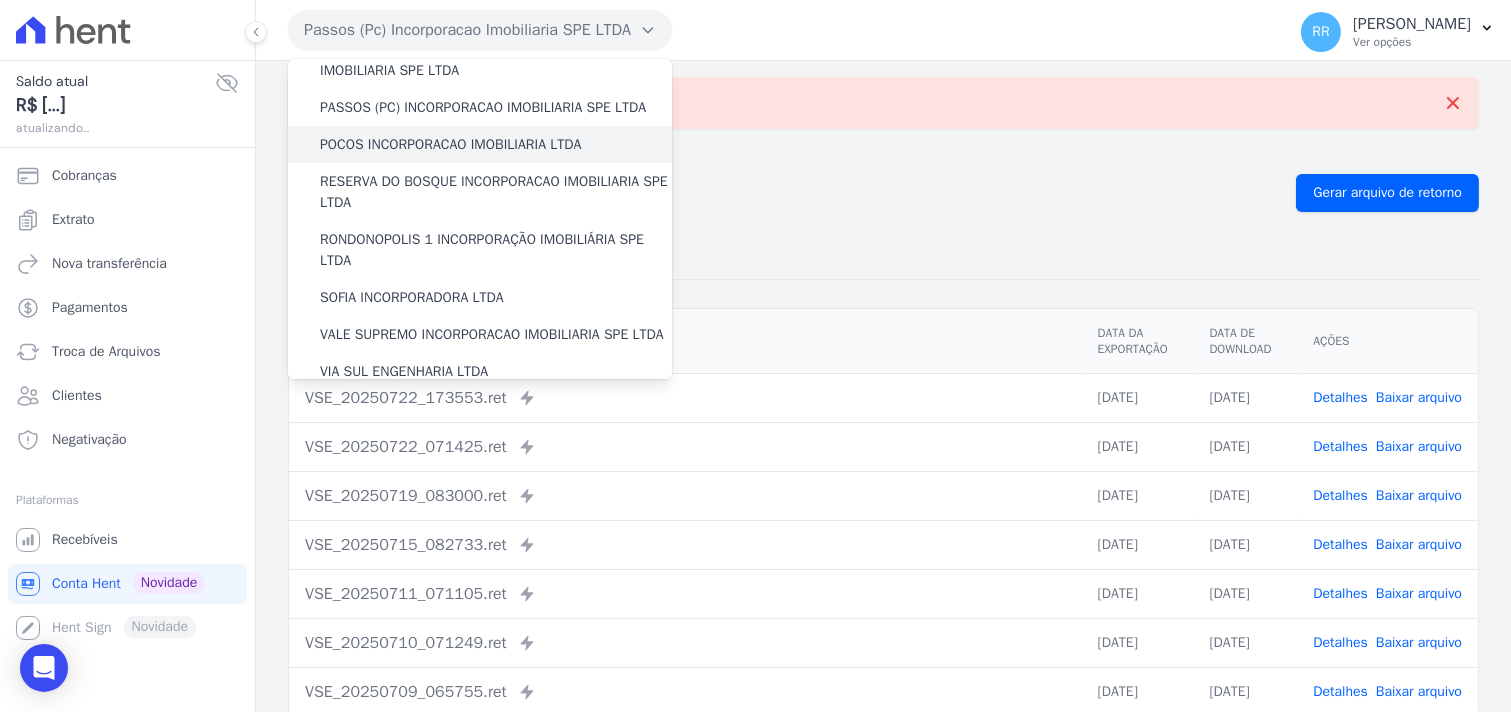 click on "POCOS INCORPORACAO IMOBILIARIA LTDA" at bounding box center [450, 144] 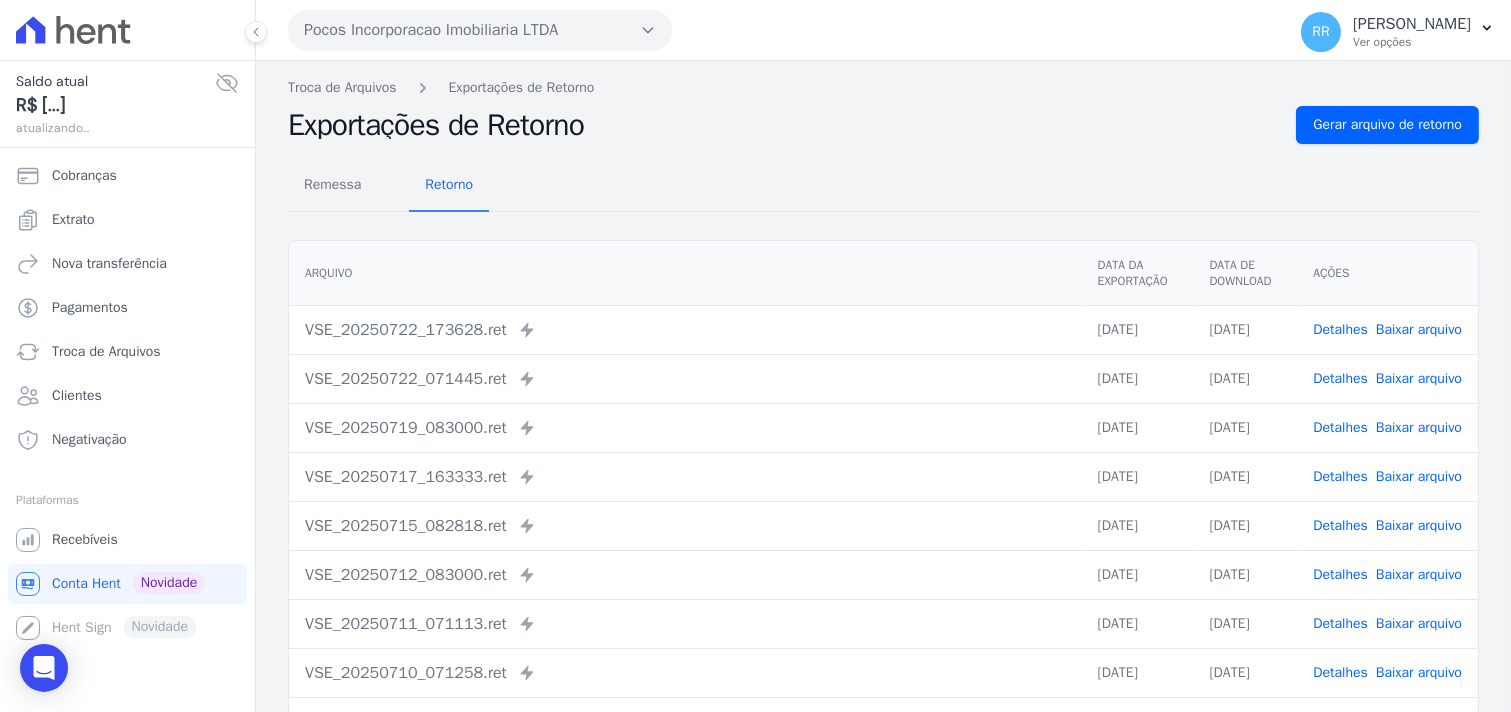 click on "Remessa
Retorno
[GEOGRAPHIC_DATA]
Data da Exportação
Data de Download
Ações
VSE_20250722_173628.ret
Enviado para Nexxera em: [DATE] 17:36
22/07/2025
[DATE]
Detalhes" at bounding box center (883, 505) 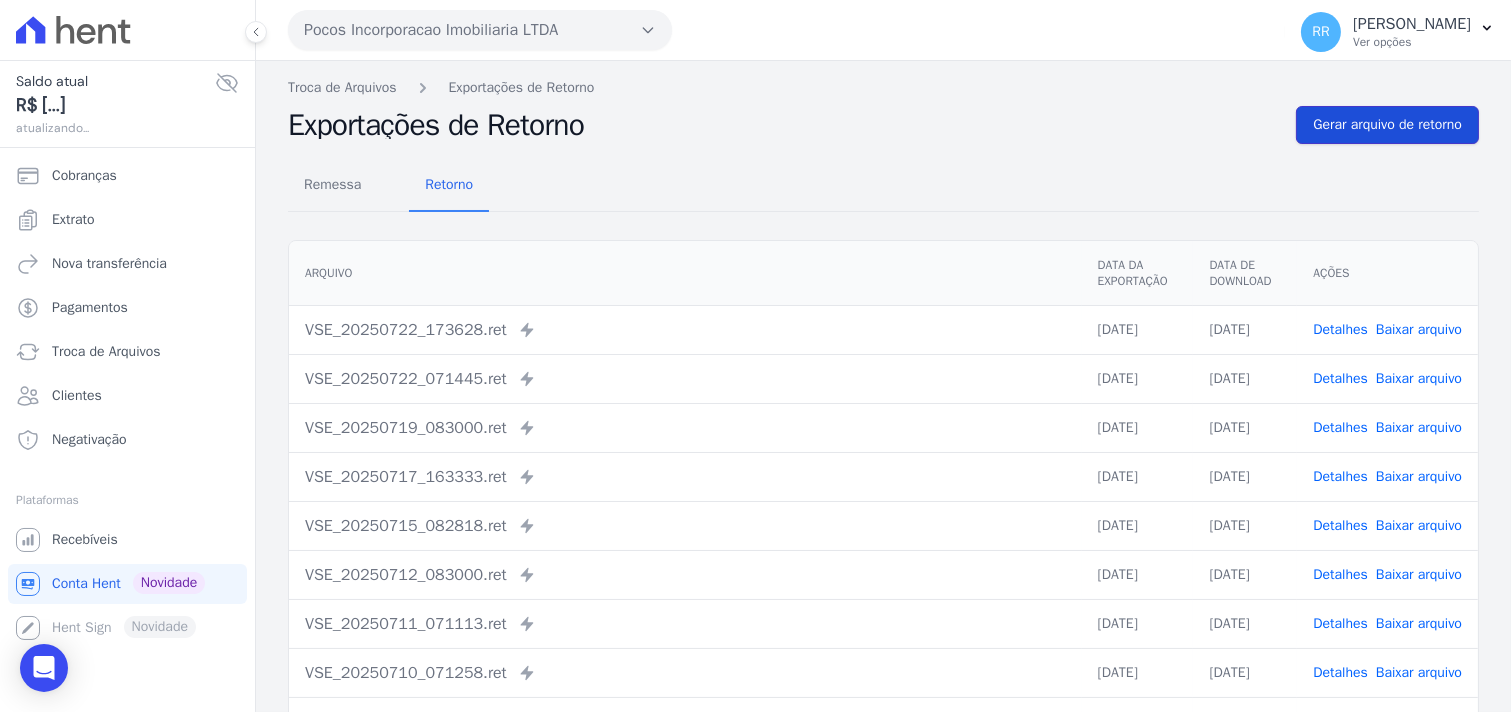 click on "Gerar arquivo de retorno" at bounding box center (1387, 125) 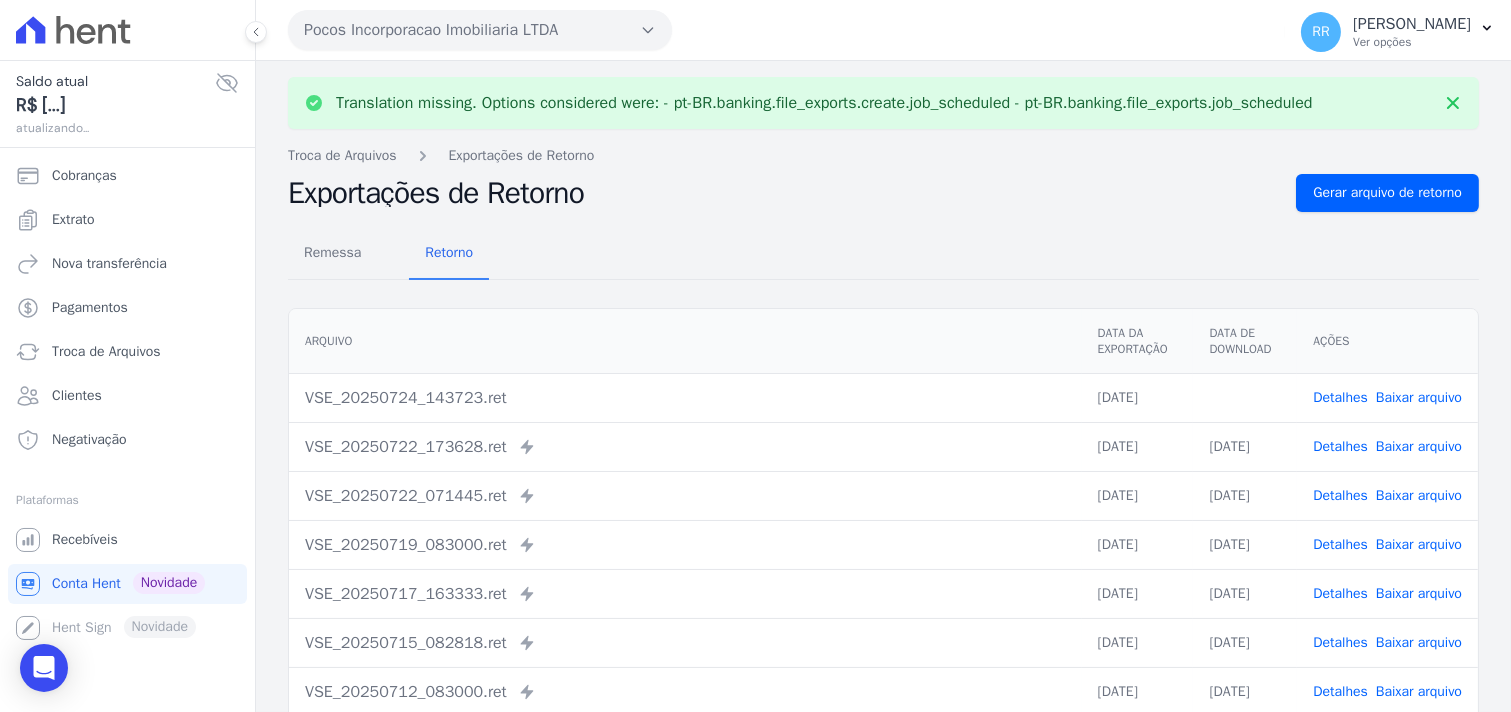 click on "Baixar arquivo" at bounding box center (1419, 397) 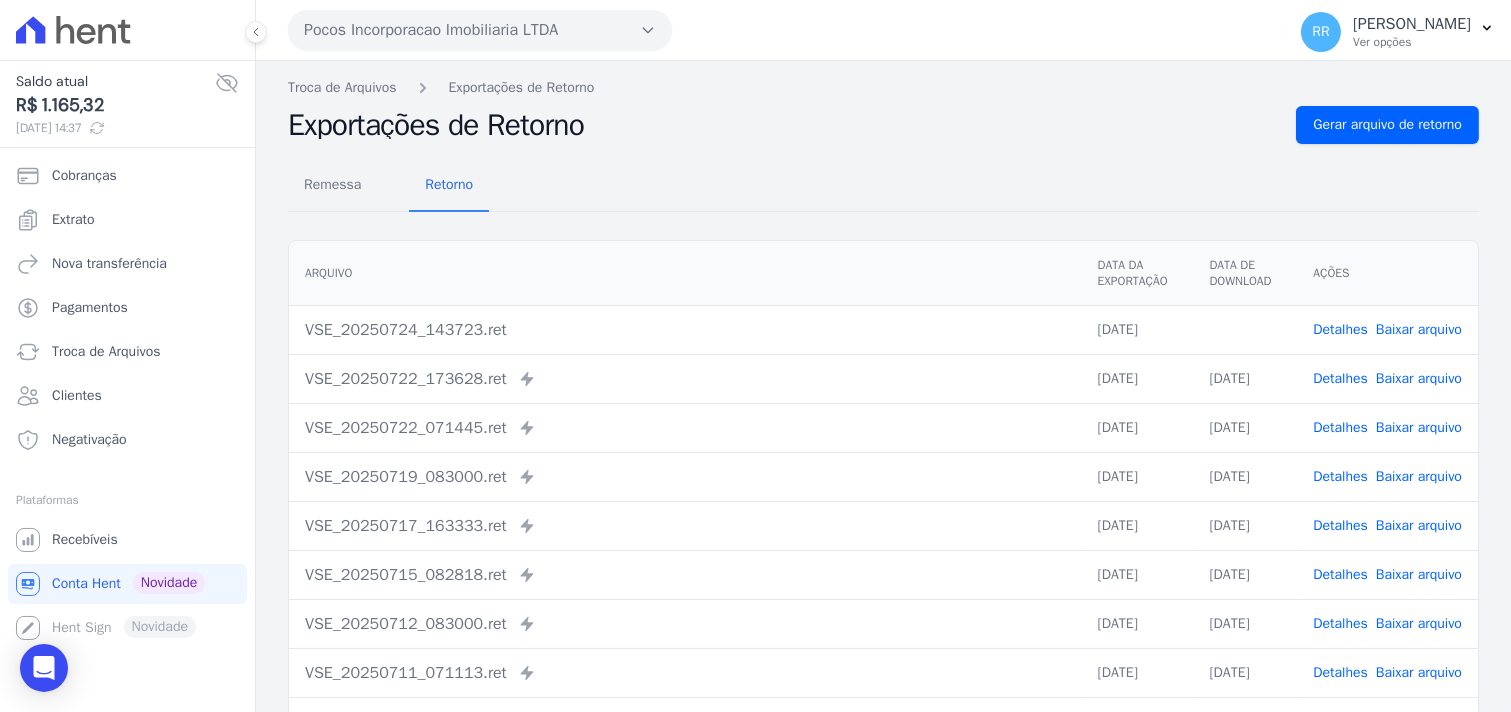 drag, startPoint x: 674, startPoint y: 180, endPoint x: 657, endPoint y: 167, distance: 21.400934 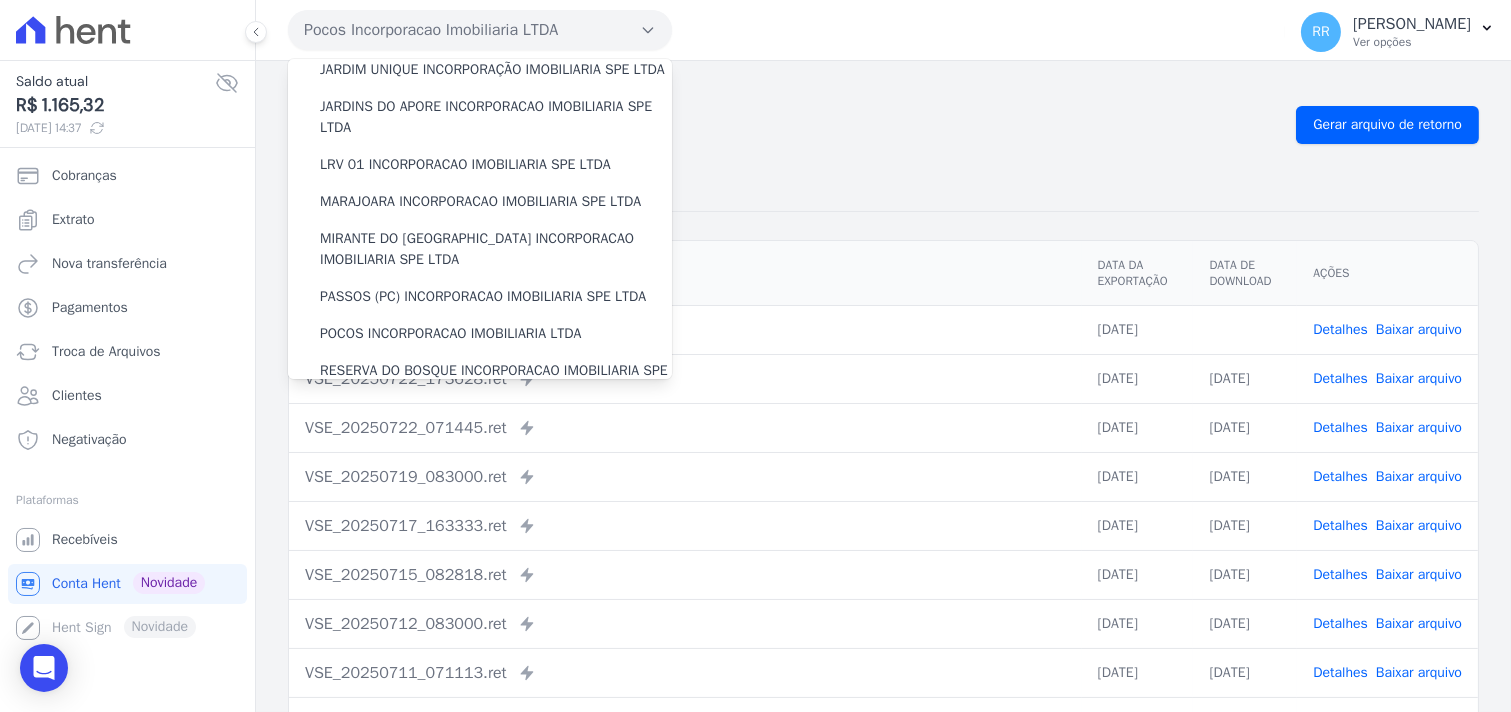 scroll, scrollTop: 666, scrollLeft: 0, axis: vertical 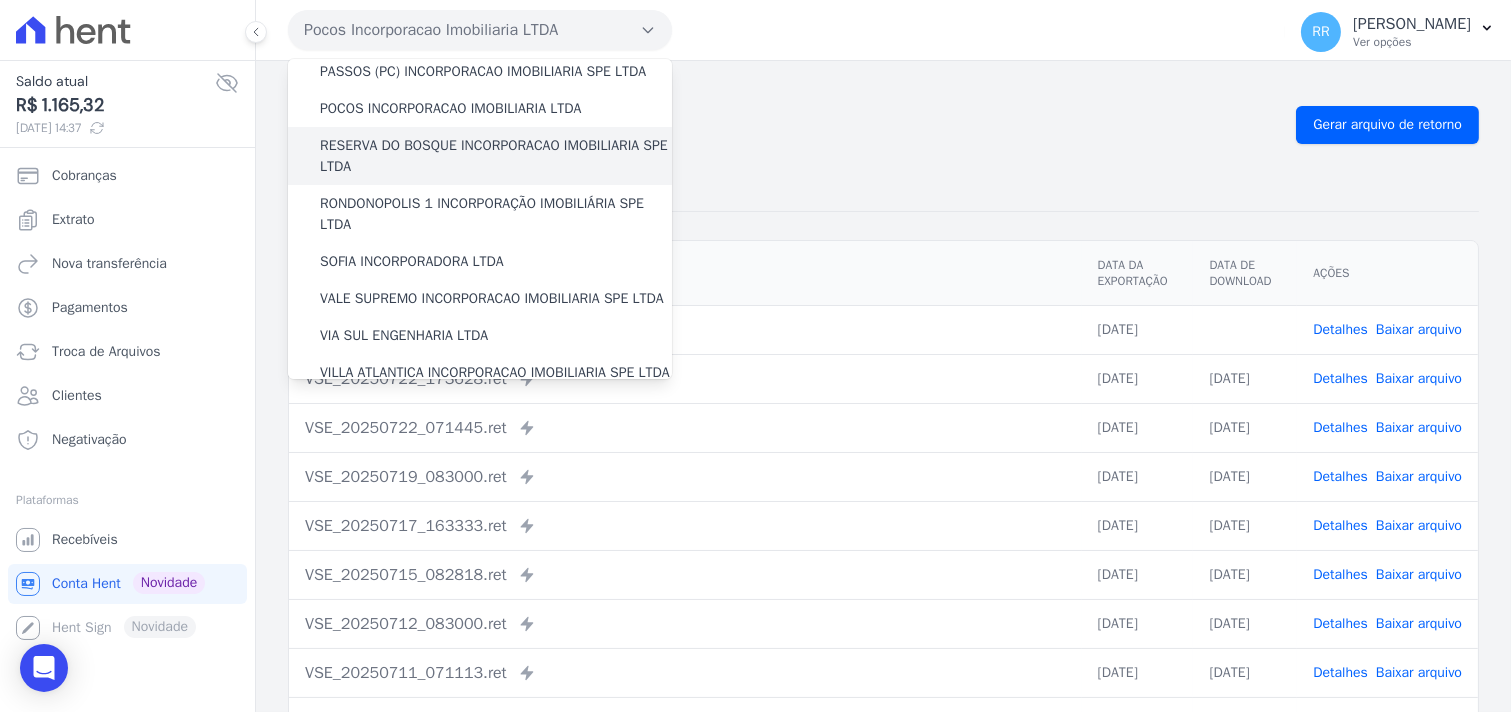 click on "RESERVA DO BOSQUE INCORPORACAO IMOBILIARIA SPE LTDA" at bounding box center [496, 156] 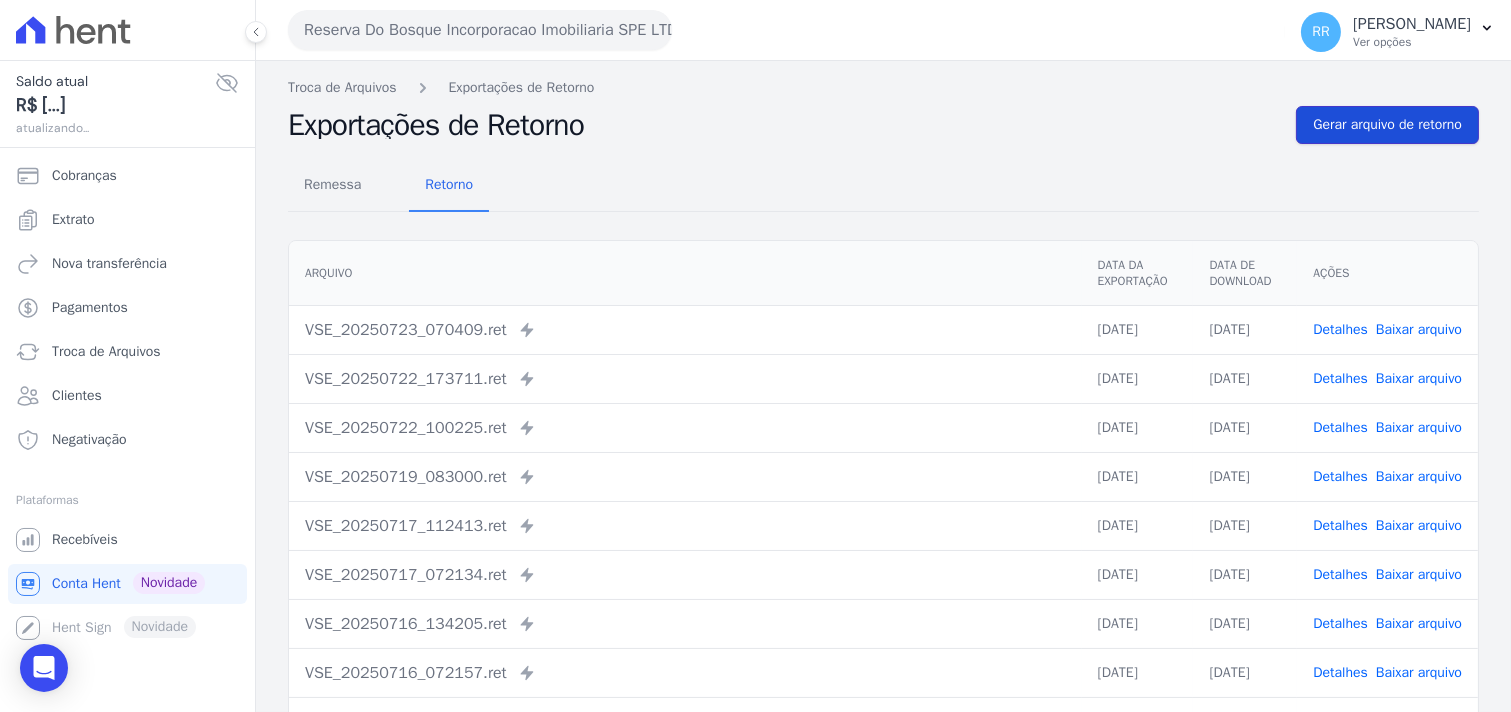 click on "Gerar arquivo de retorno" at bounding box center (1387, 125) 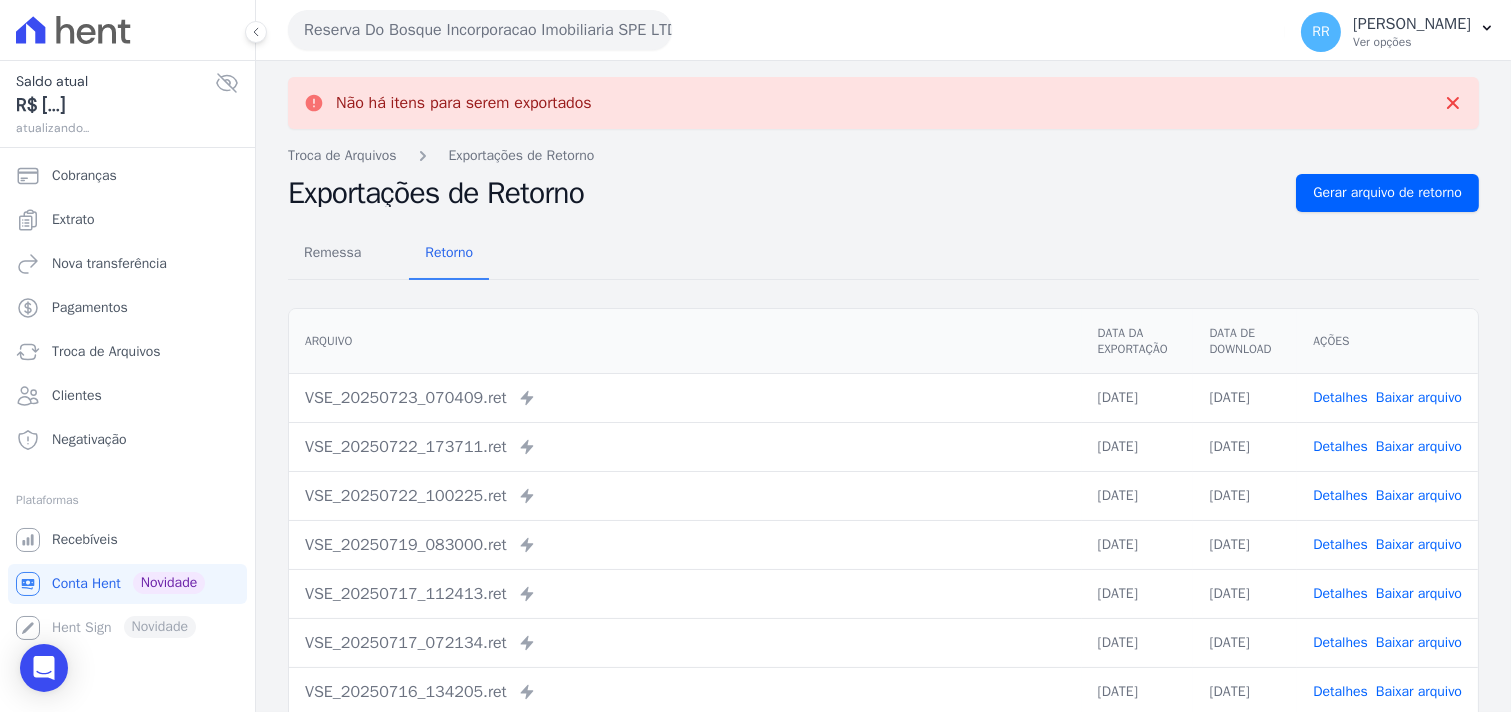 click on "Reserva Do Bosque Incorporacao Imobiliaria SPE LTDA" at bounding box center (480, 30) 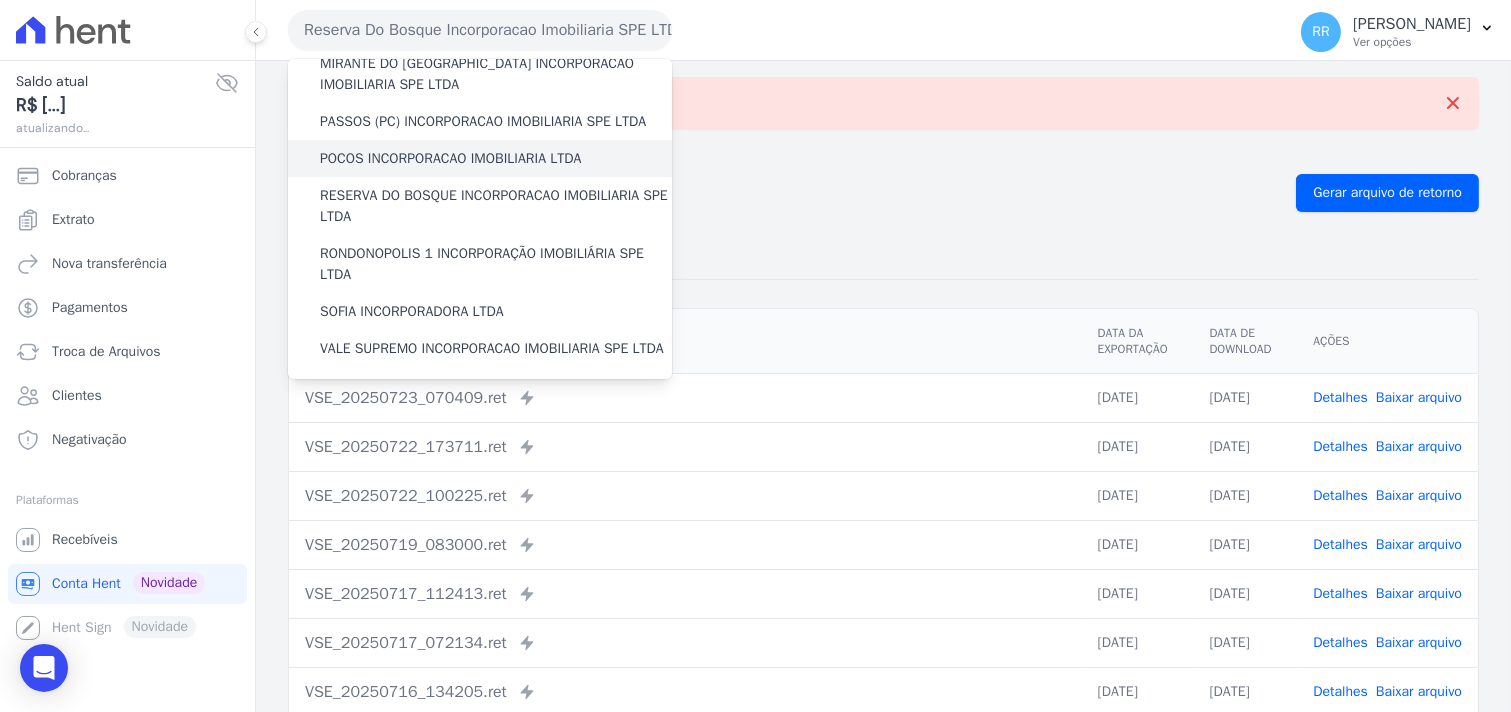 scroll, scrollTop: 630, scrollLeft: 0, axis: vertical 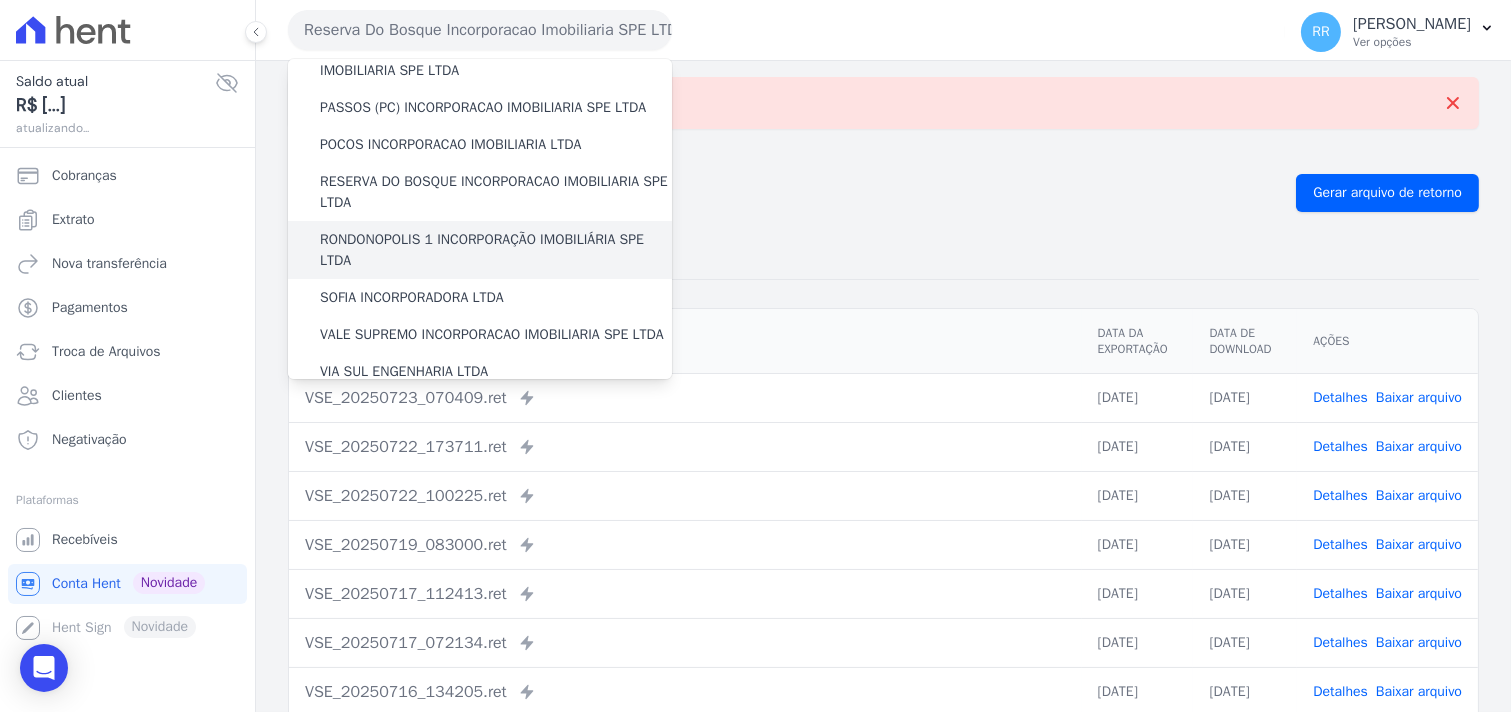 click on "RONDONOPOLIS 1 INCORPORAÇÃO IMOBILIÁRIA SPE LTDA" at bounding box center (496, 250) 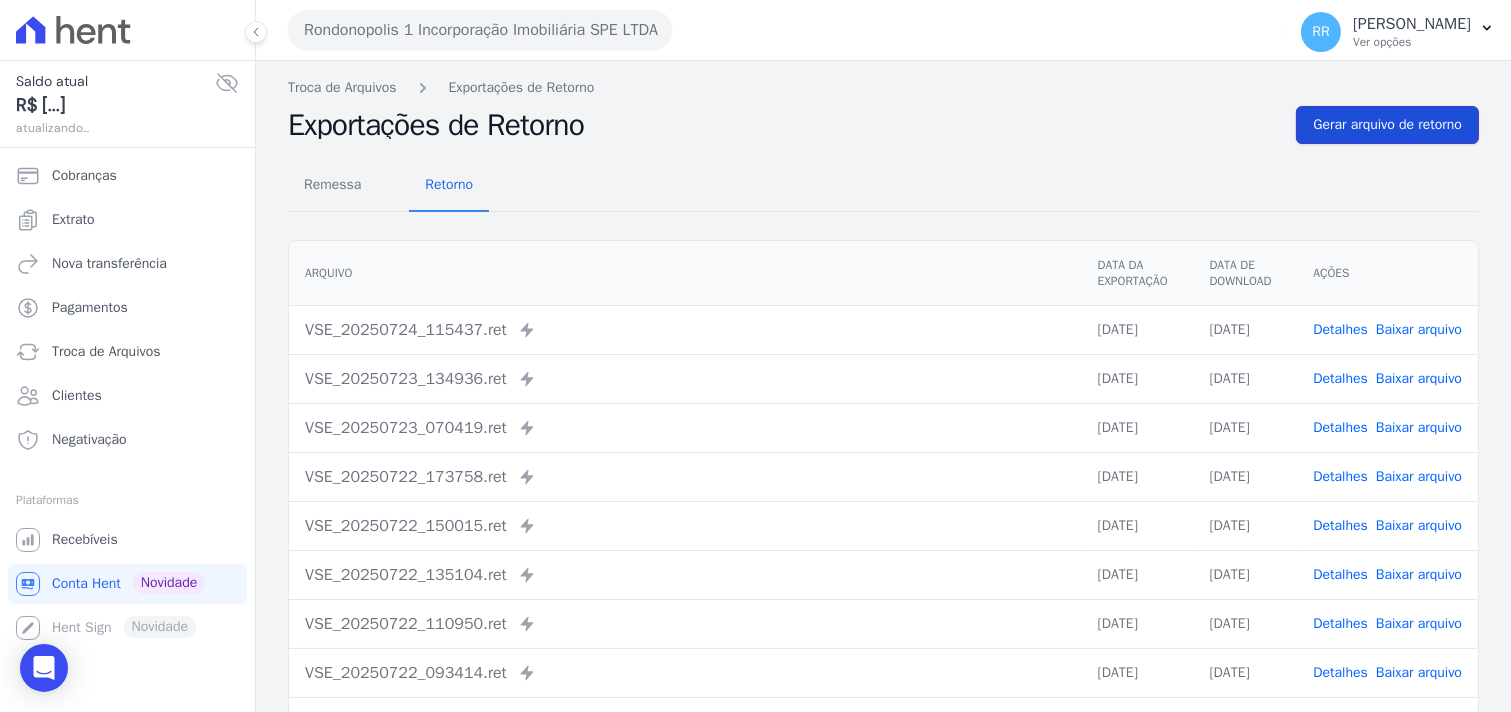 click on "Gerar arquivo de retorno" at bounding box center (1387, 125) 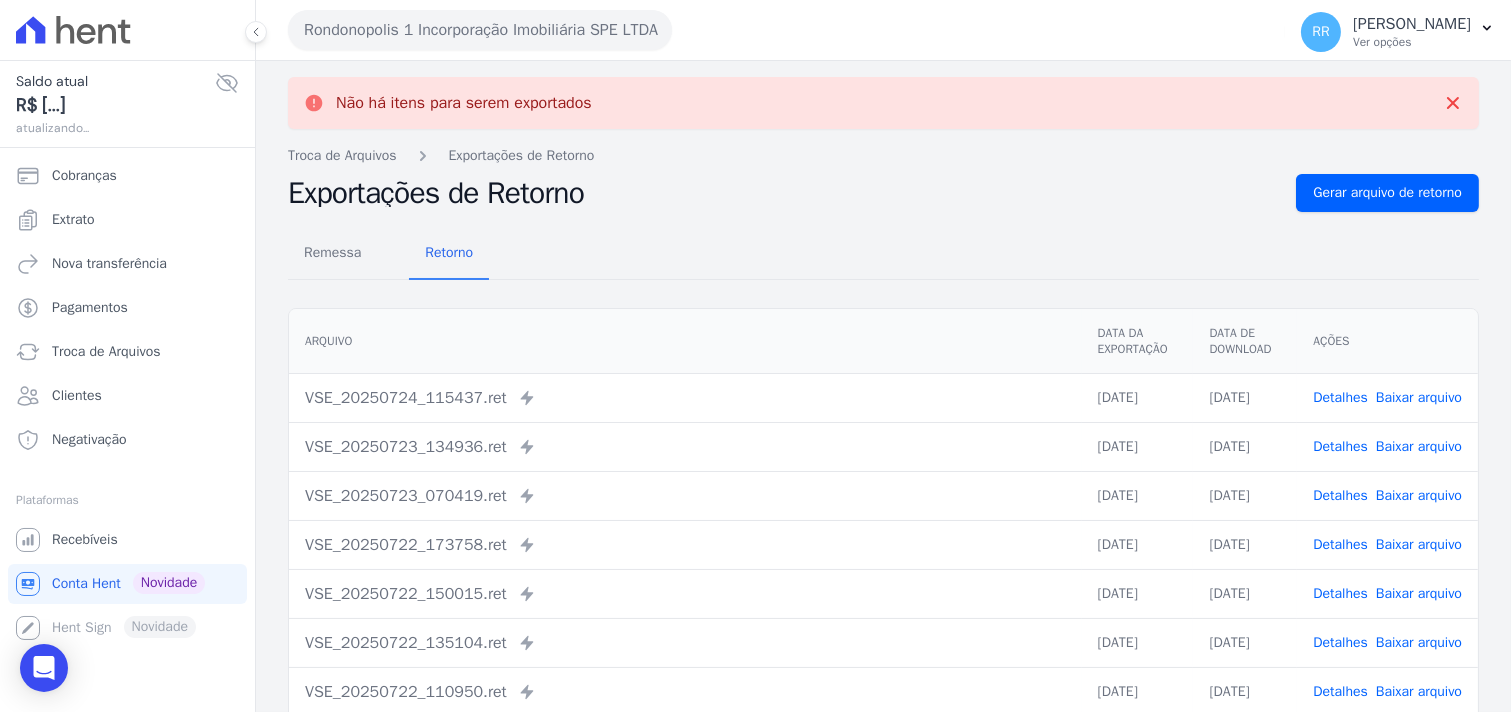 click on "Rondonopolis 1 Incorporação Imobiliária SPE LTDA" at bounding box center (480, 30) 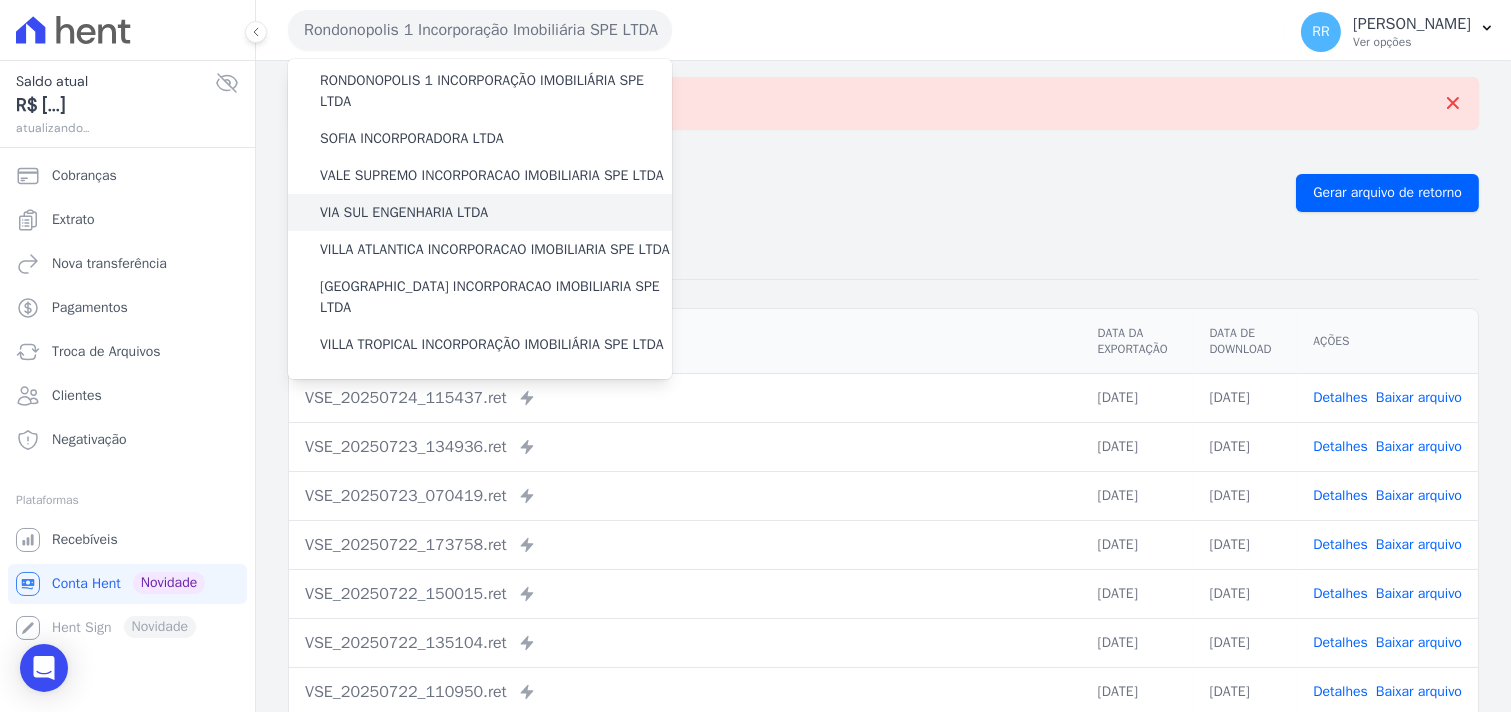 scroll, scrollTop: 745, scrollLeft: 0, axis: vertical 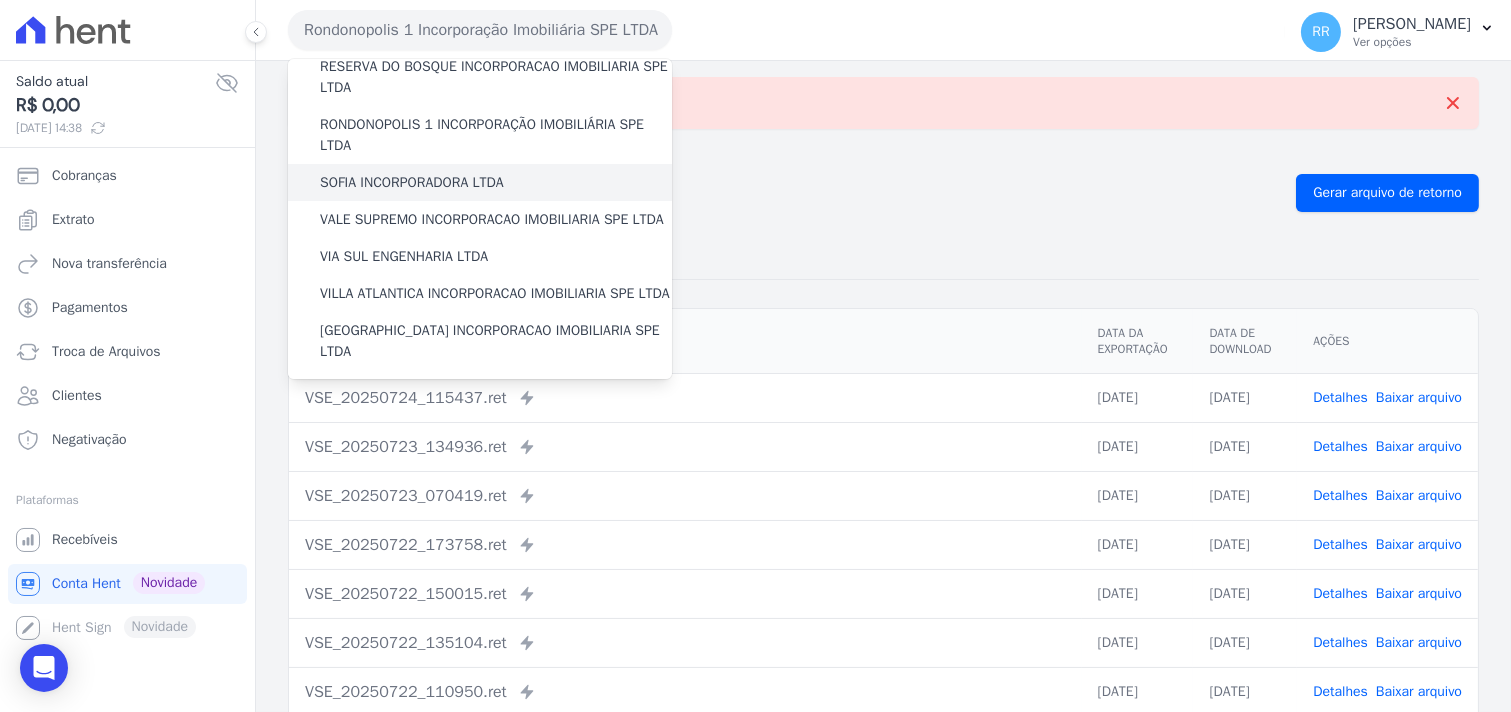 click on "SOFIA INCORPORADORA LTDA" at bounding box center (412, 182) 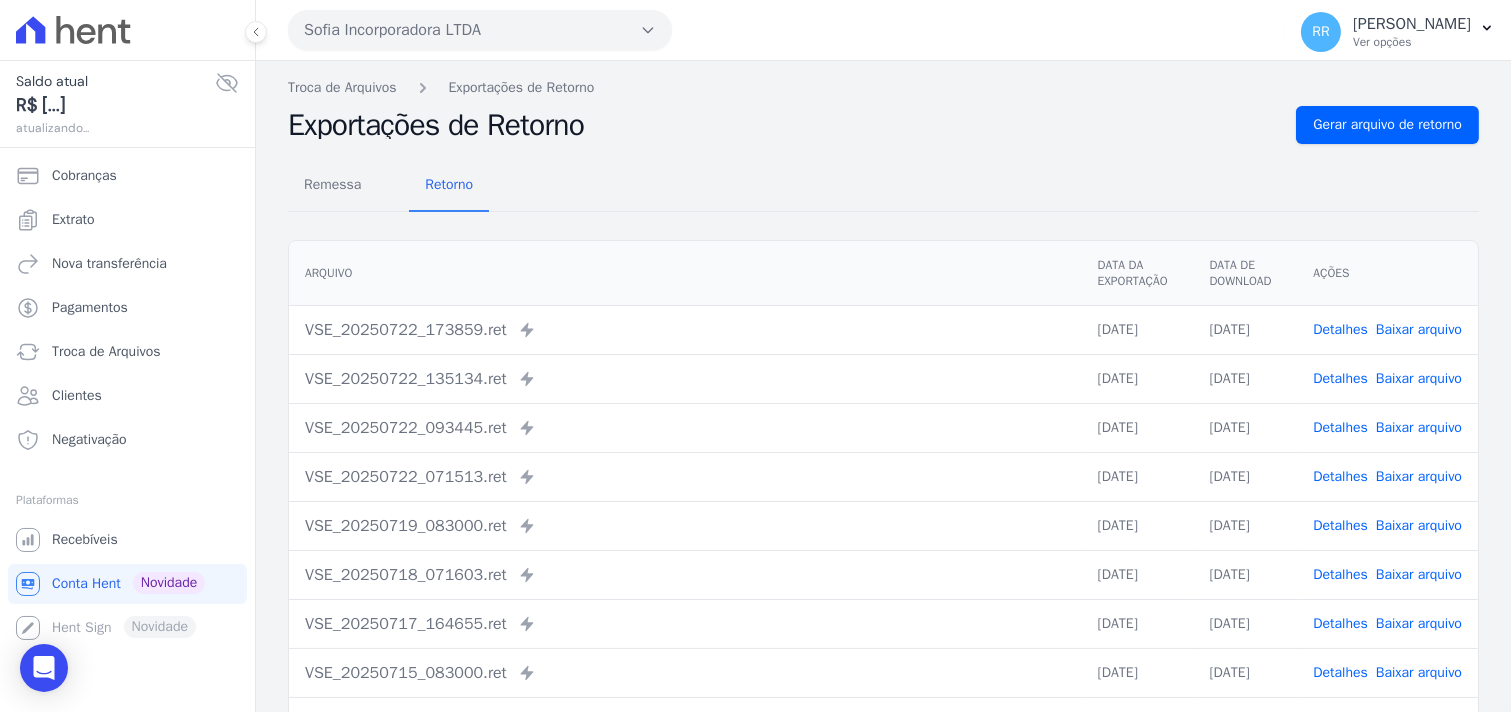 click on "Remessa
Retorno
[GEOGRAPHIC_DATA]
Data da Exportação
Data de Download
Ações
VSE_20250722_173859.ret
Enviado para Nexxera em: [DATE] 17:39
22/07/2025
[DATE]
Detalhes" at bounding box center [883, 505] 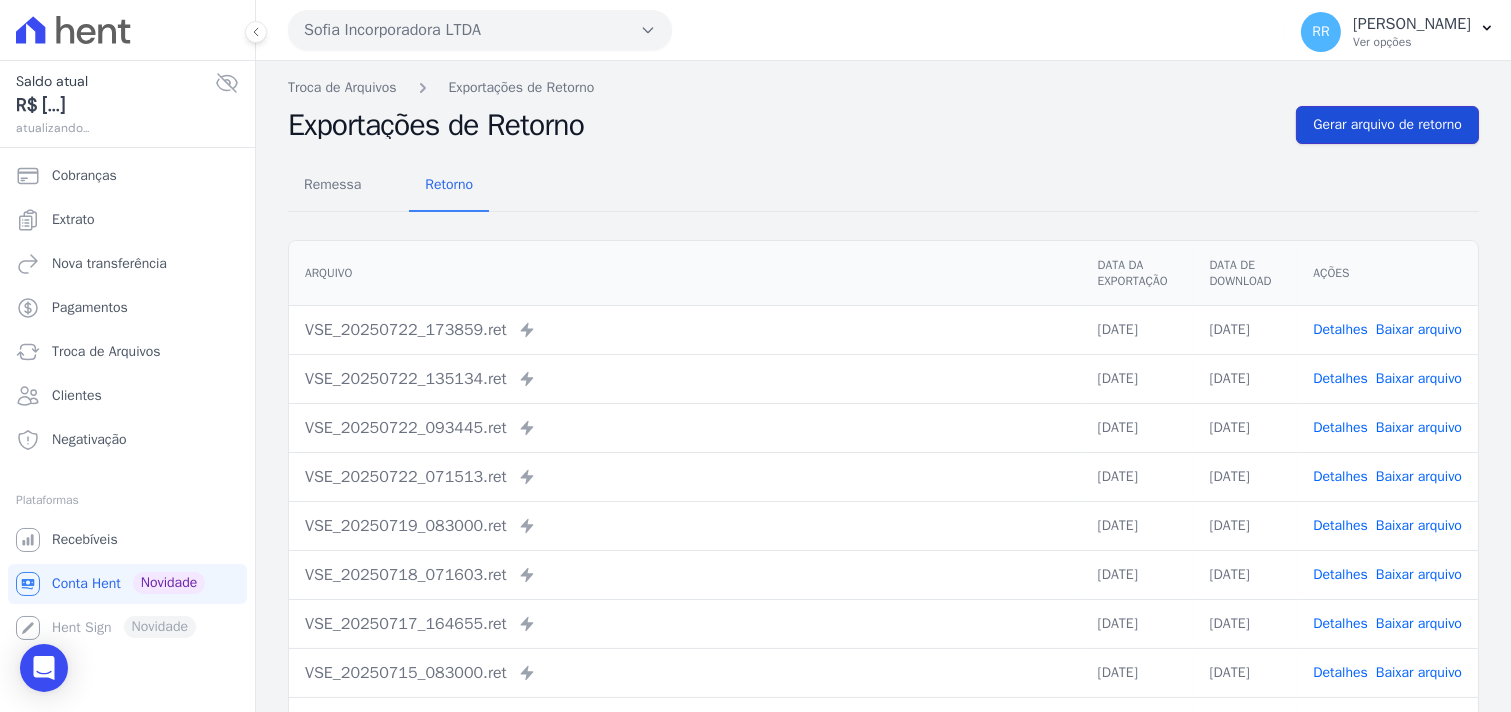 click on "Gerar arquivo de retorno" at bounding box center (1387, 125) 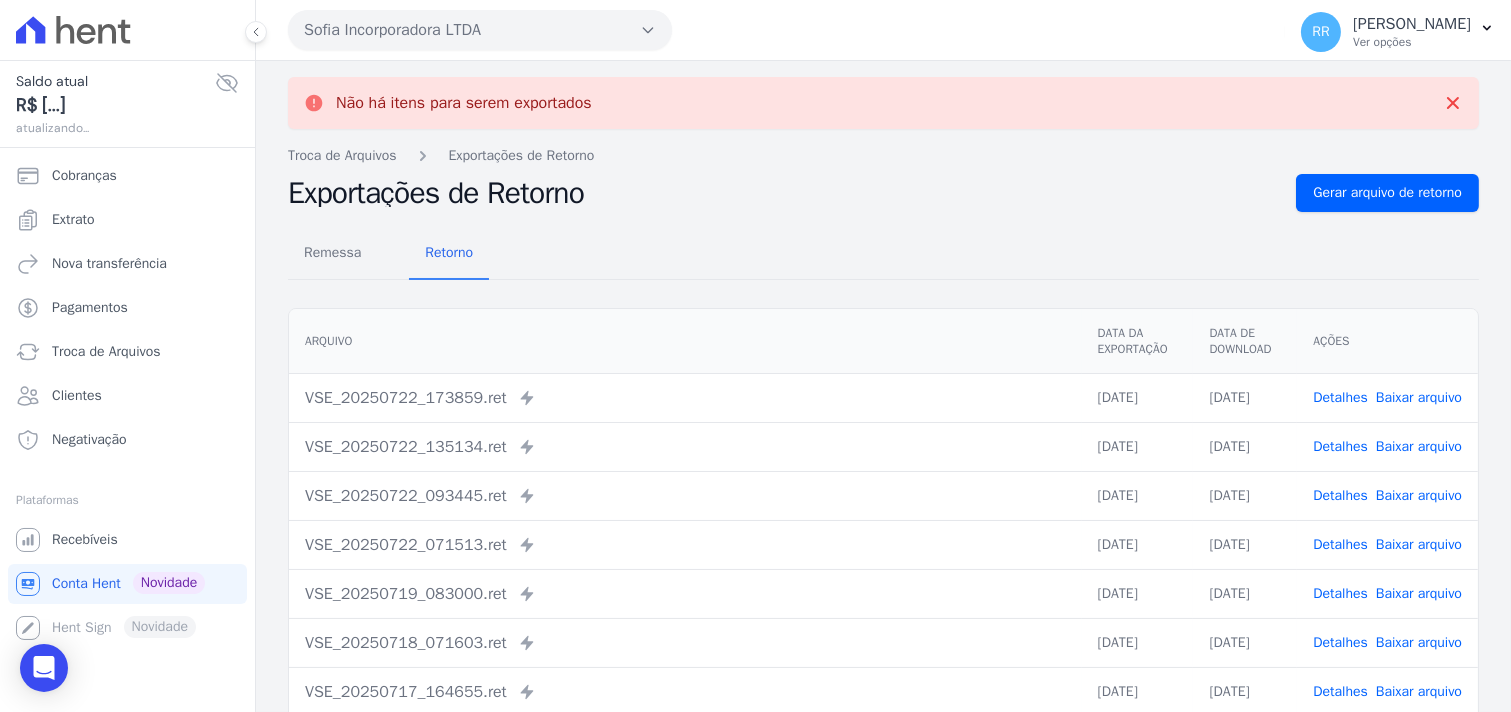 click on "Sofia Incorporadora LTDA" at bounding box center (480, 30) 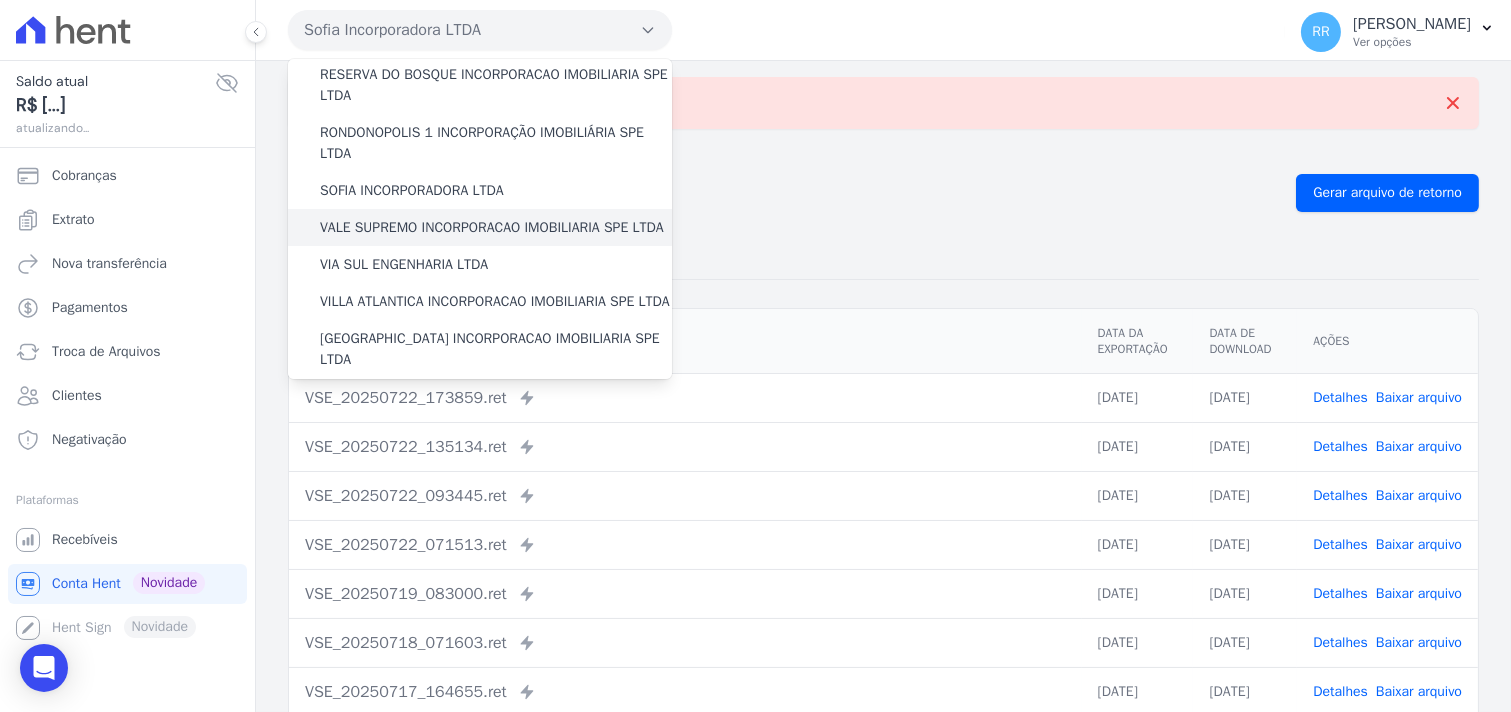 scroll, scrollTop: 741, scrollLeft: 0, axis: vertical 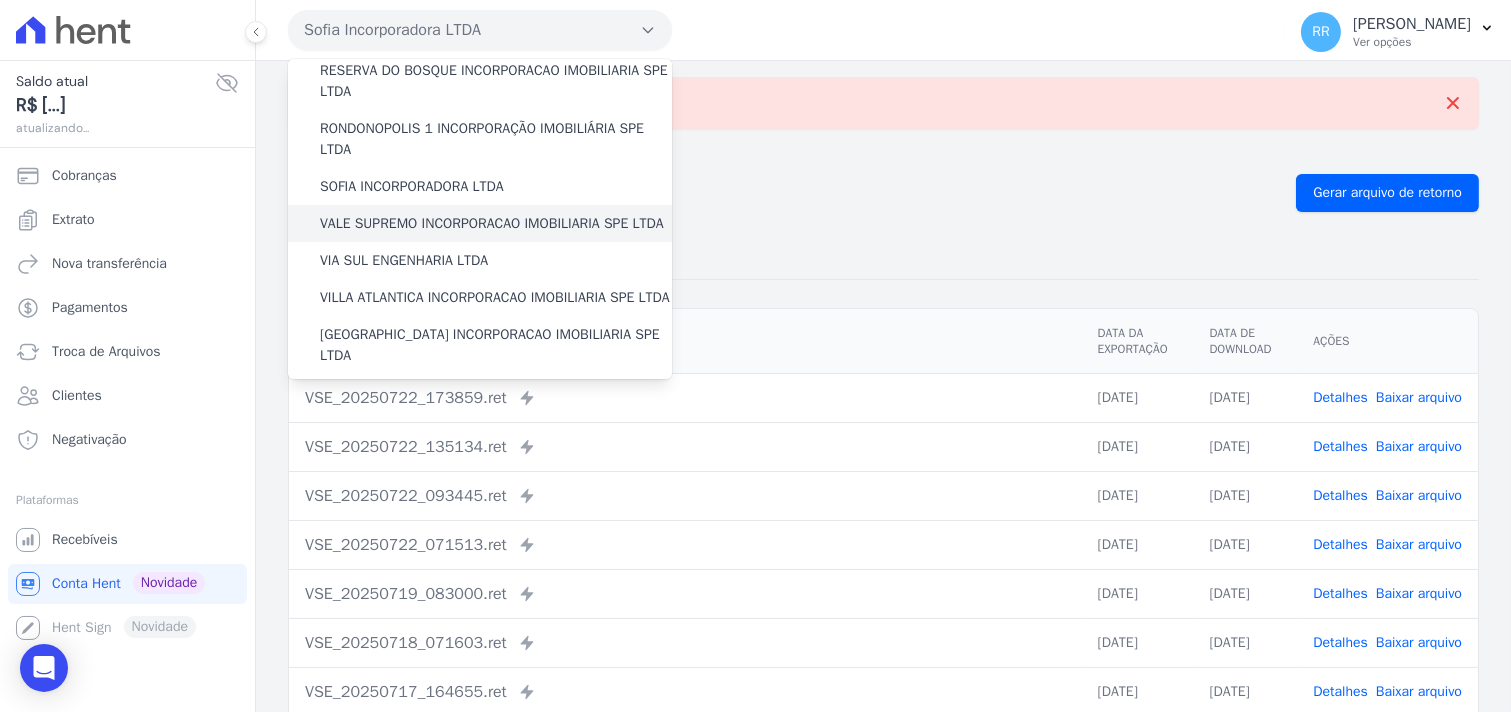 click on "VALE SUPREMO INCORPORACAO IMOBILIARIA SPE LTDA" at bounding box center (492, 223) 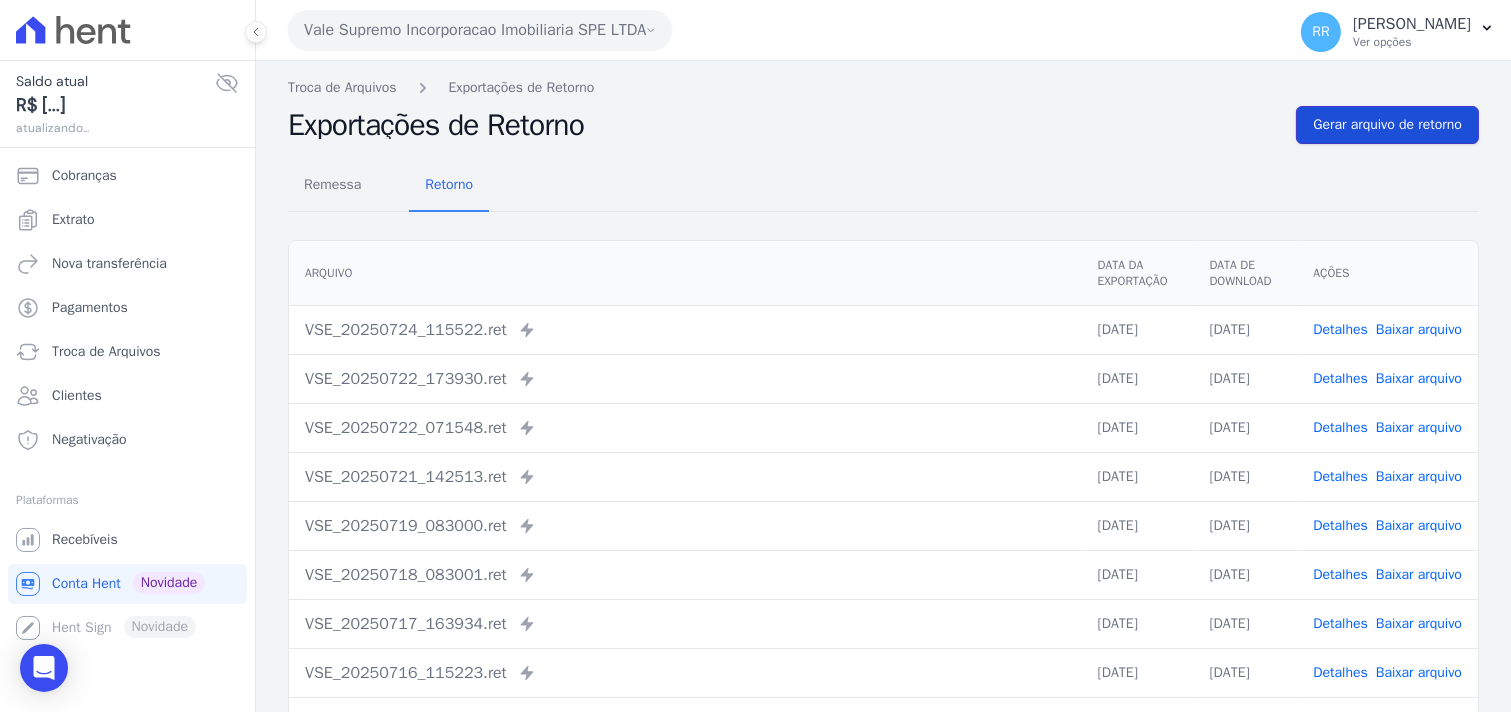 click on "Gerar arquivo de retorno" at bounding box center [1387, 125] 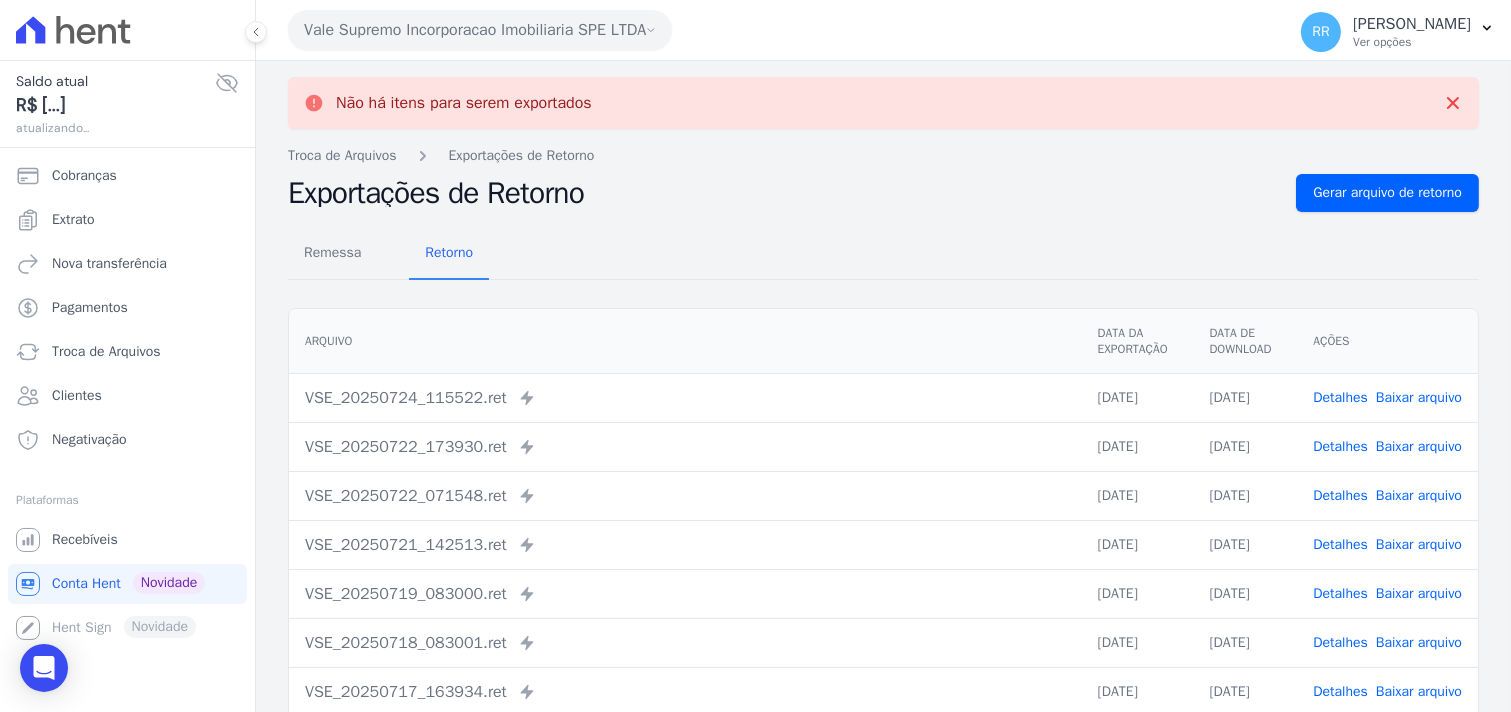 click on "Vale Supremo Incorporacao Imobiliaria SPE LTDA" at bounding box center [480, 30] 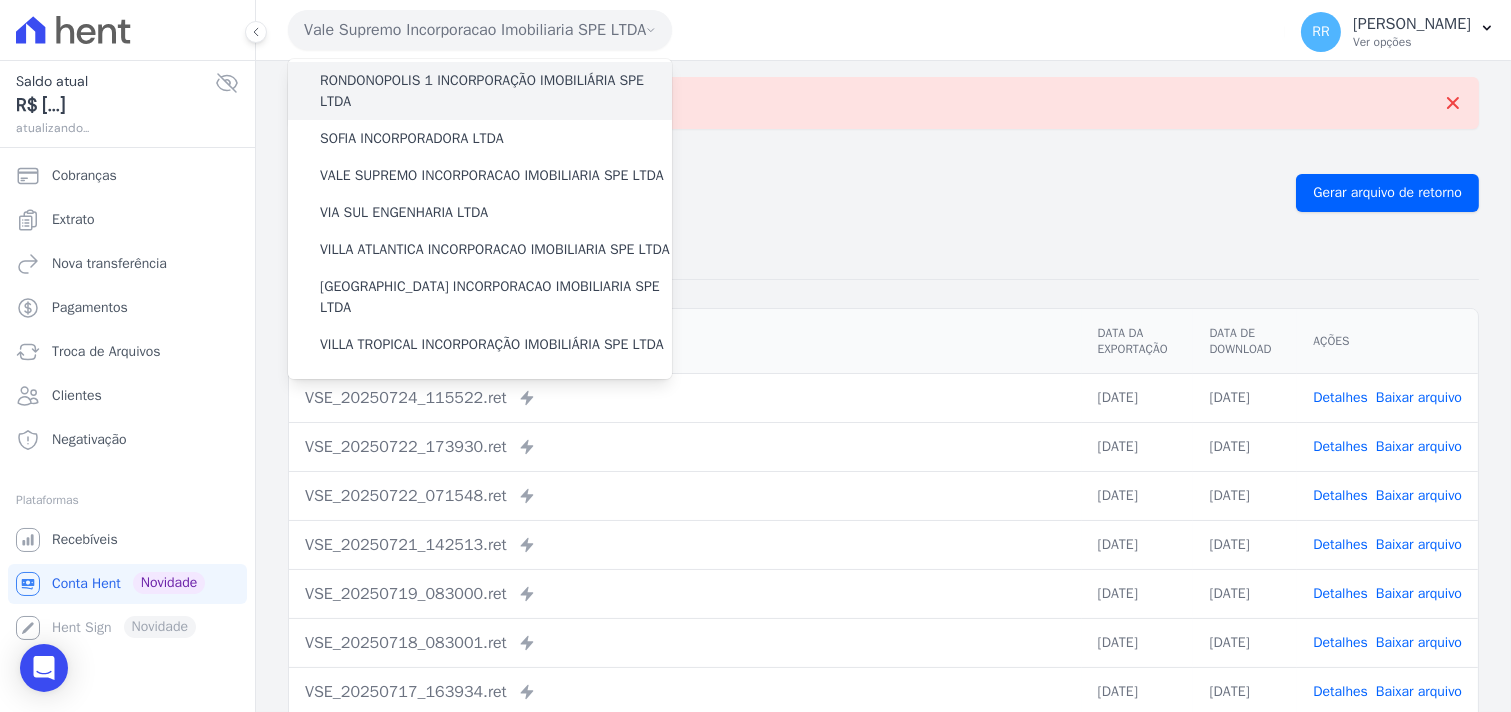 scroll, scrollTop: 852, scrollLeft: 0, axis: vertical 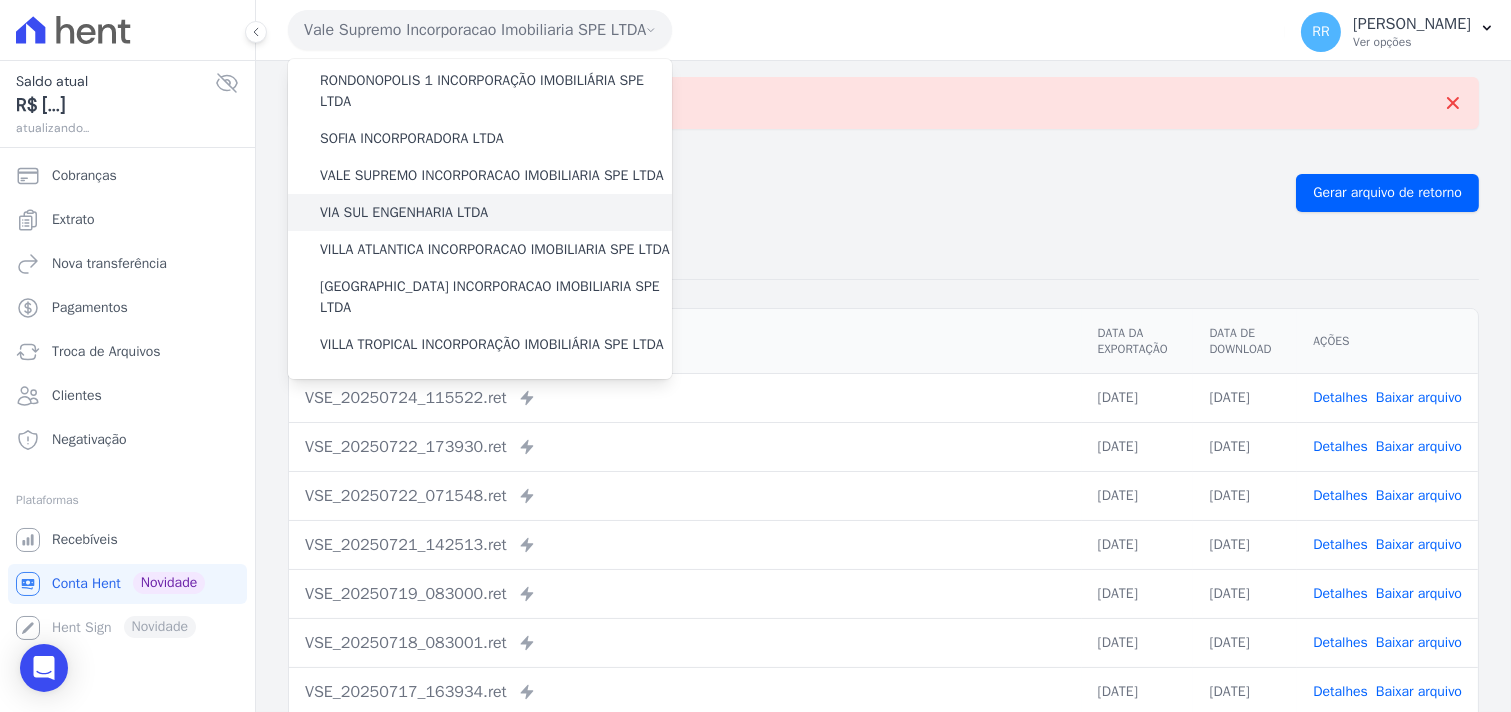 click on "VIA SUL ENGENHARIA LTDA" at bounding box center [404, 212] 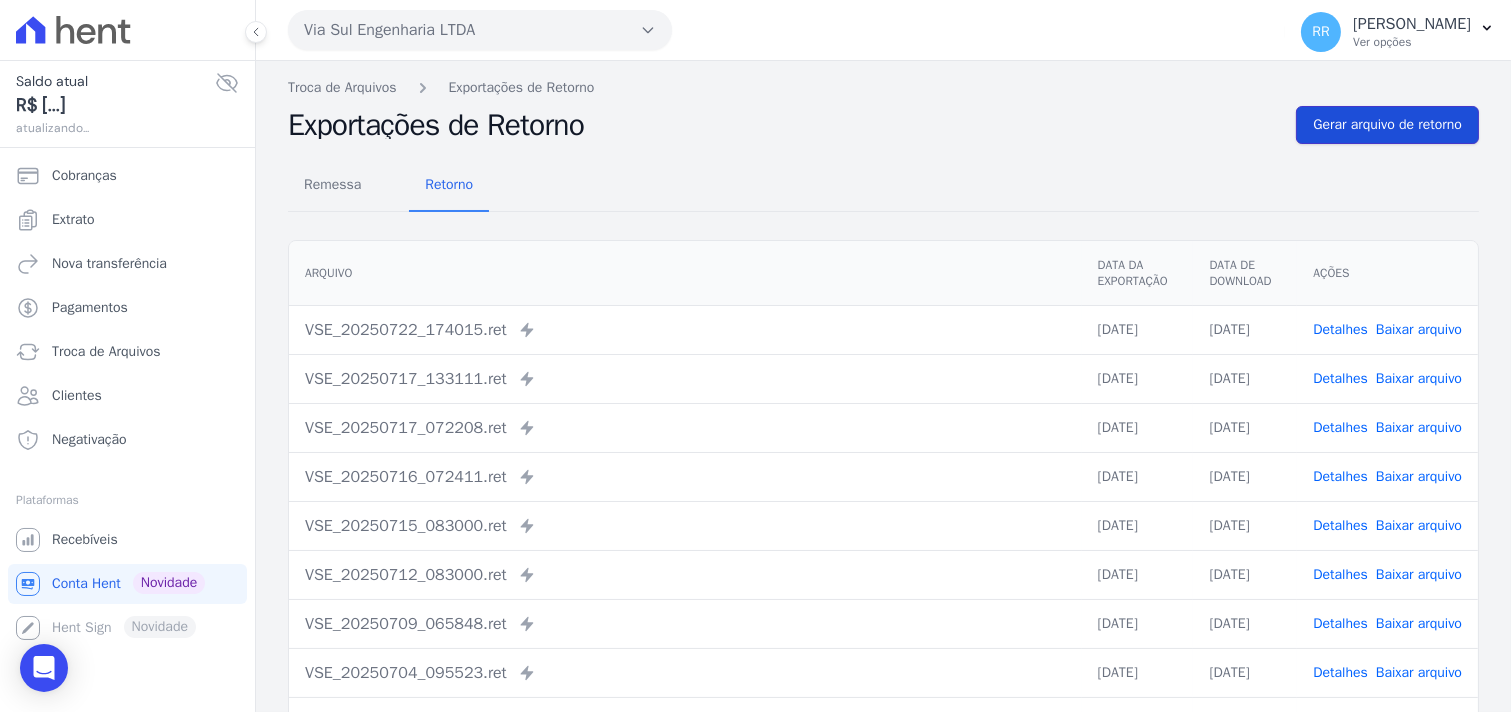 click on "Gerar arquivo de retorno" at bounding box center [1387, 125] 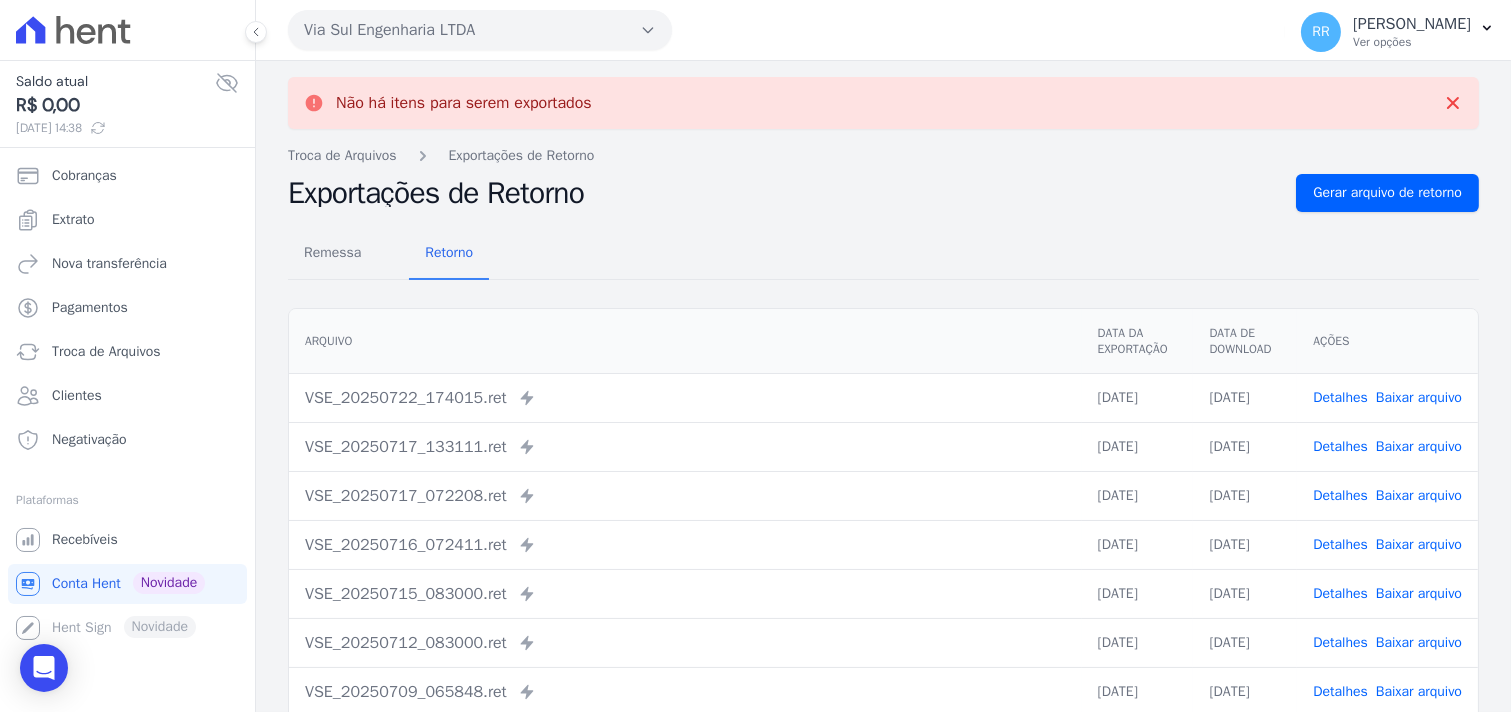 click on "Via Sul Engenharia LTDA" at bounding box center (480, 30) 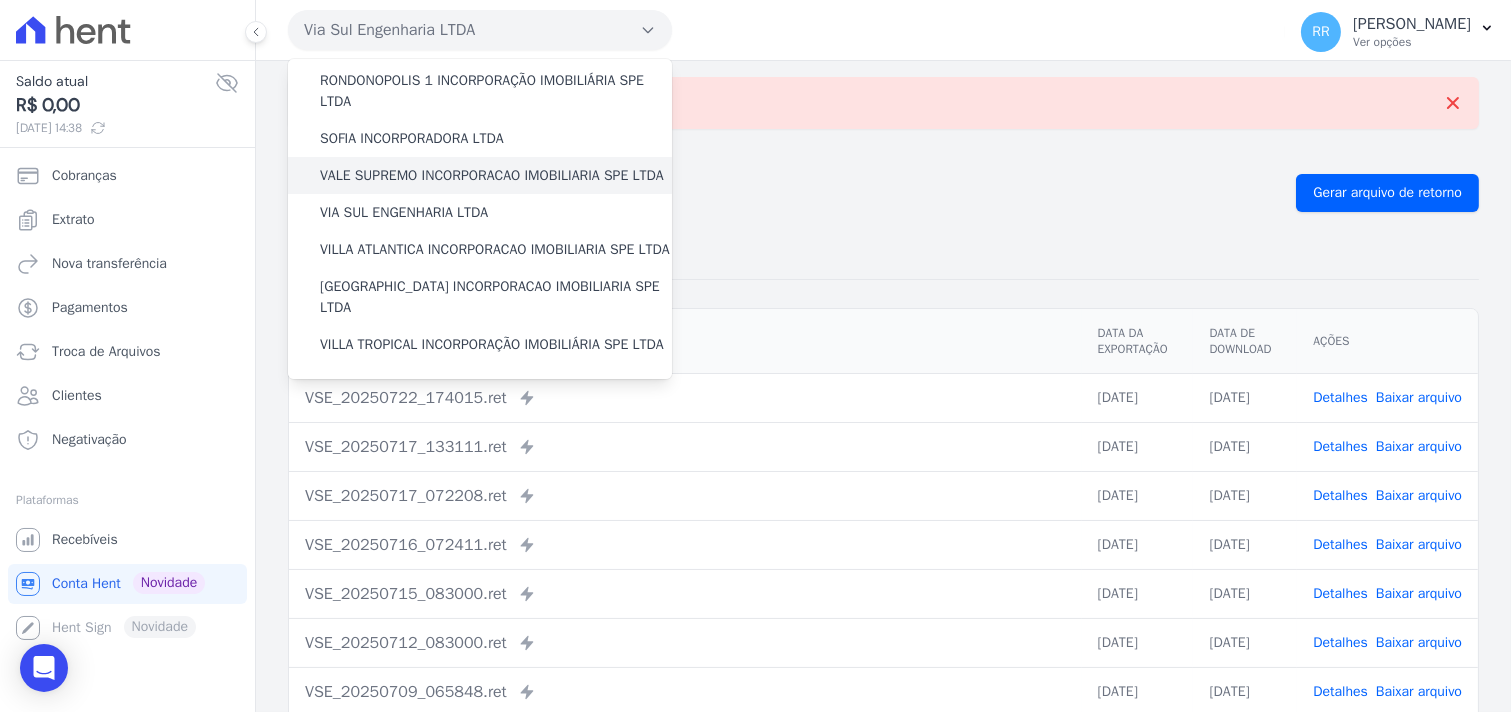 scroll, scrollTop: 893, scrollLeft: 0, axis: vertical 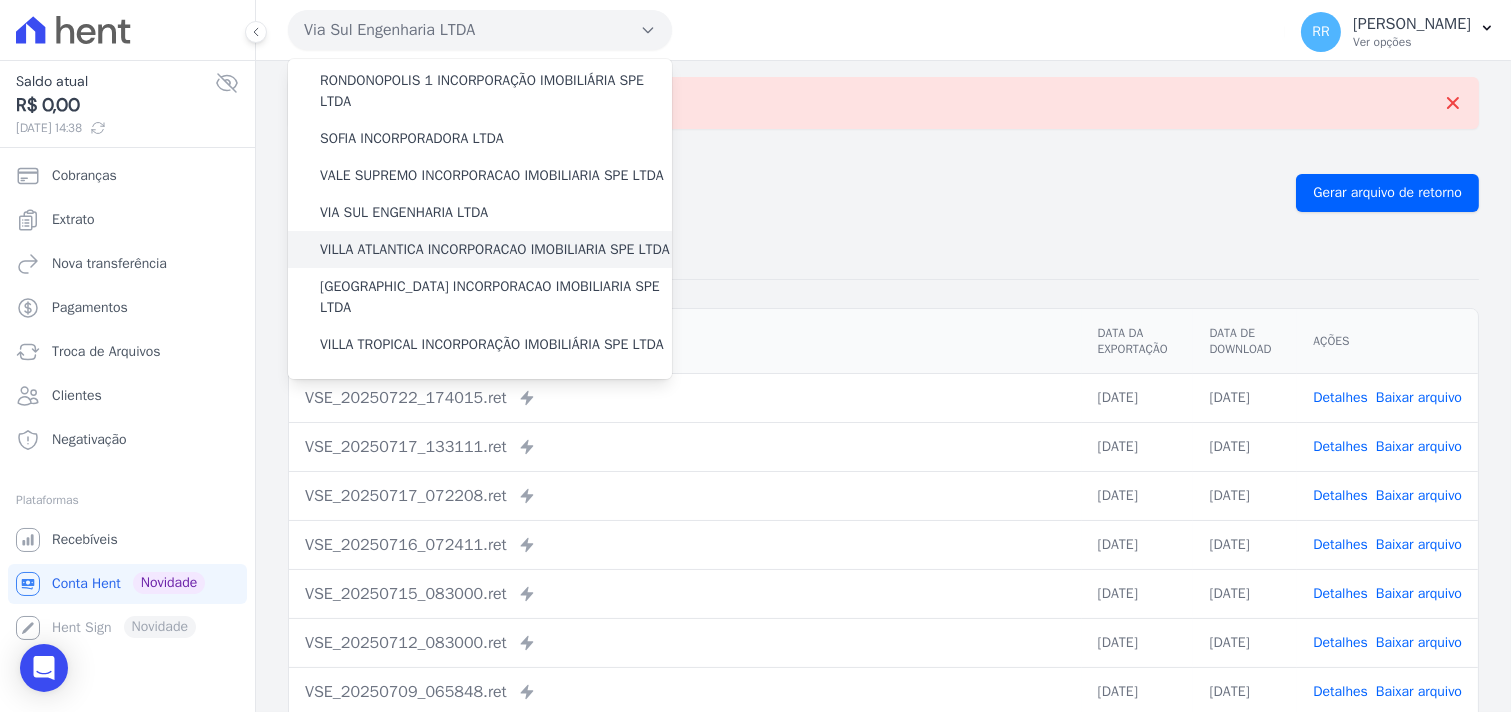 click on "VILLA ATLANTICA INCORPORACAO IMOBILIARIA SPE LTDA" at bounding box center (495, 249) 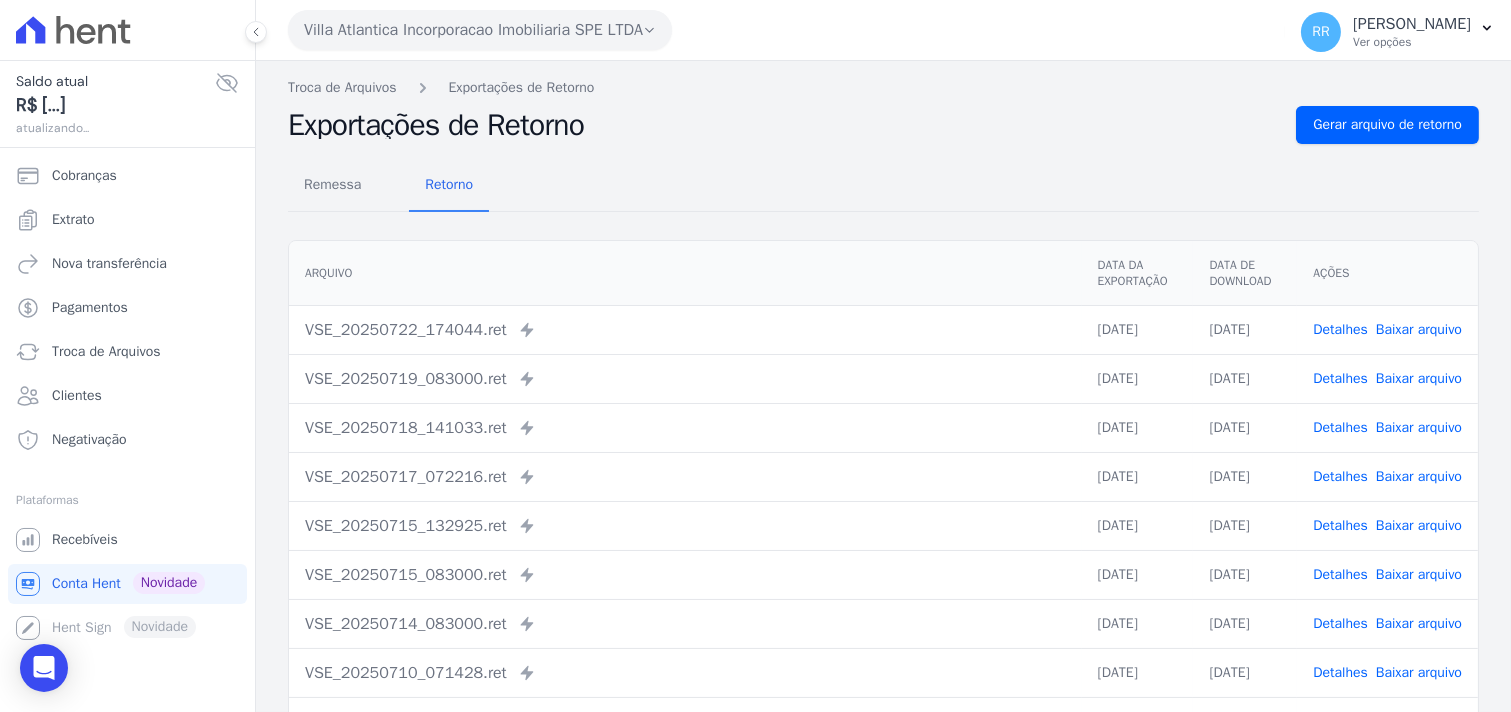 click on "Remessa
Retorno
[GEOGRAPHIC_DATA]
Data da Exportação
Data de Download
Ações
VSE_20250722_174044.ret
Enviado para Nexxera em: [DATE] 17:40
22/07/2025
[DATE]
Detalhes" at bounding box center (883, 505) 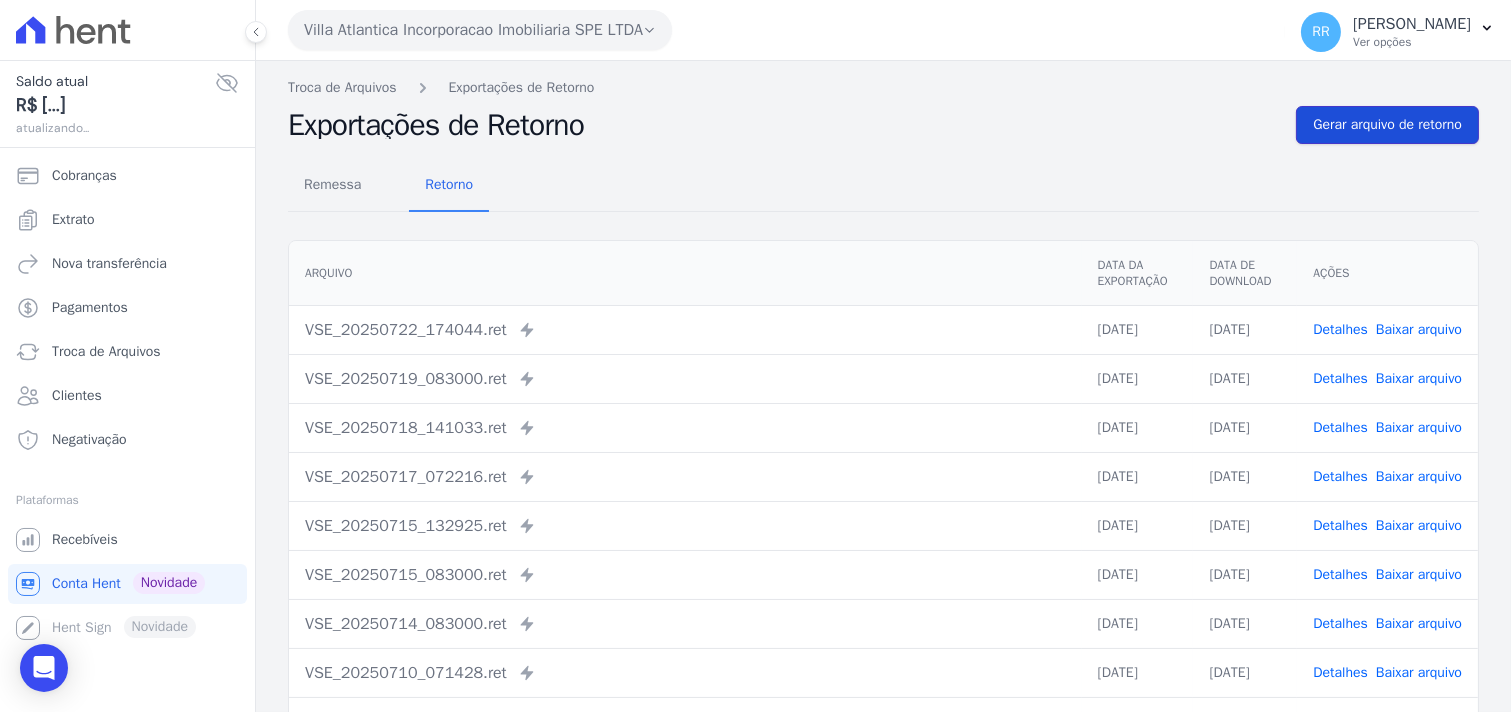 click on "Gerar arquivo de retorno" at bounding box center (1387, 125) 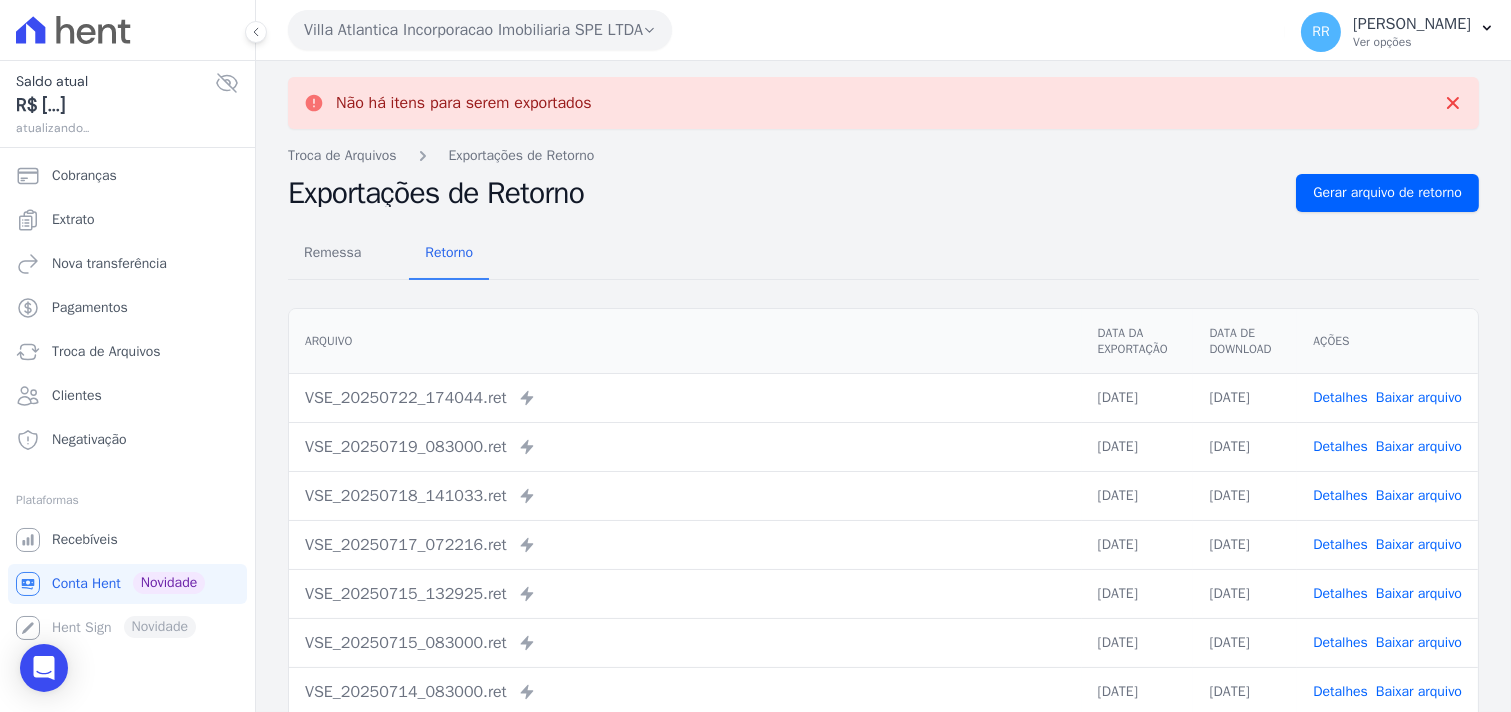 click on "Villa Atlantica Incorporacao Imobiliaria SPE LTDA" at bounding box center [480, 30] 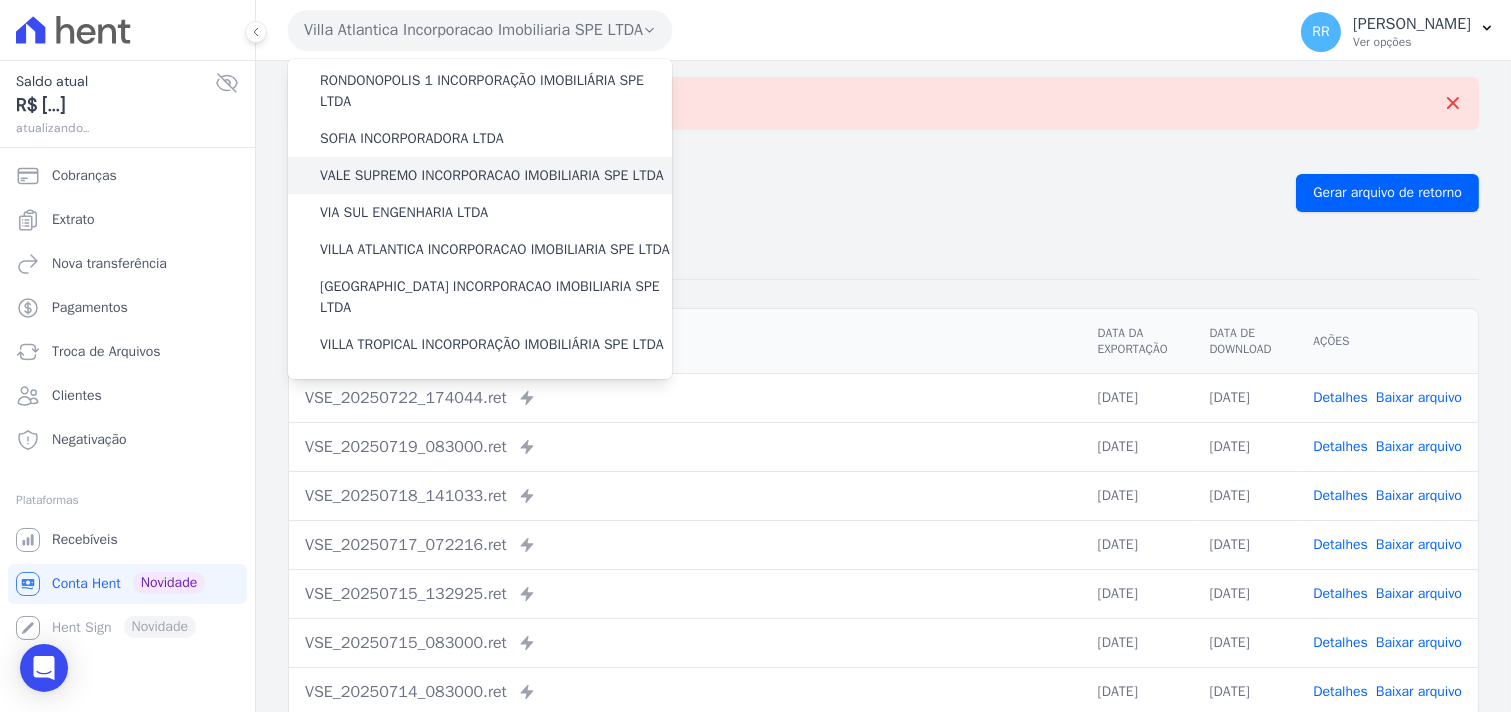 scroll, scrollTop: 893, scrollLeft: 0, axis: vertical 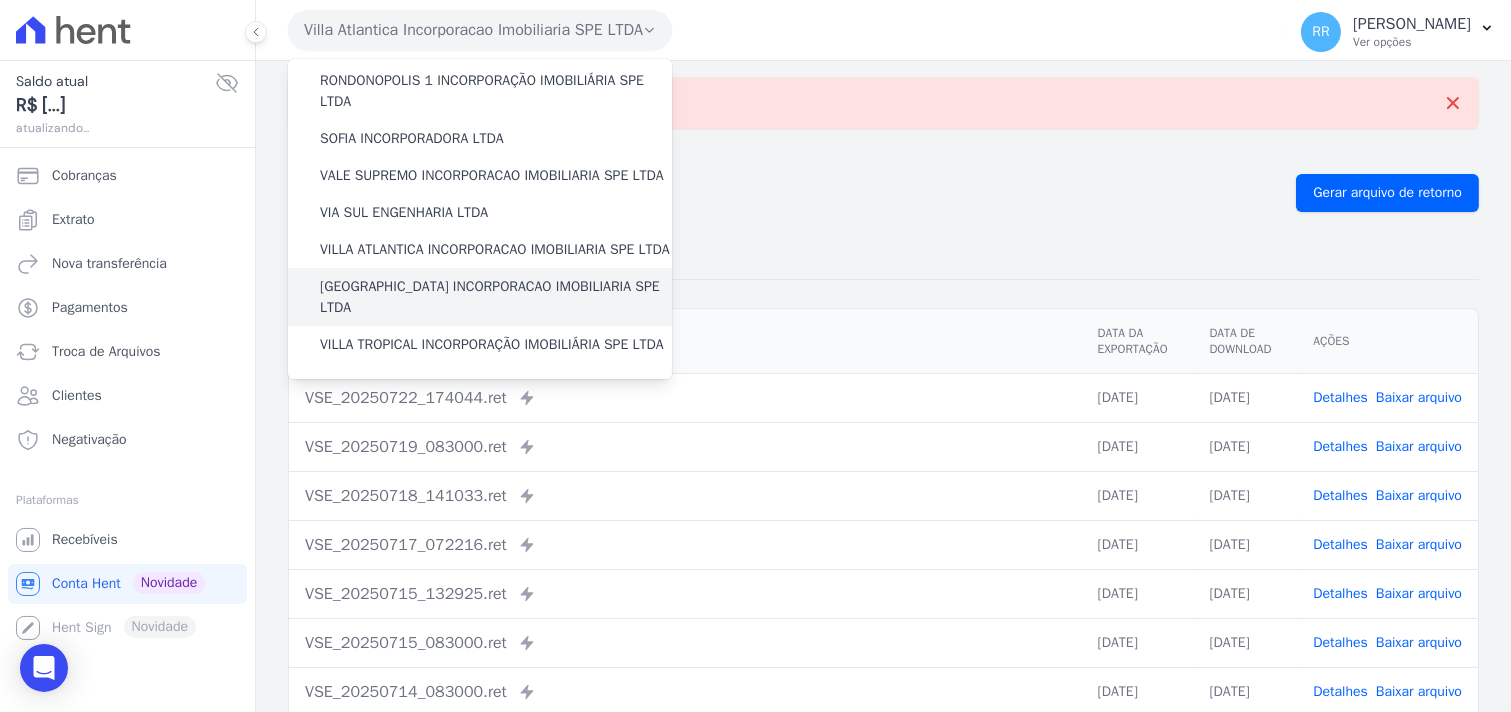 click on "[GEOGRAPHIC_DATA] INCORPORACAO IMOBILIARIA SPE LTDA" at bounding box center [496, 297] 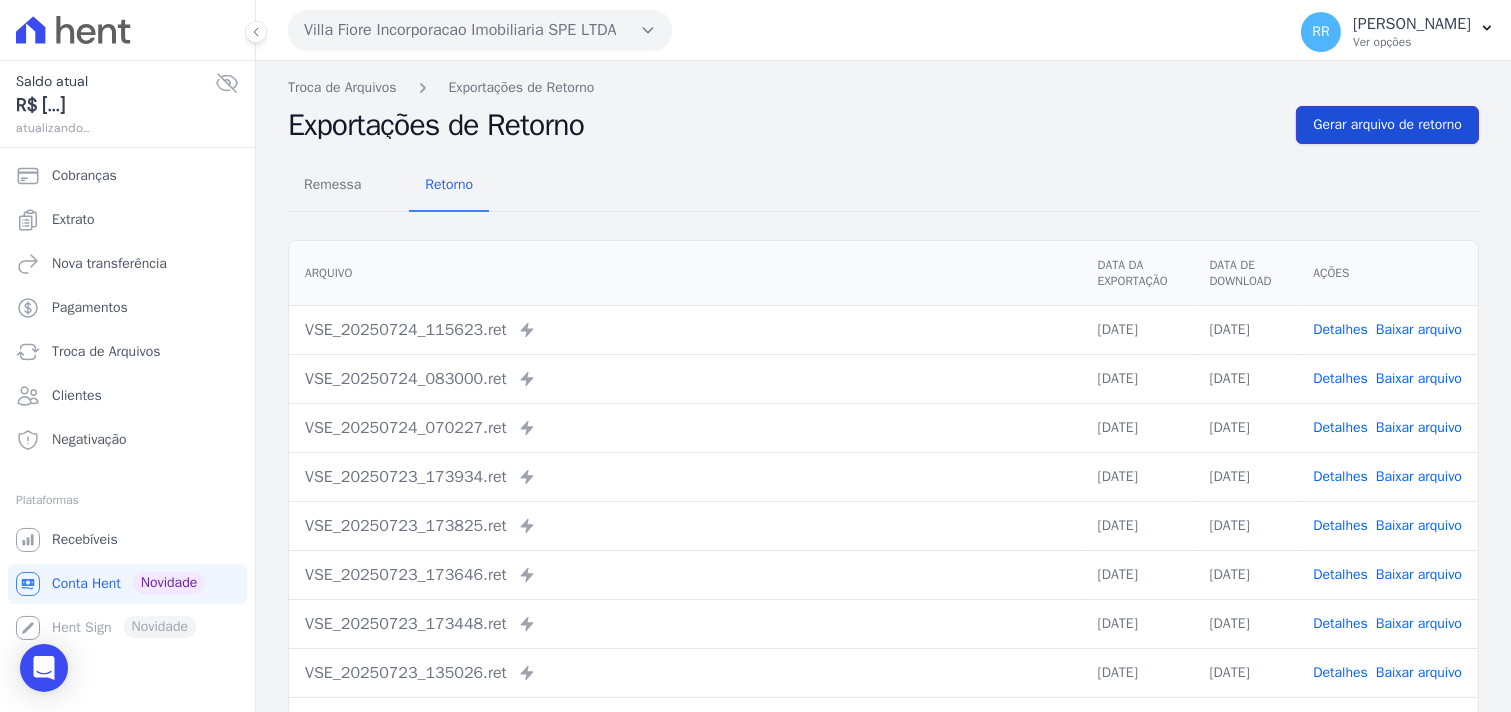 click on "Gerar arquivo de retorno" at bounding box center (1387, 125) 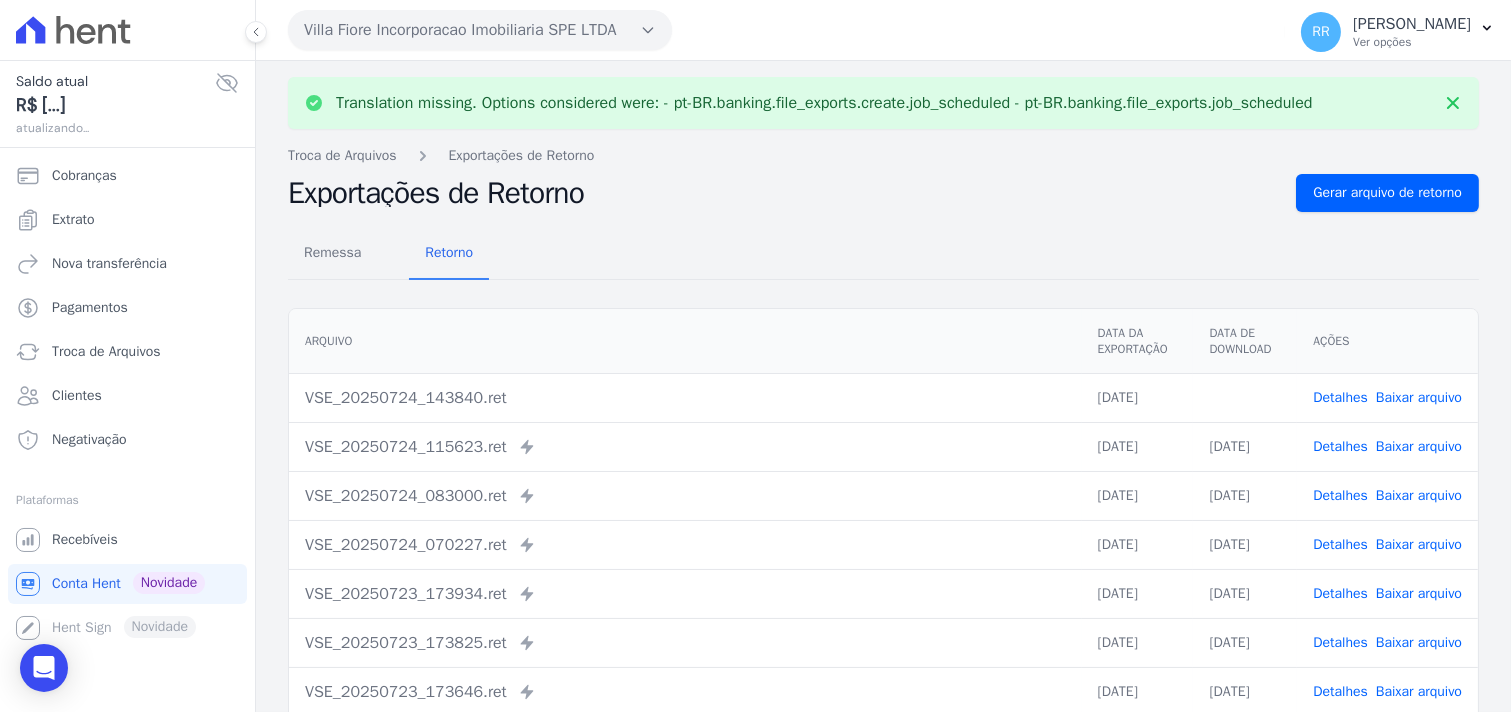 click on "Detalhes
Baixar arquivo" at bounding box center (1387, 397) 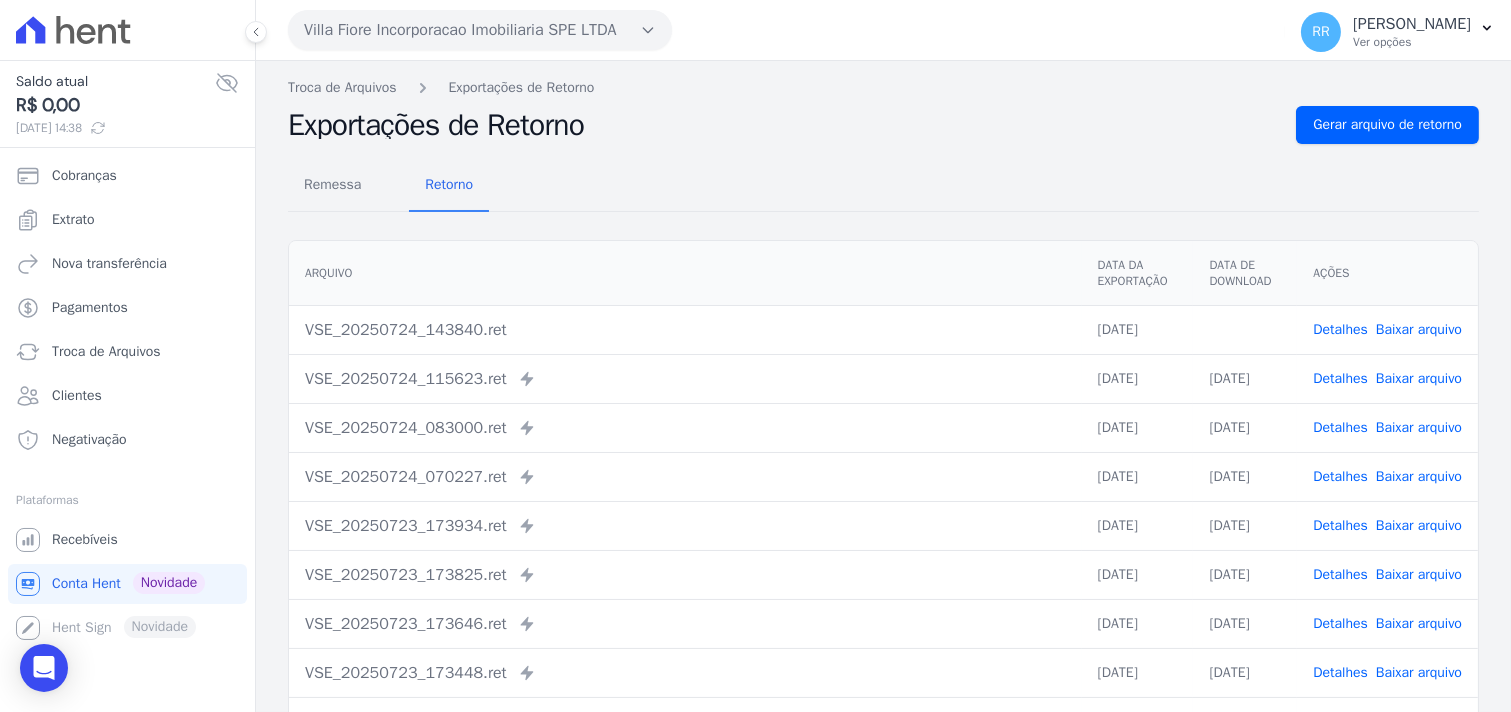 drag, startPoint x: 851, startPoint y: 160, endPoint x: 571, endPoint y: 135, distance: 281.11386 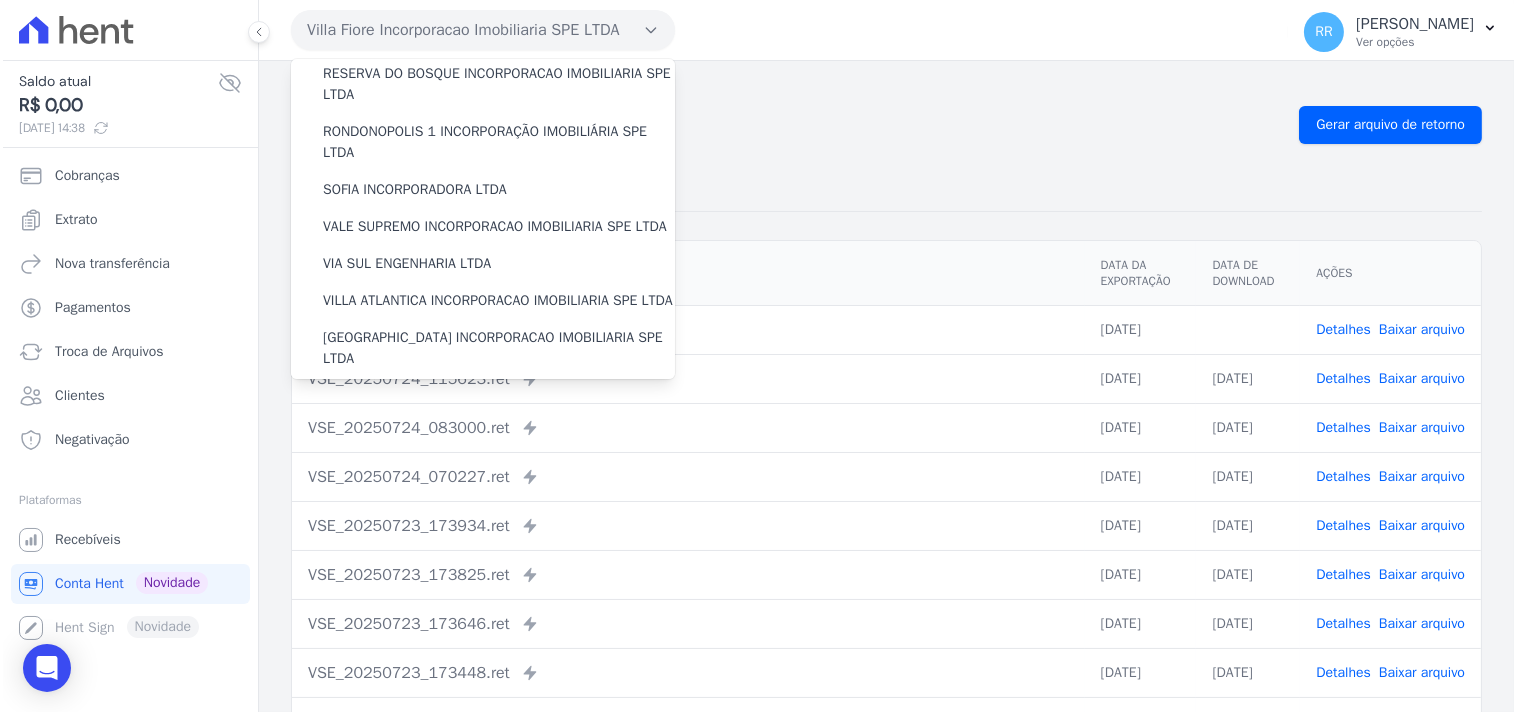 scroll, scrollTop: 893, scrollLeft: 0, axis: vertical 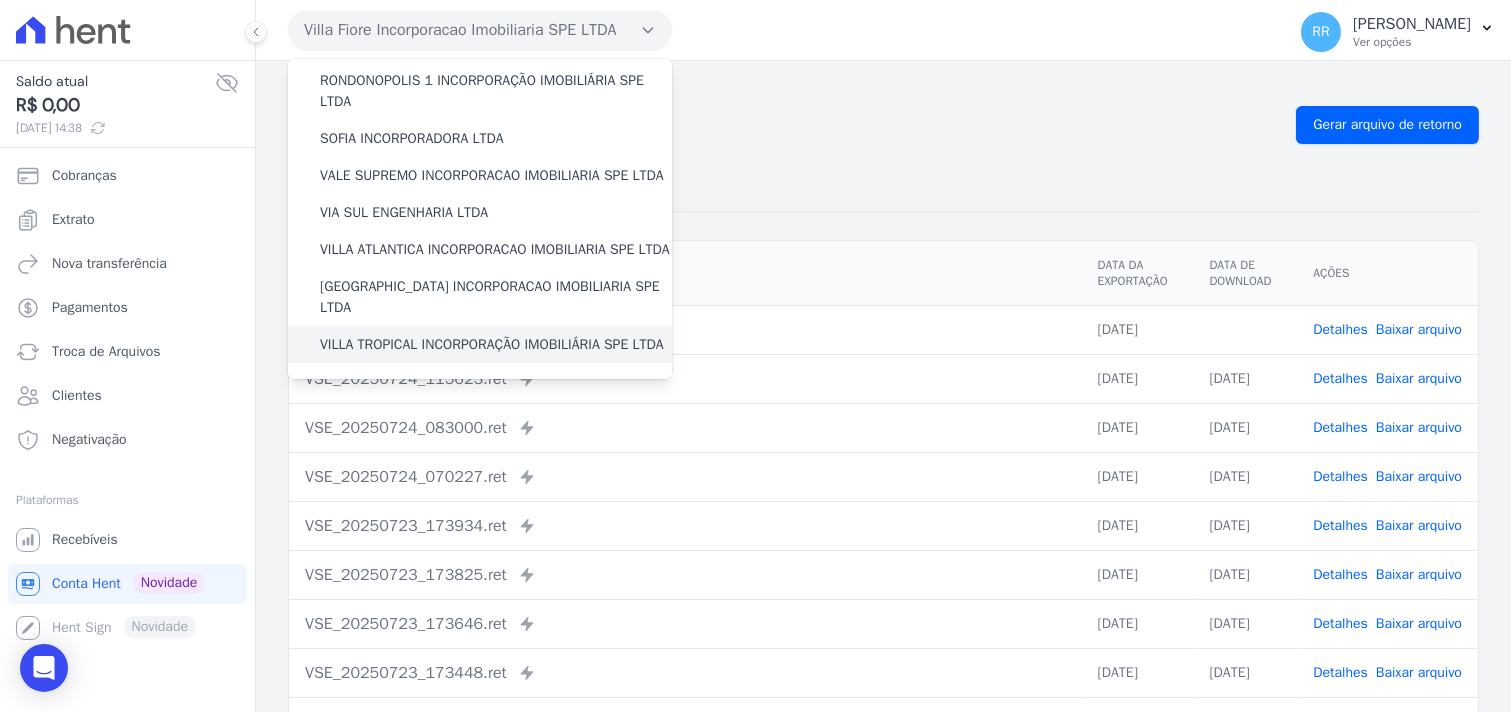 click on "VILLA TROPICAL INCORPORAÇÃO IMOBILIÁRIA SPE LTDA" at bounding box center (492, 344) 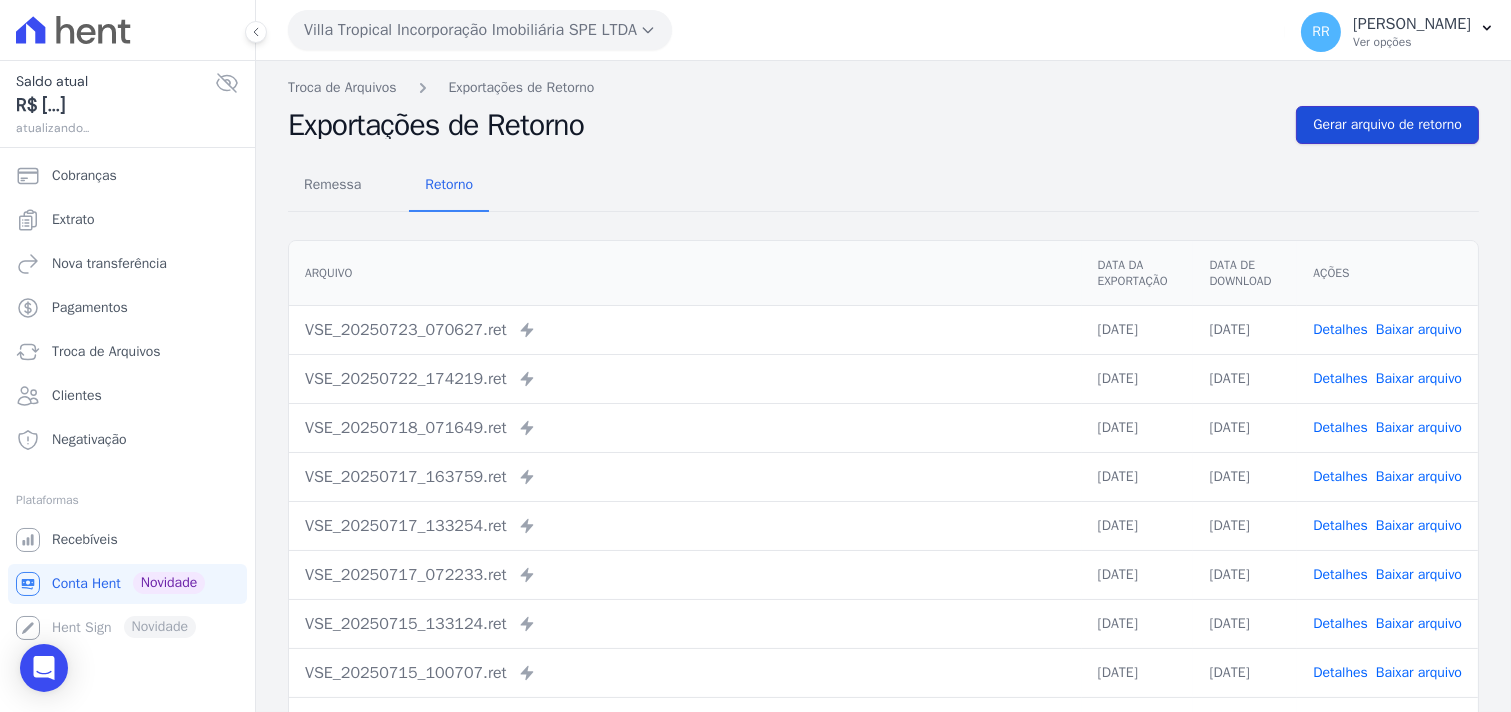 click on "Gerar arquivo de retorno" at bounding box center (1387, 125) 